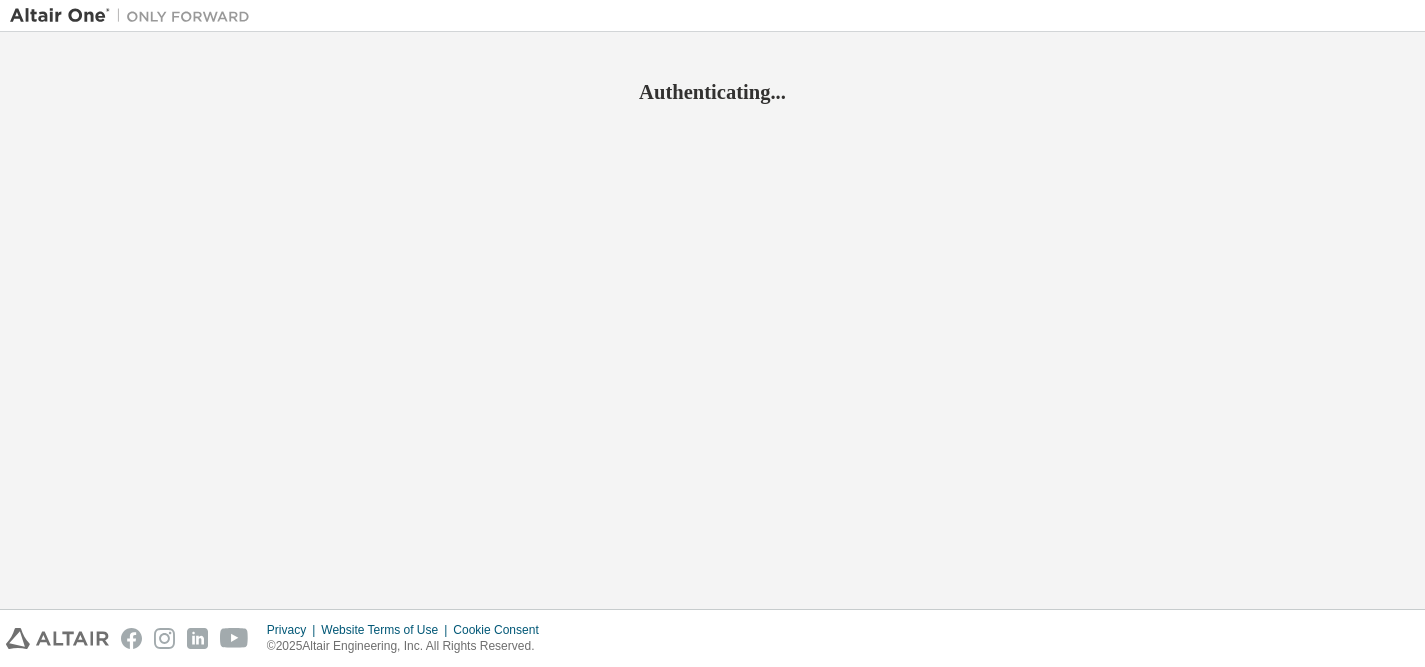 scroll, scrollTop: 0, scrollLeft: 0, axis: both 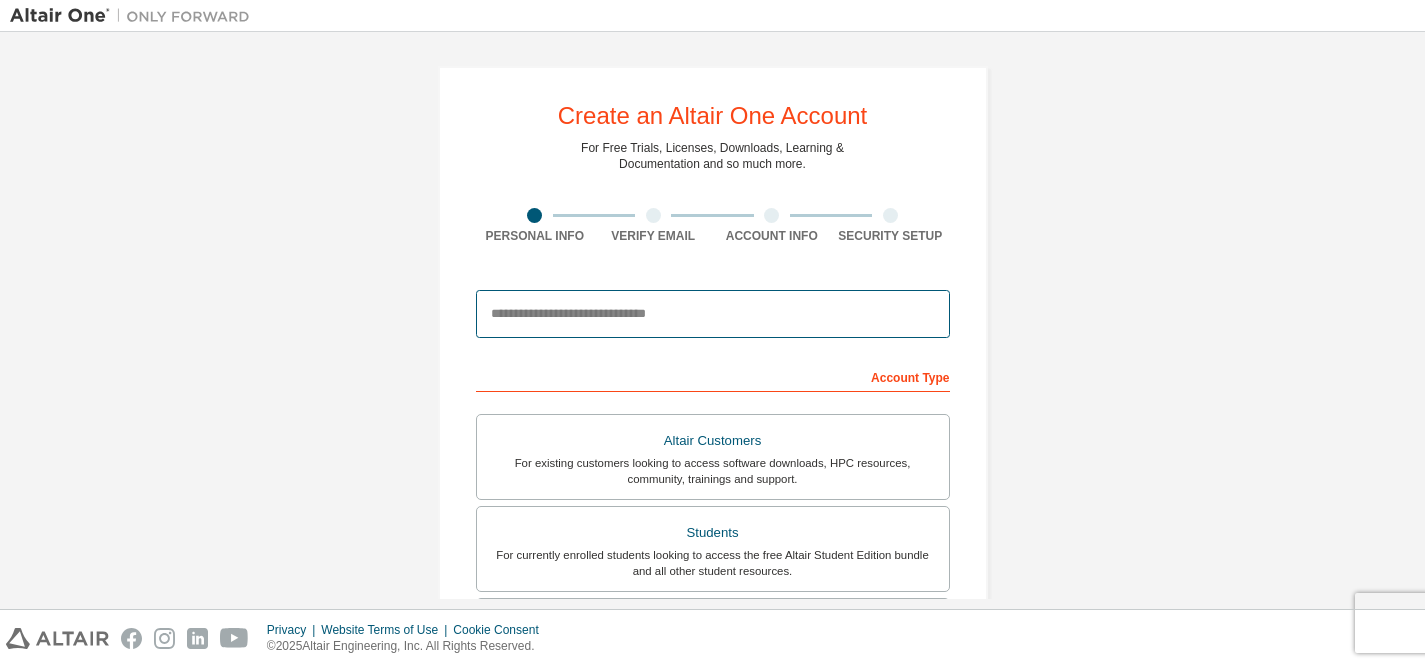 click at bounding box center (713, 314) 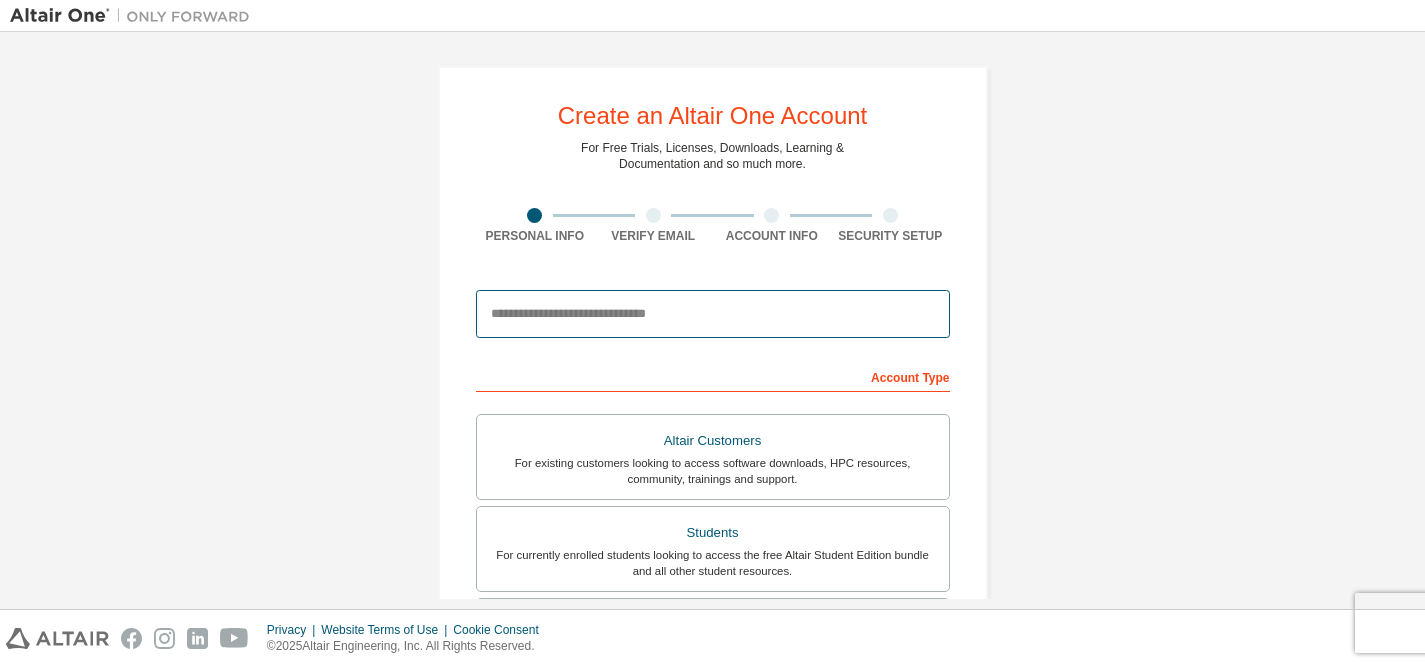 type on "**********" 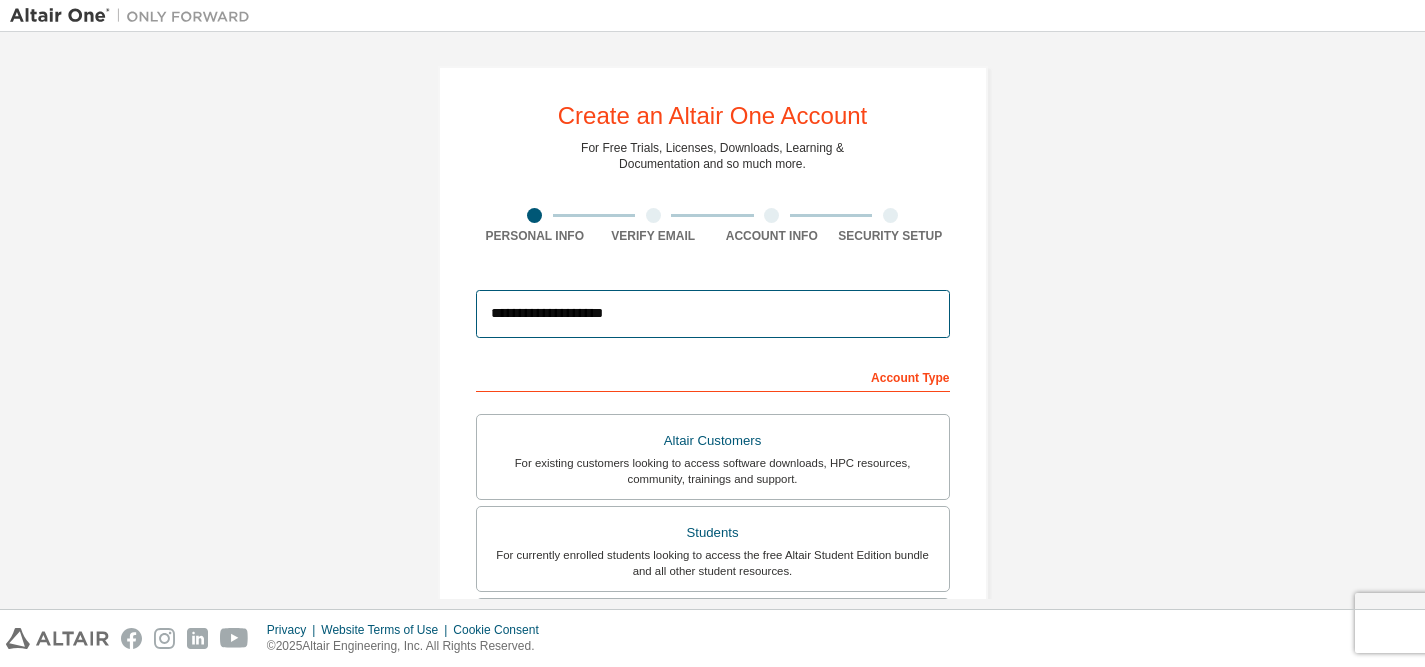 type on "*******" 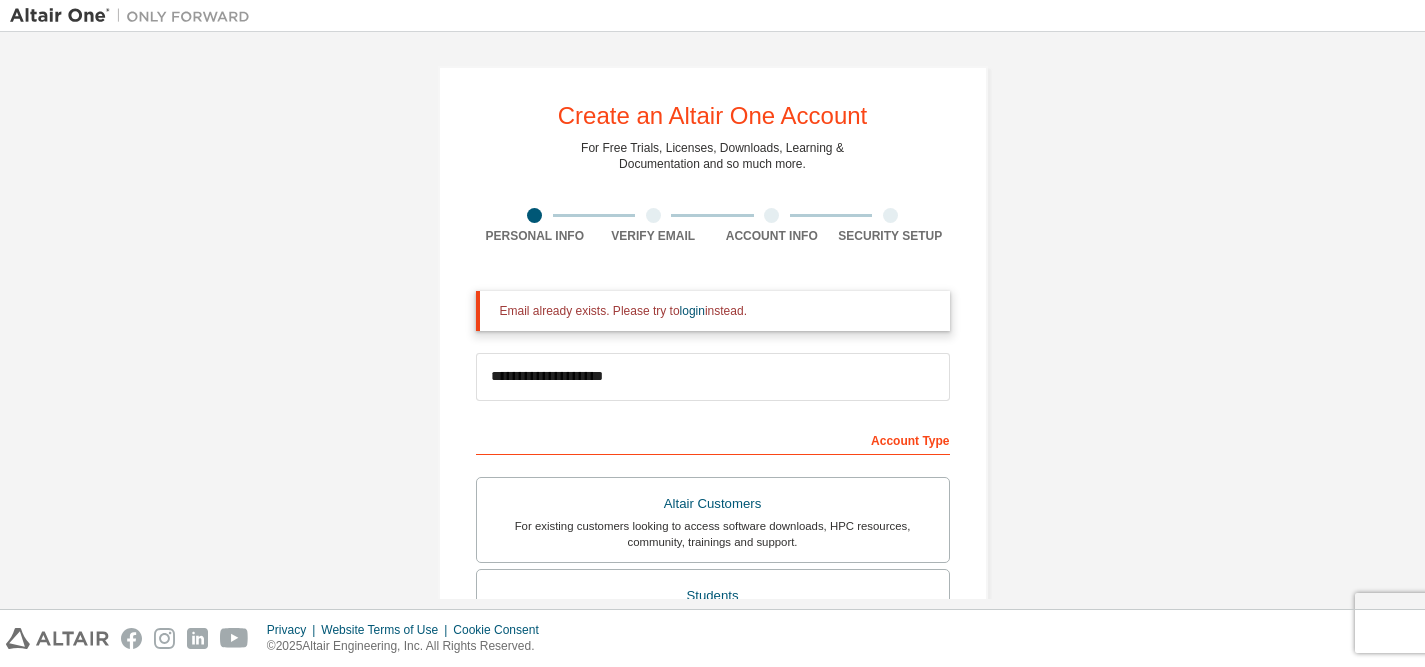 click on "**********" at bounding box center [712, 603] 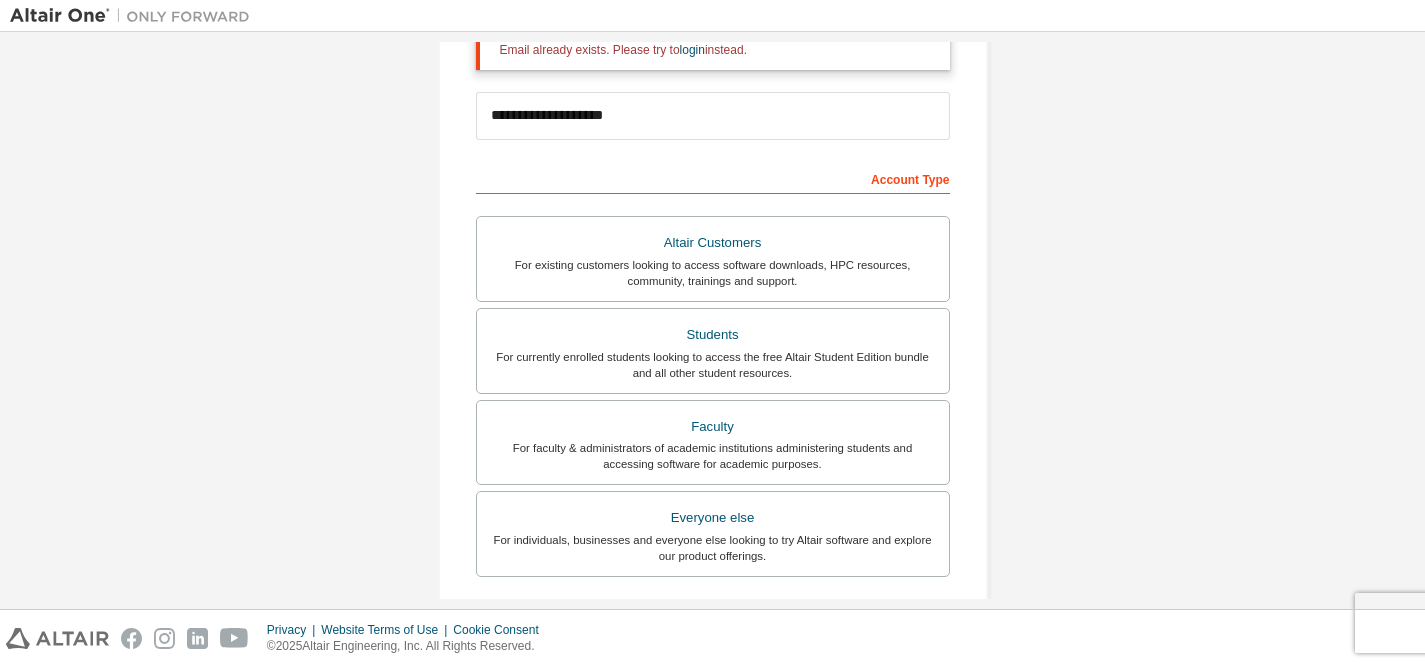 scroll, scrollTop: 315, scrollLeft: 0, axis: vertical 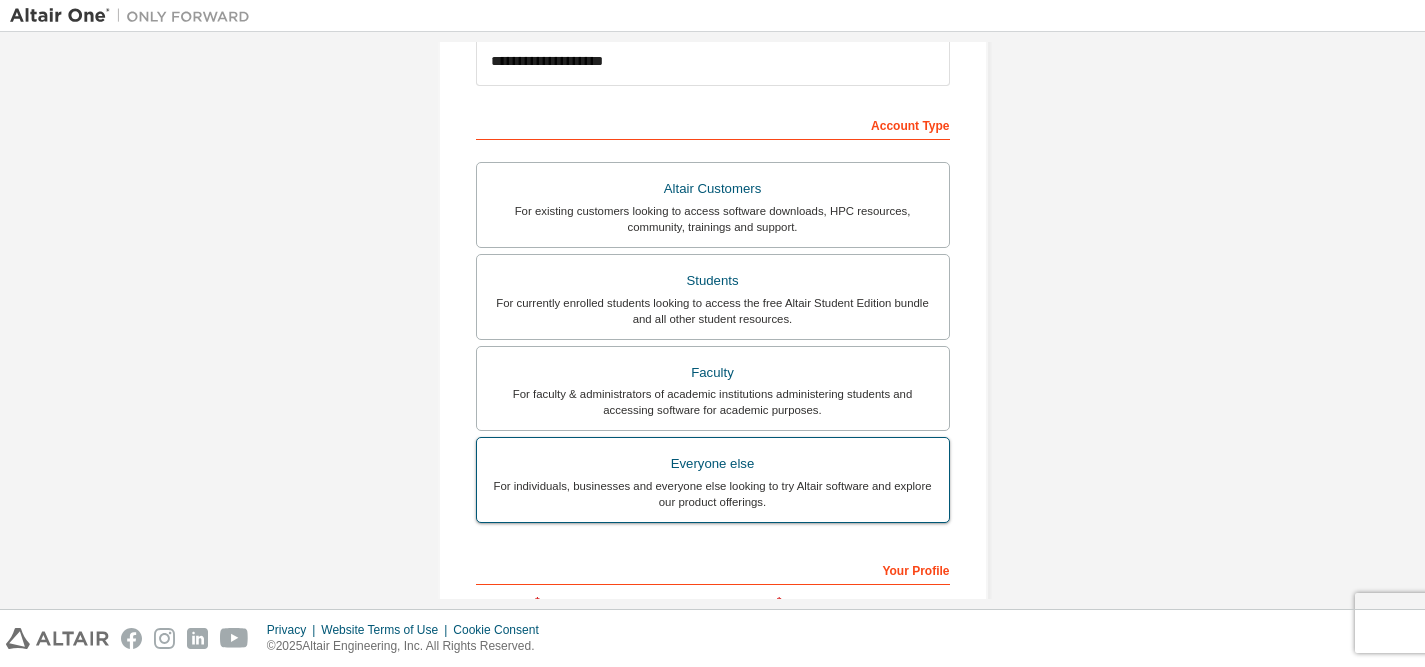 click on "Everyone else For individuals, businesses and everyone else looking to try Altair software and explore our product offerings." at bounding box center [713, 480] 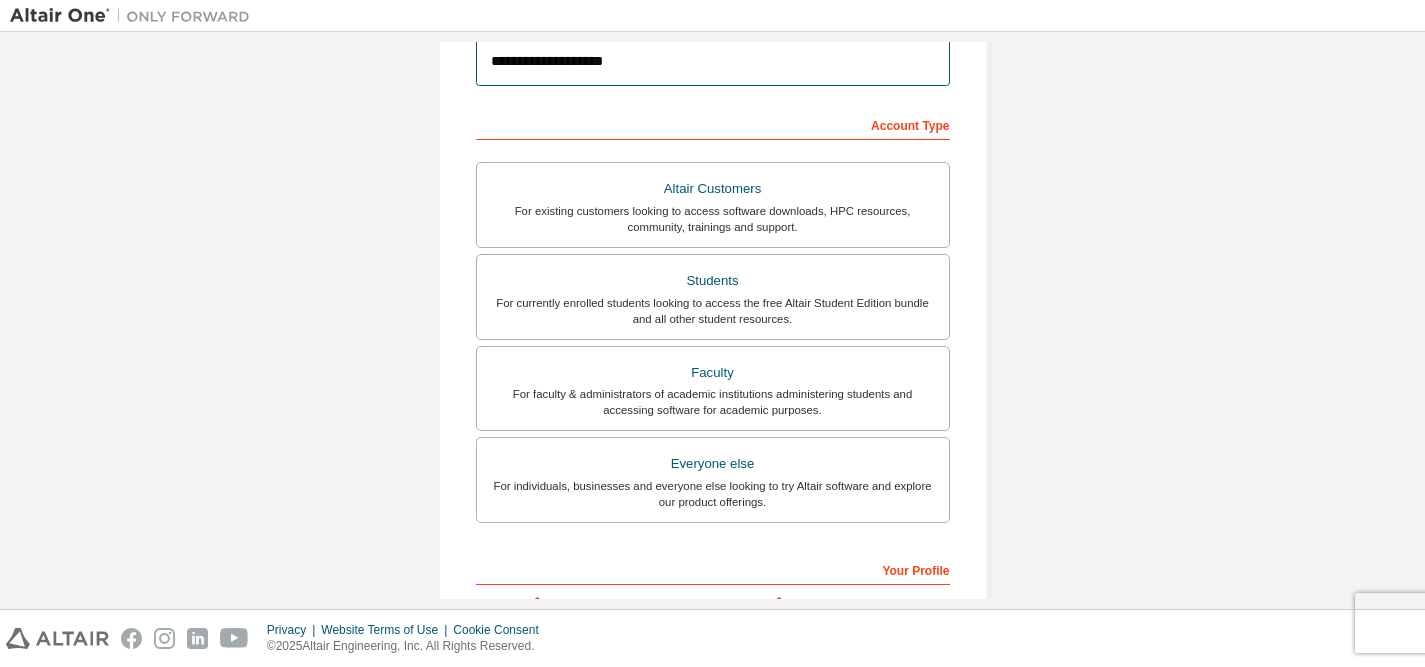 click on "**********" at bounding box center (713, 62) 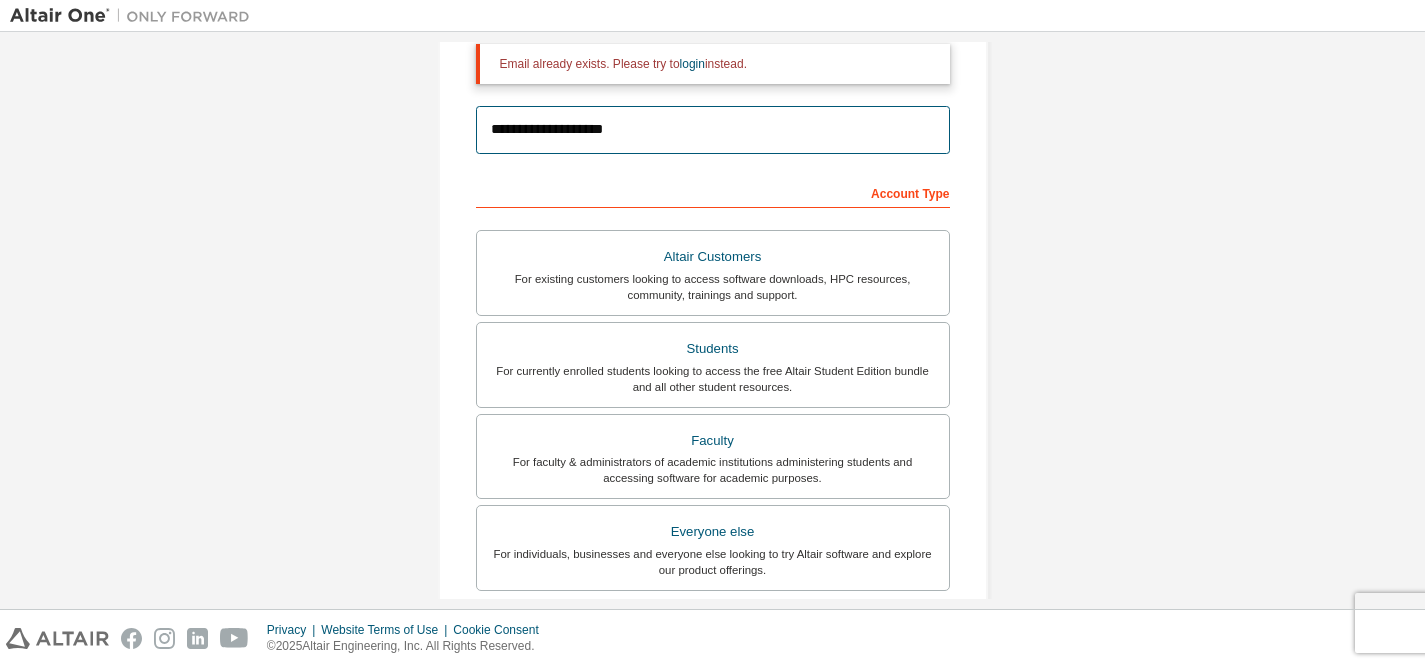 scroll, scrollTop: 129, scrollLeft: 0, axis: vertical 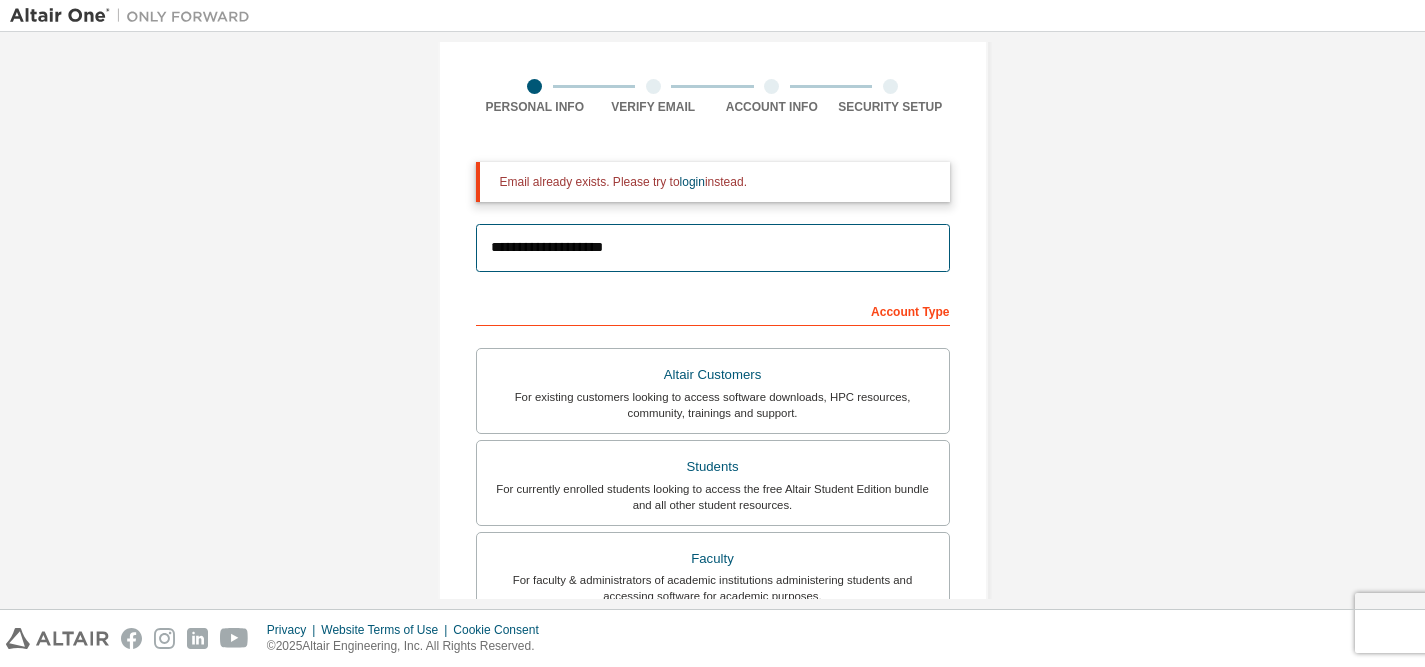 click on "**********" at bounding box center (713, 248) 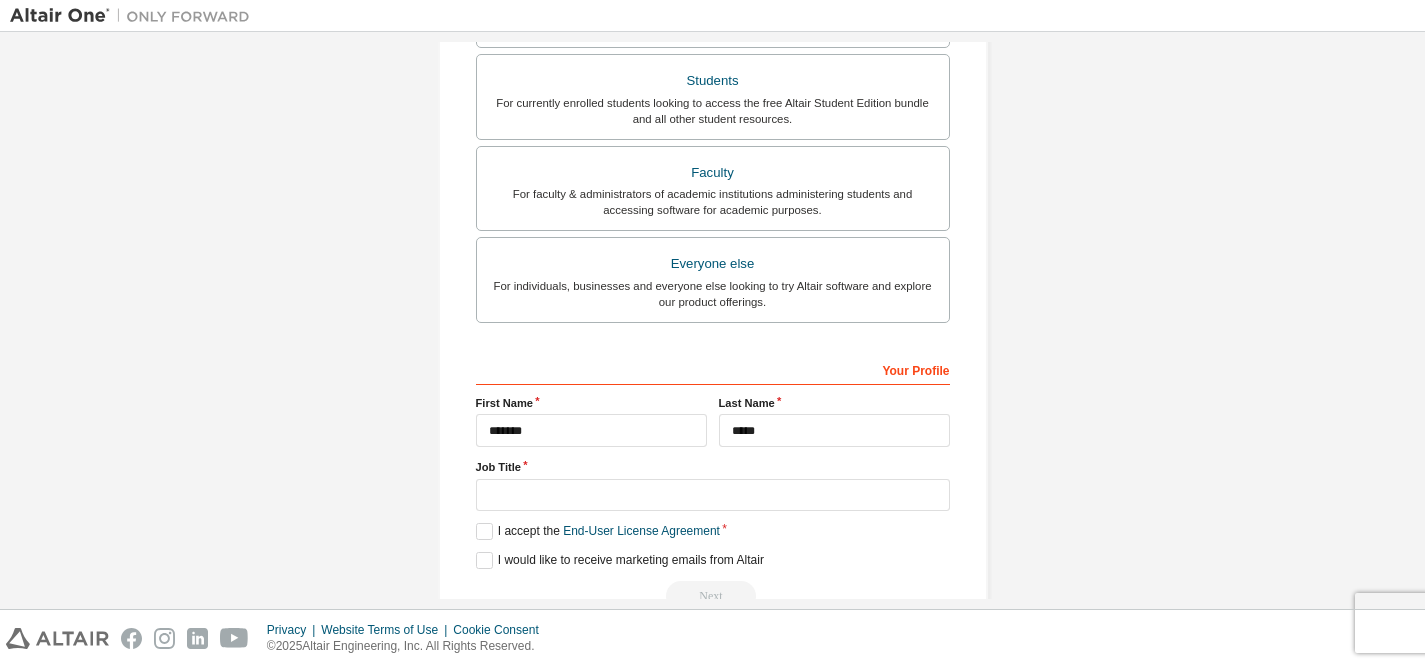 scroll, scrollTop: 502, scrollLeft: 0, axis: vertical 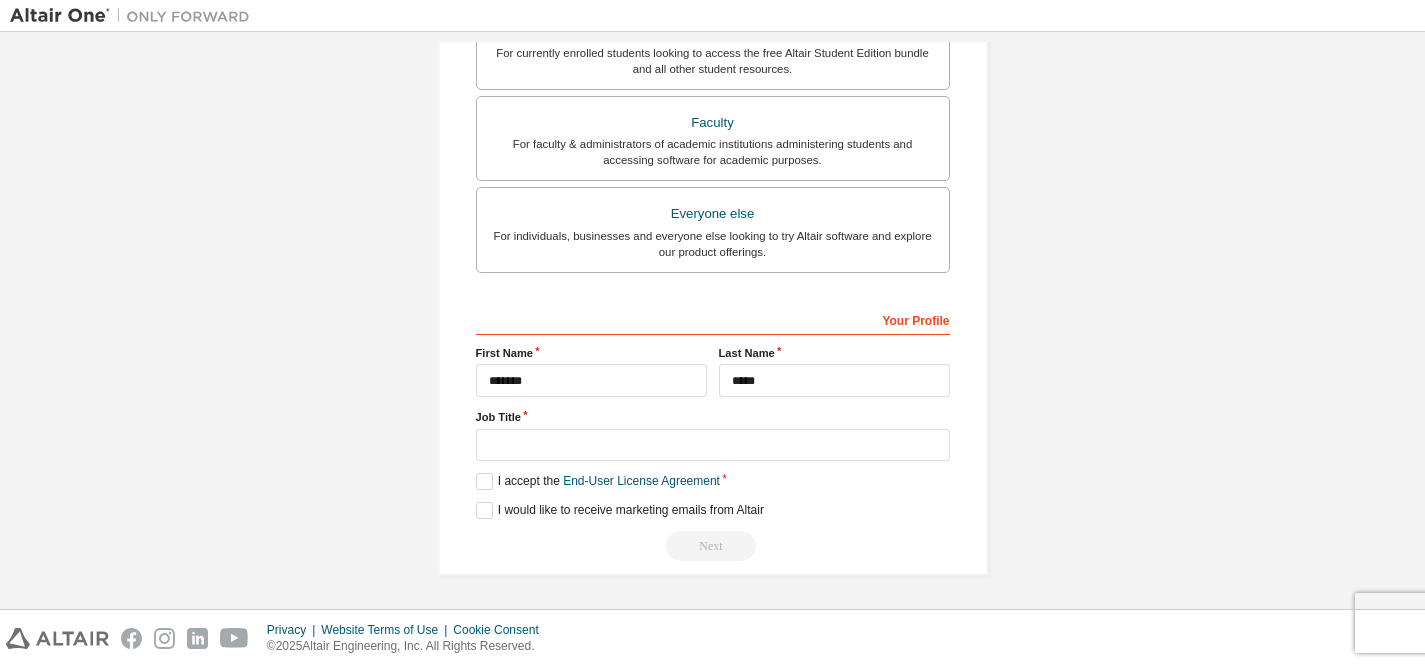 type on "**********" 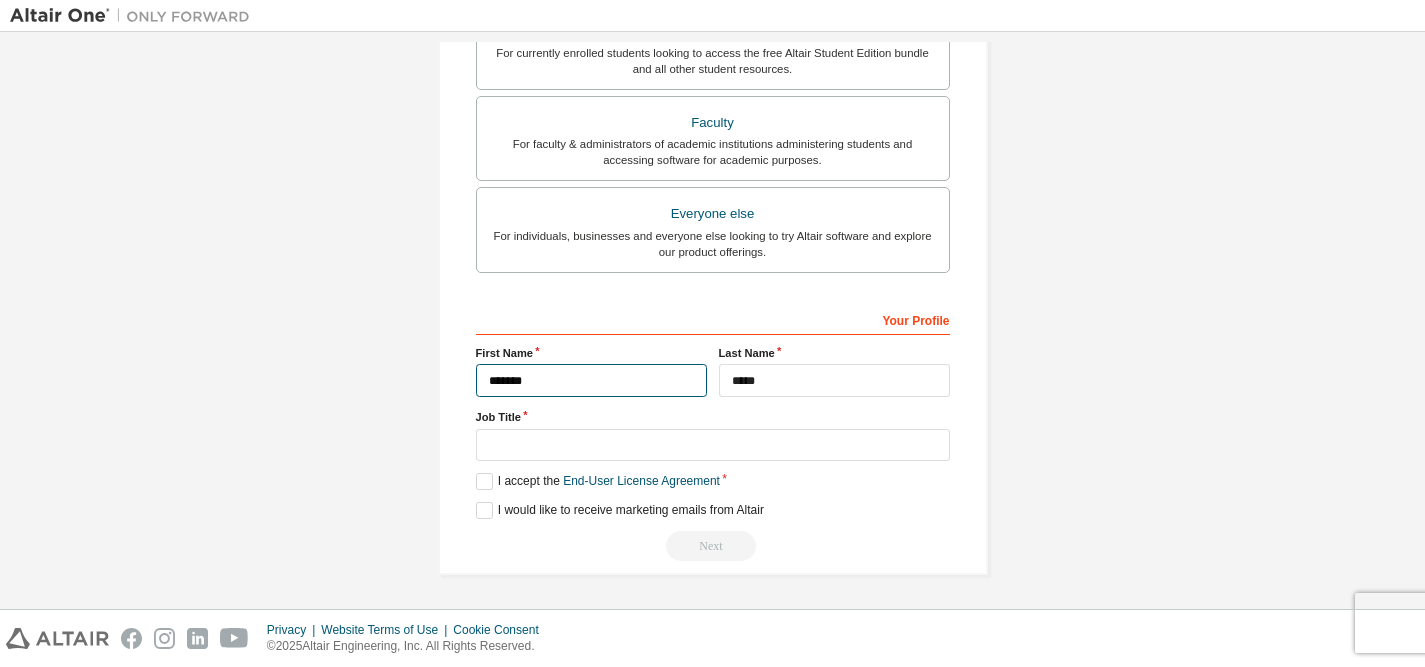 click on "*******" at bounding box center [591, 380] 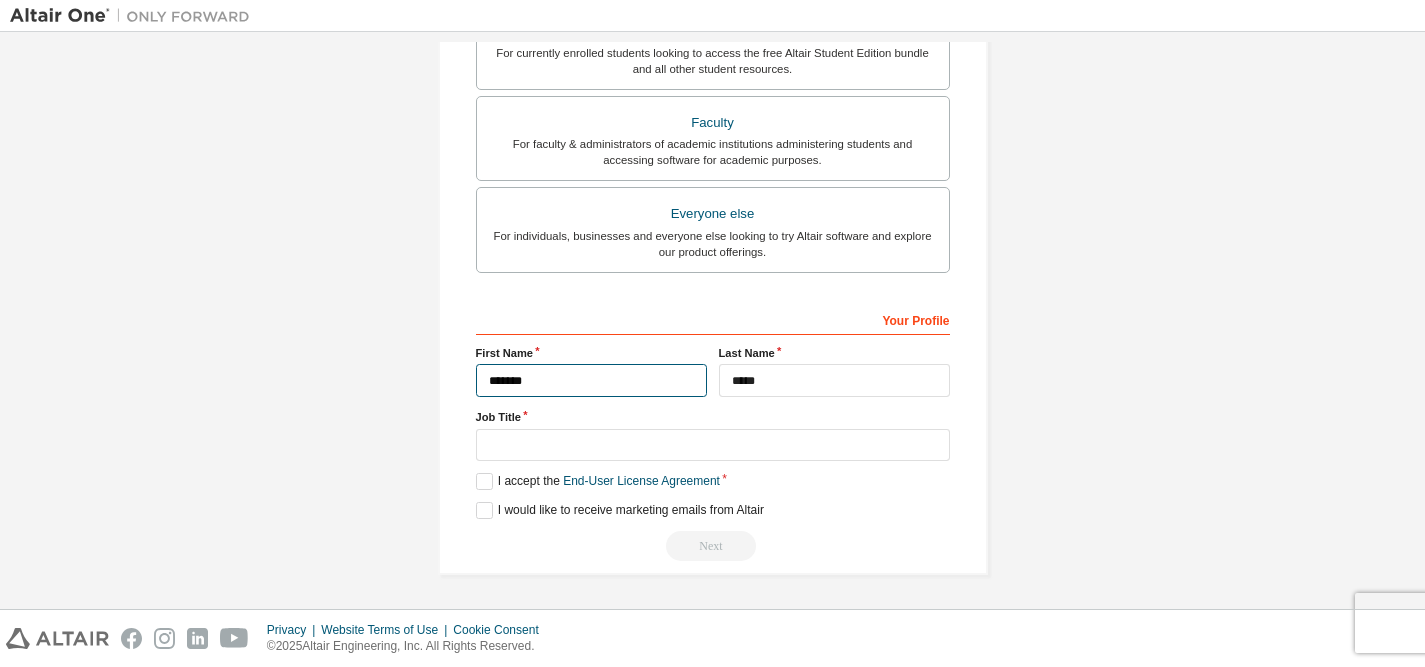click on "*******" at bounding box center (591, 380) 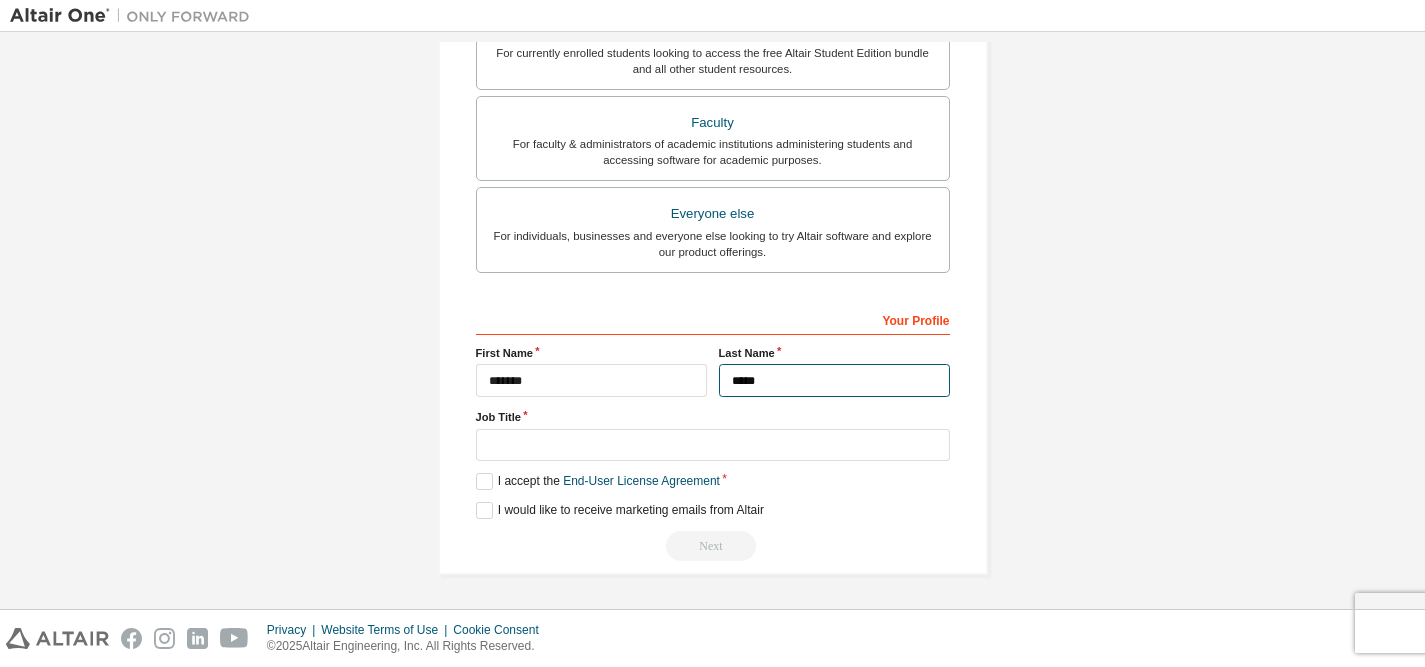 click on "*****" at bounding box center (834, 380) 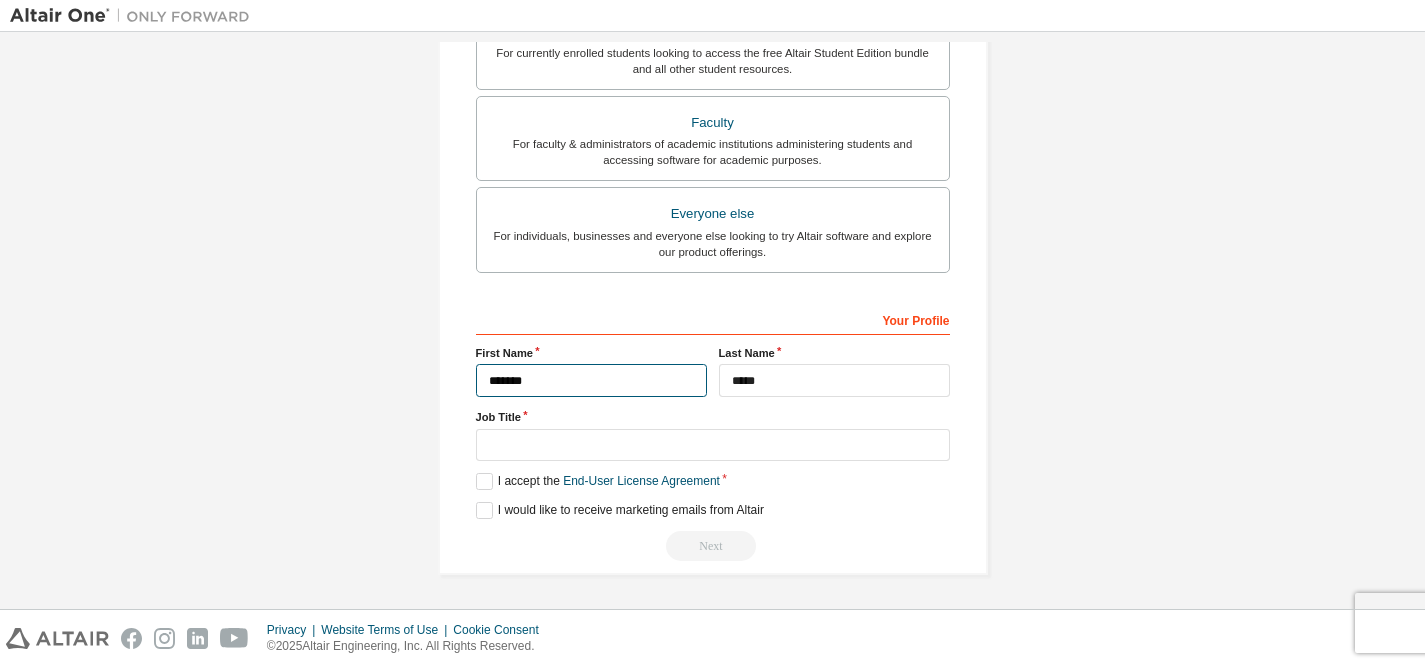 click on "*******" at bounding box center (591, 380) 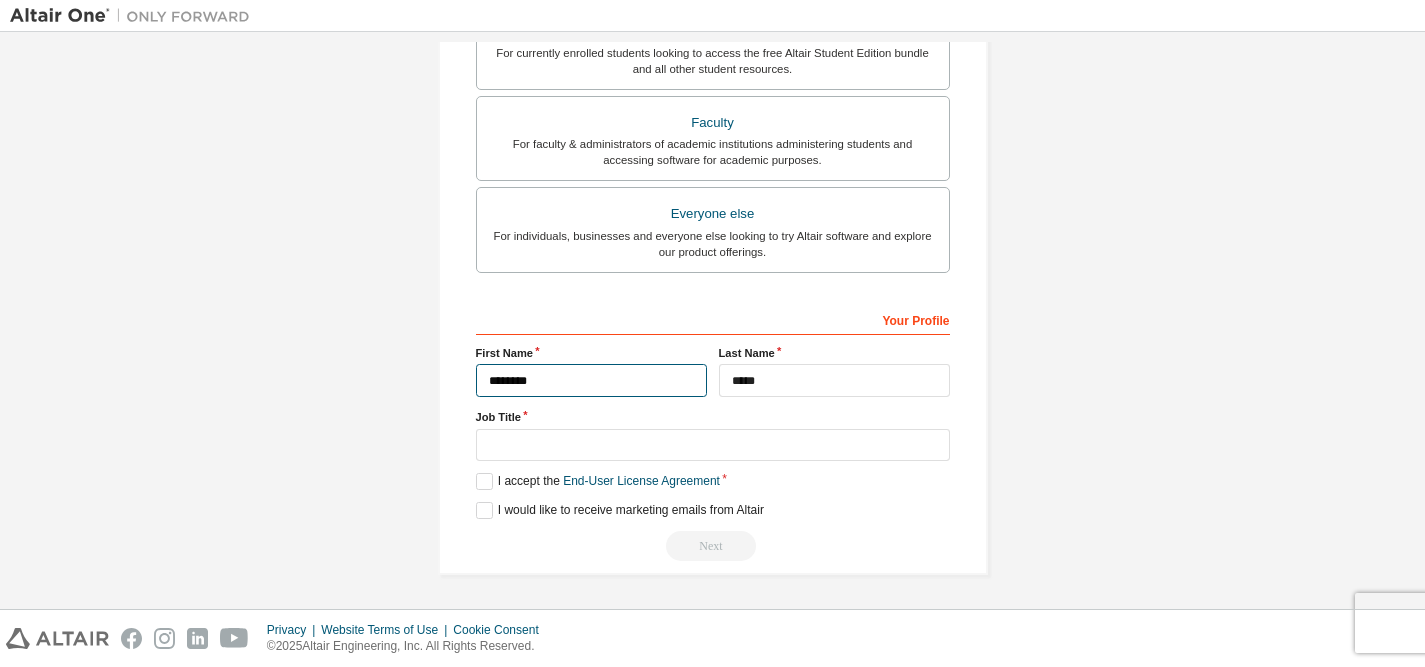 type on "*******" 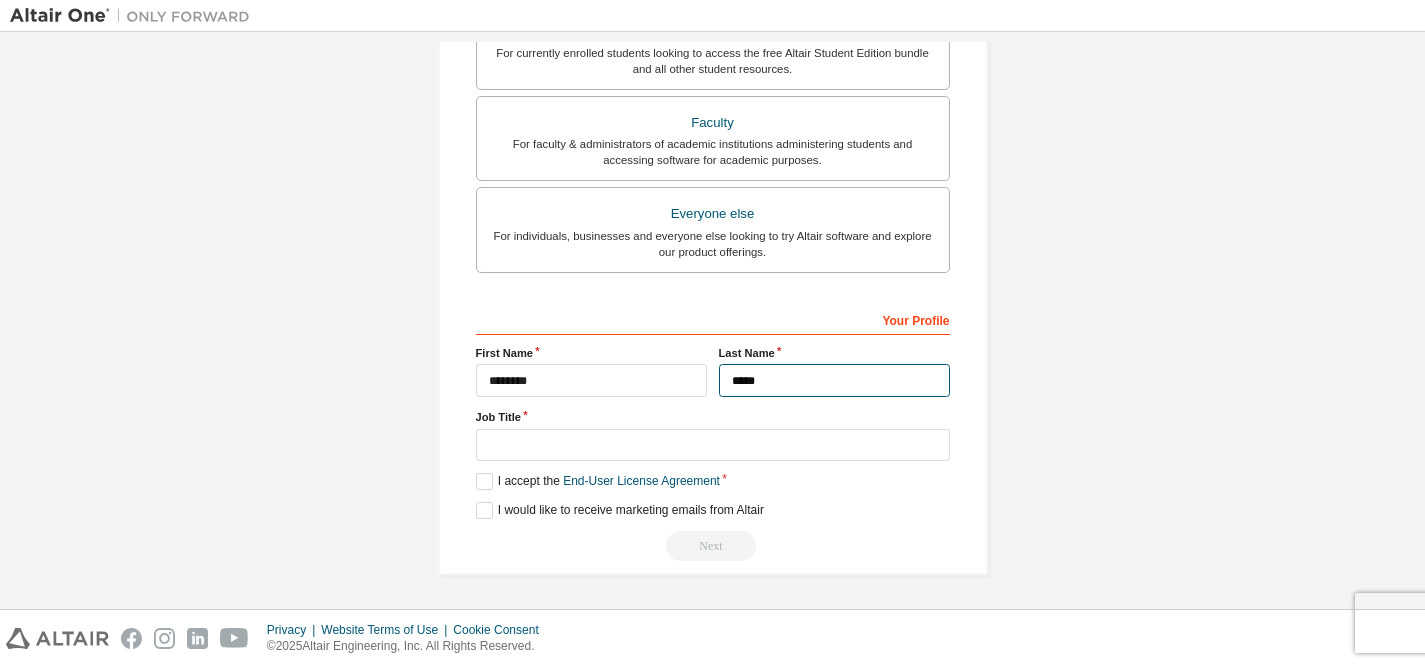 click on "*****" at bounding box center (834, 380) 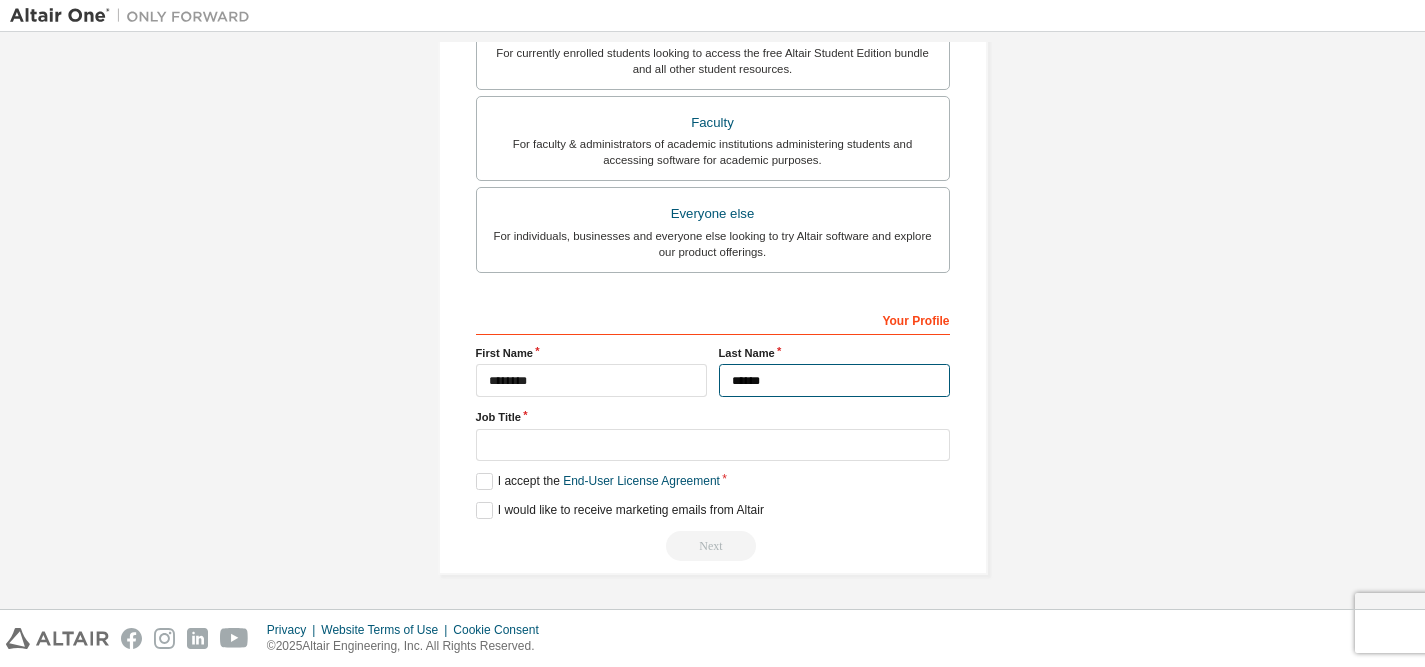 type on "*****" 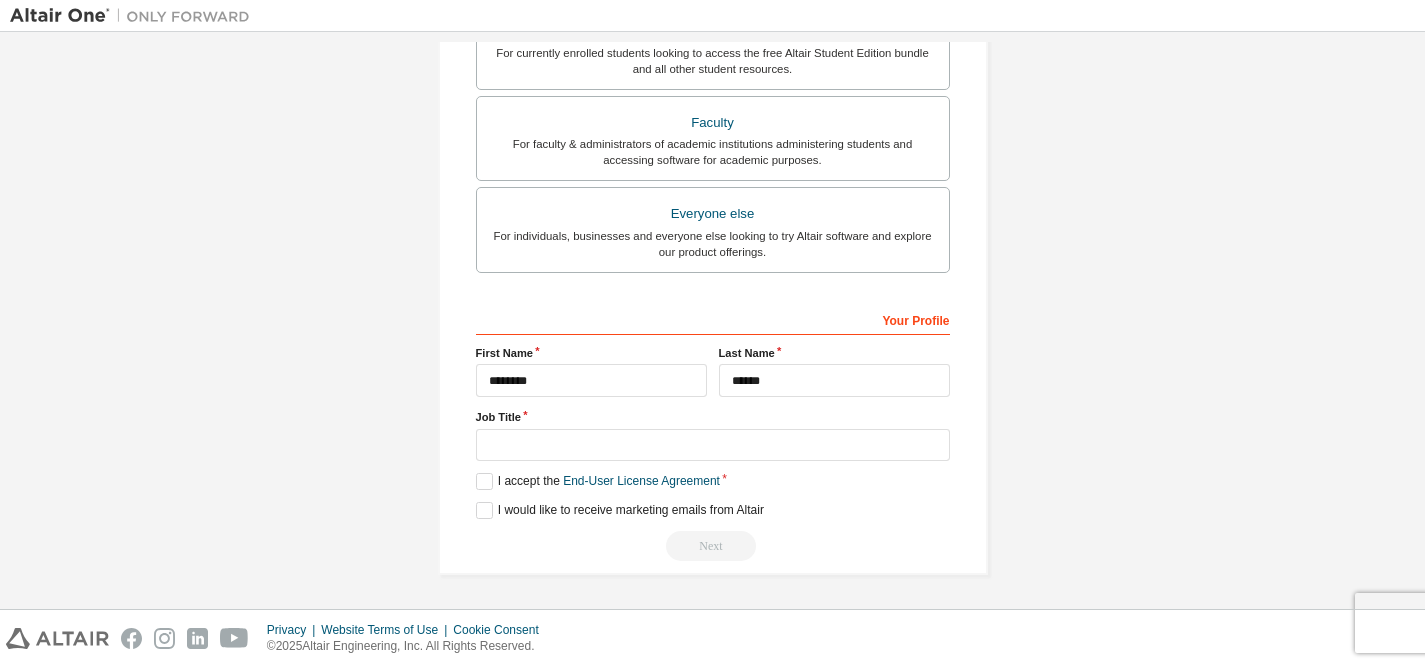 click on "Your Profile First Name ******* Last Name ***** Job Title Please provide State/Province to help us route sales and support resources to you more efficiently. I accept the    End-User License Agreement I would like to receive marketing emails from Altair Next" at bounding box center (713, 432) 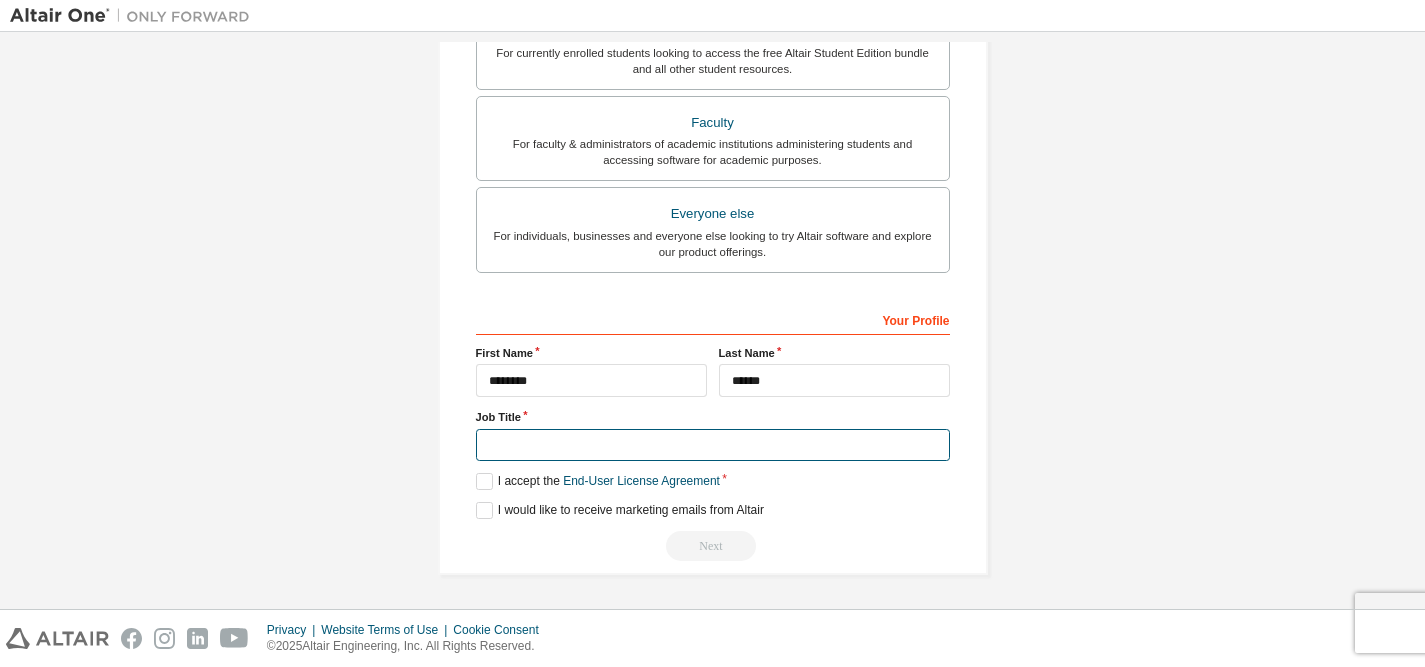 click at bounding box center [713, 445] 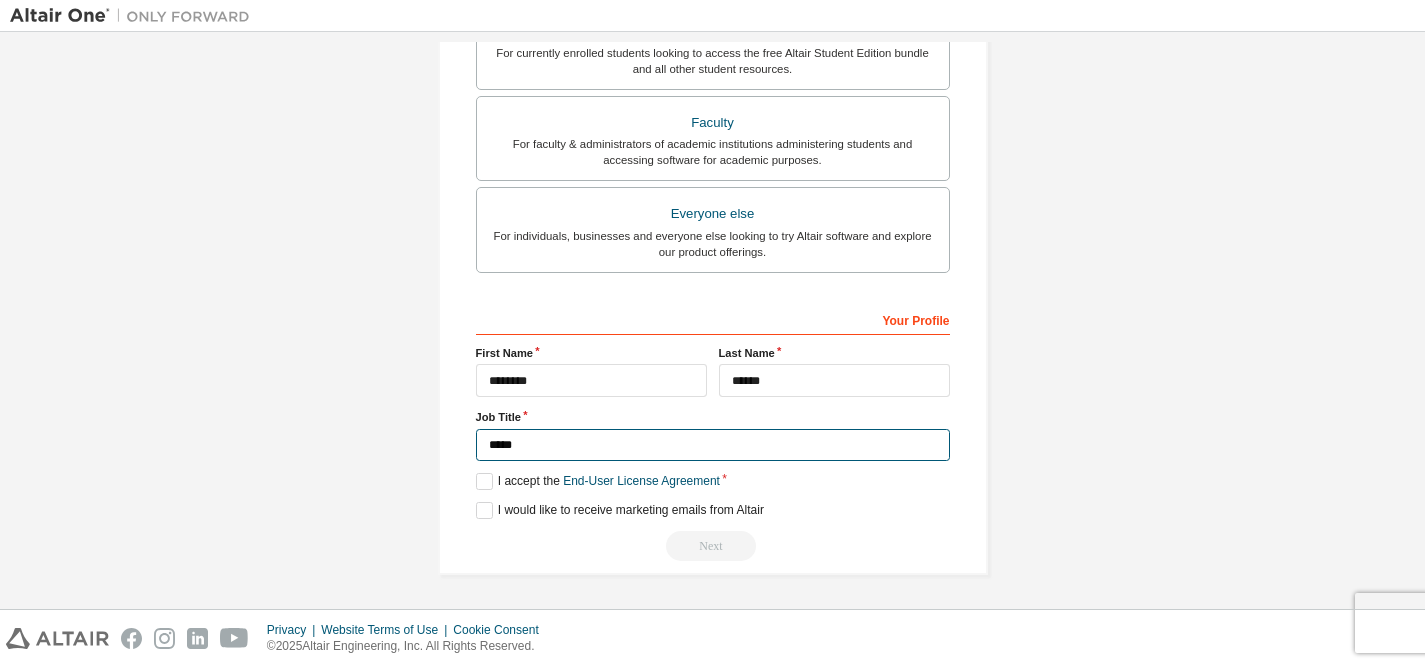 drag, startPoint x: 542, startPoint y: 448, endPoint x: 485, endPoint y: 438, distance: 57.870544 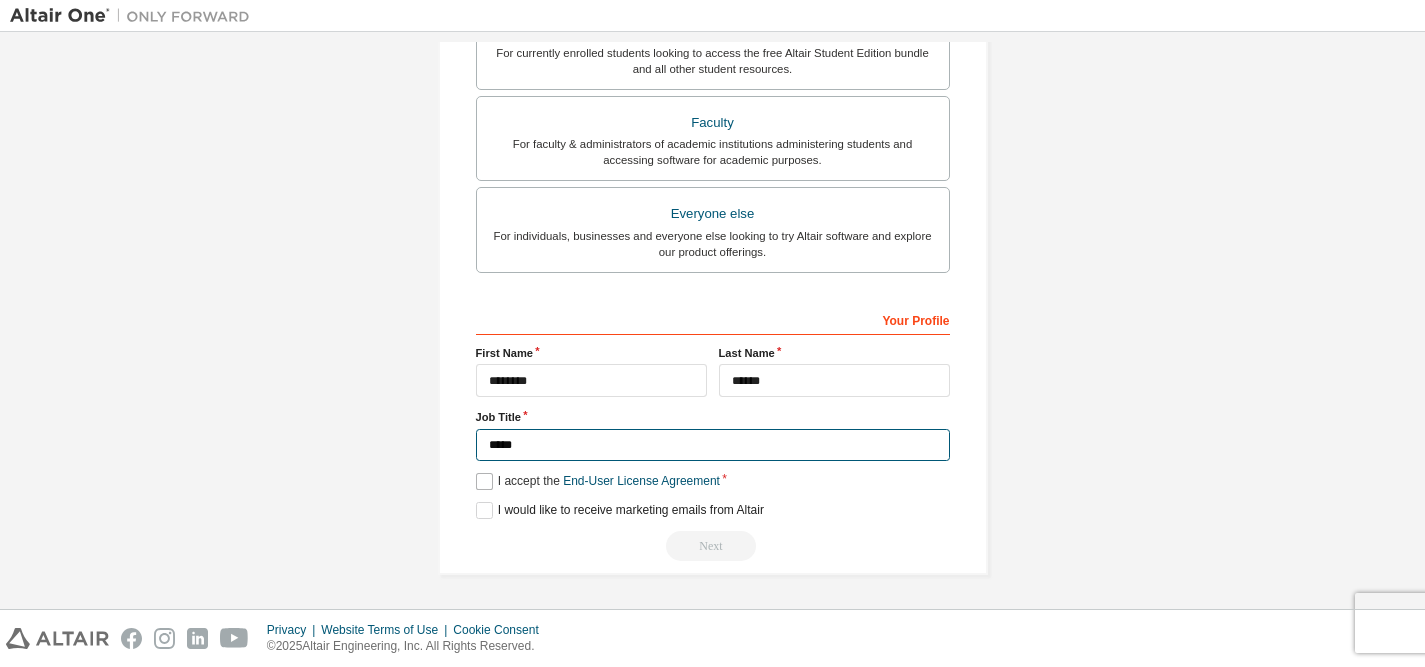 type on "*****" 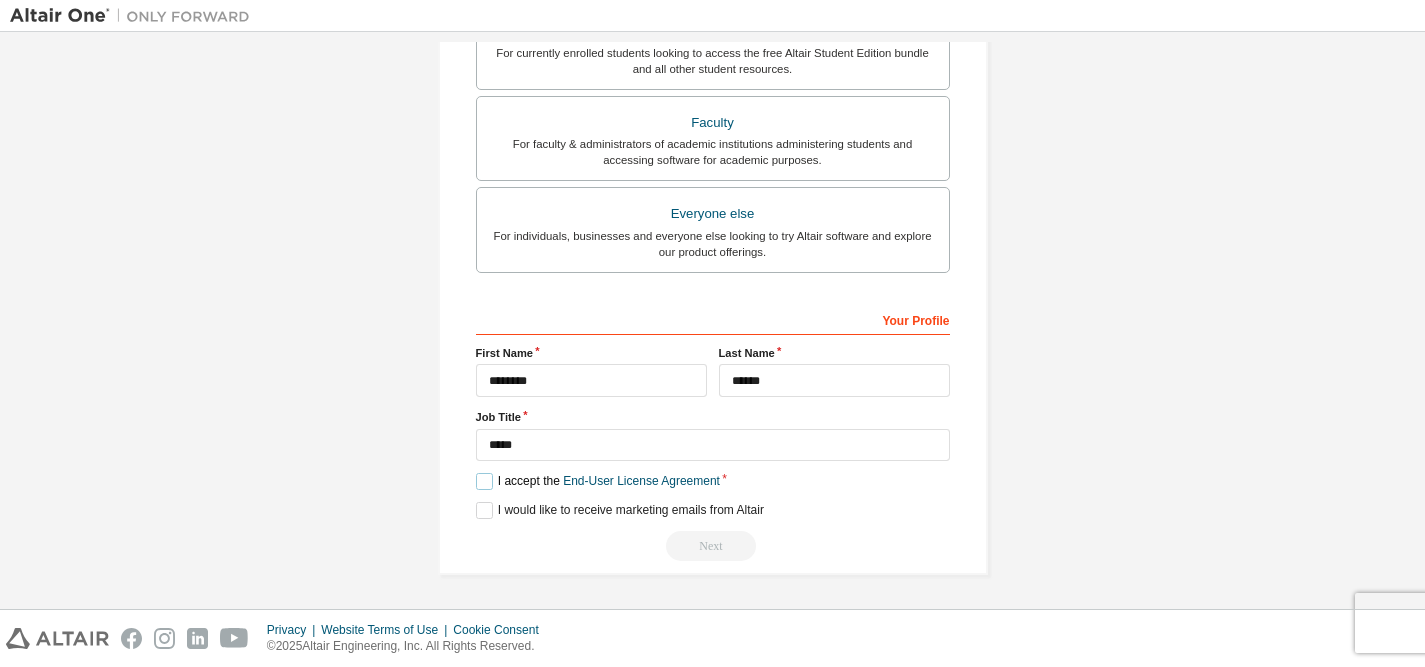 click on "I accept the    End-User License Agreement" at bounding box center (598, 481) 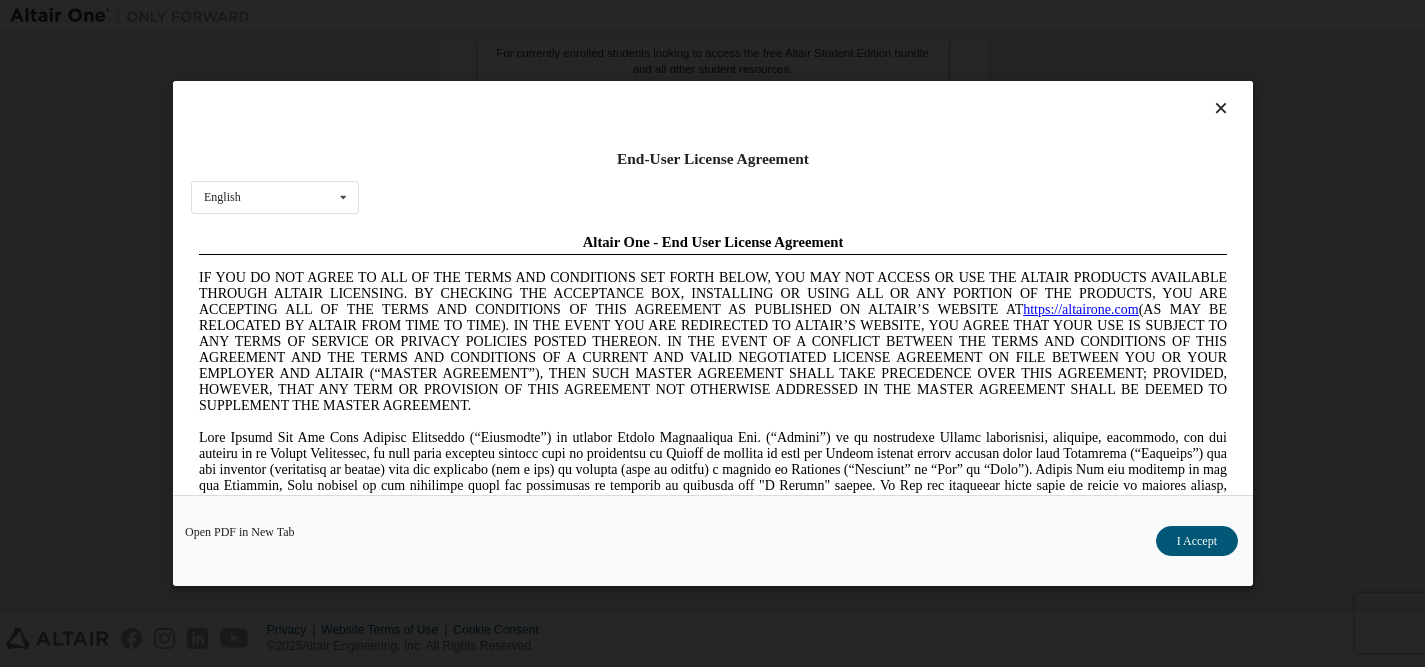 scroll, scrollTop: 0, scrollLeft: 0, axis: both 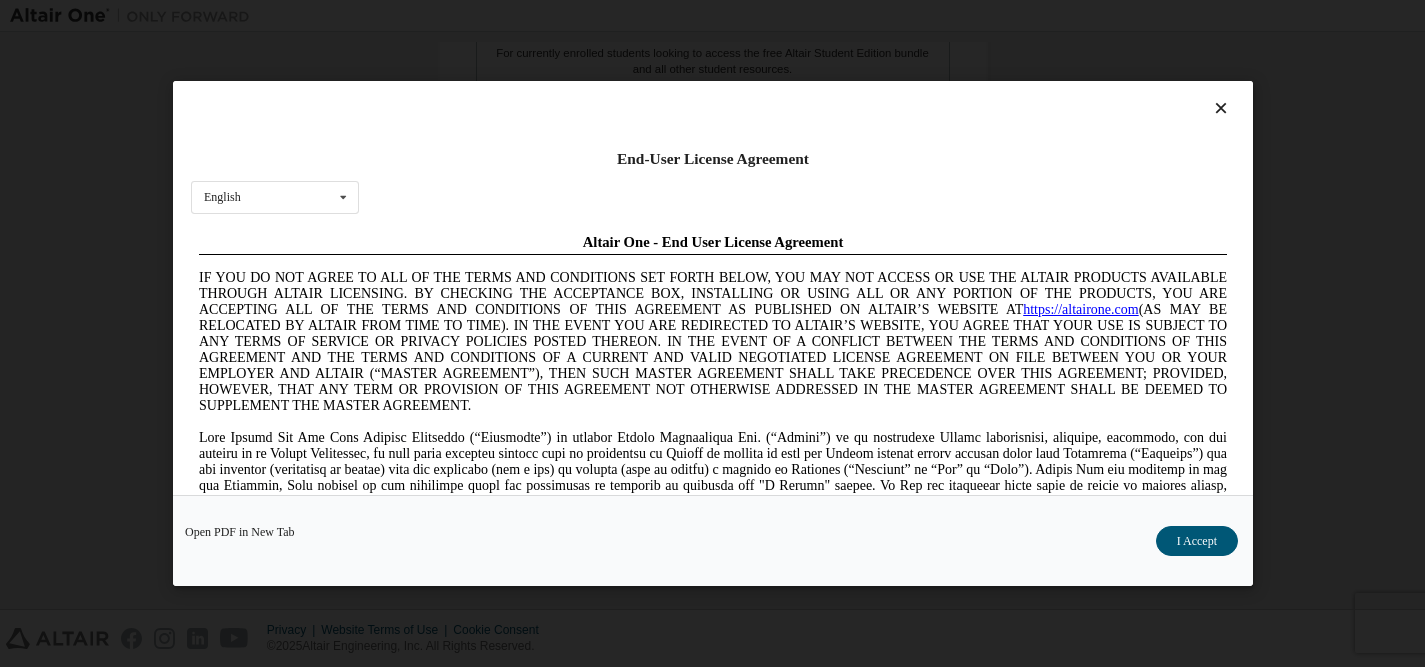 click on "I Accept" at bounding box center [1196, 541] 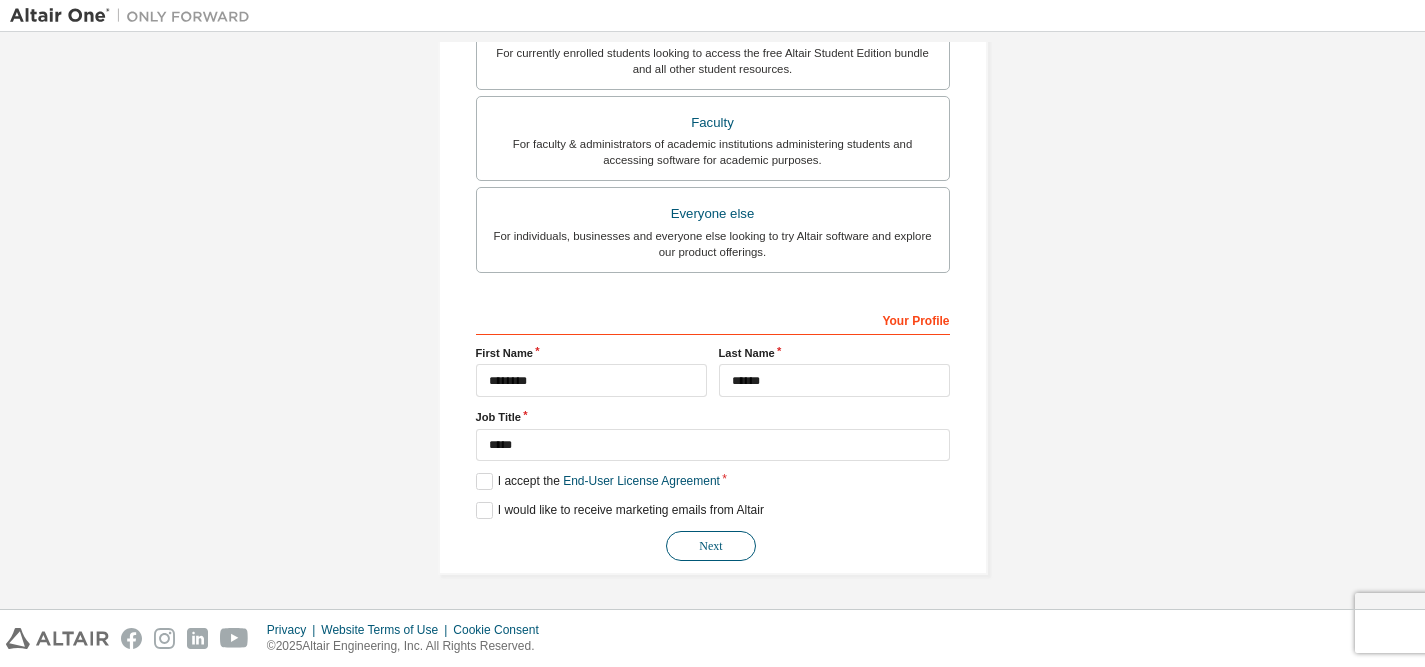 click on "Next" at bounding box center (711, 546) 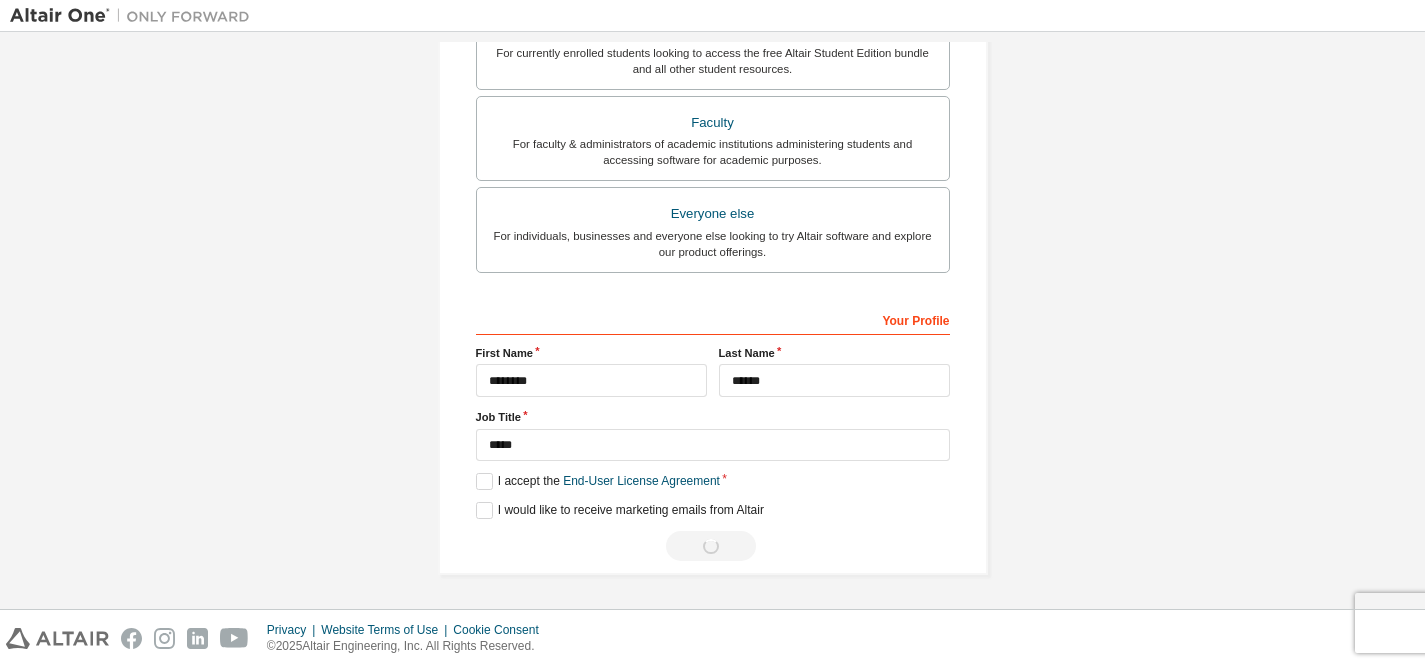 scroll, scrollTop: 0, scrollLeft: 0, axis: both 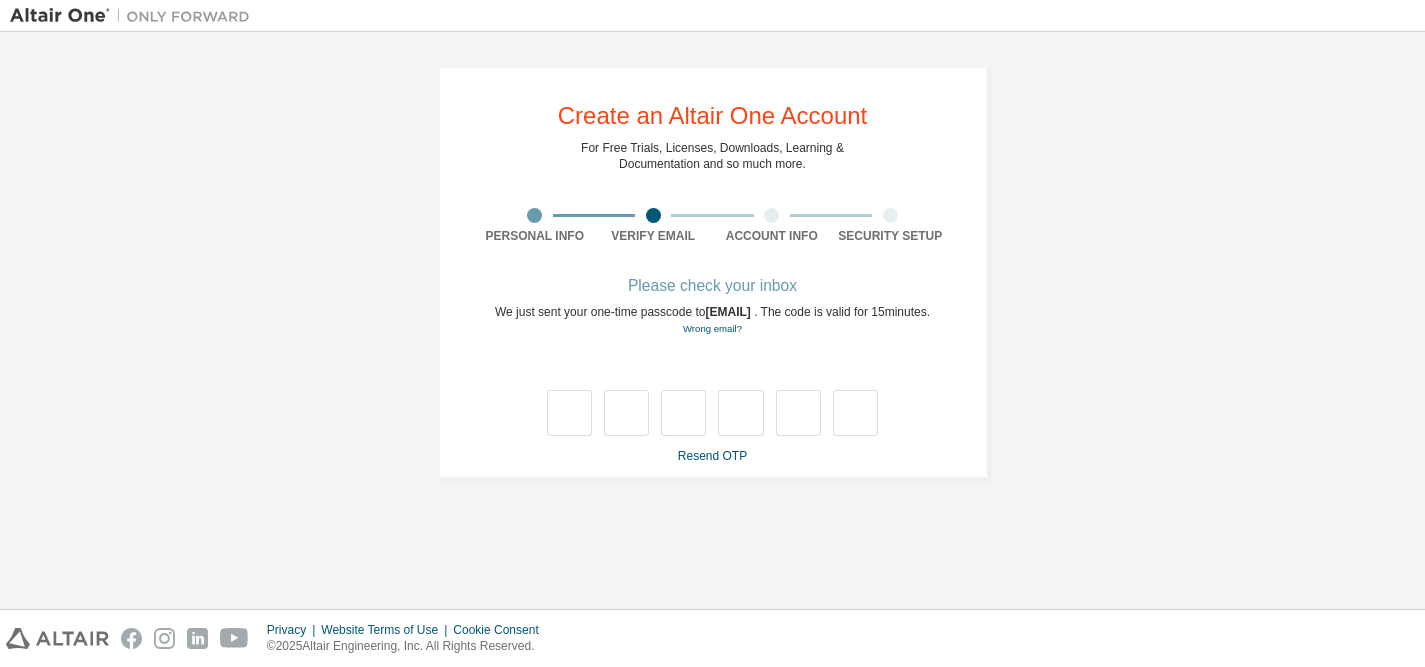 click at bounding box center [0, 667] 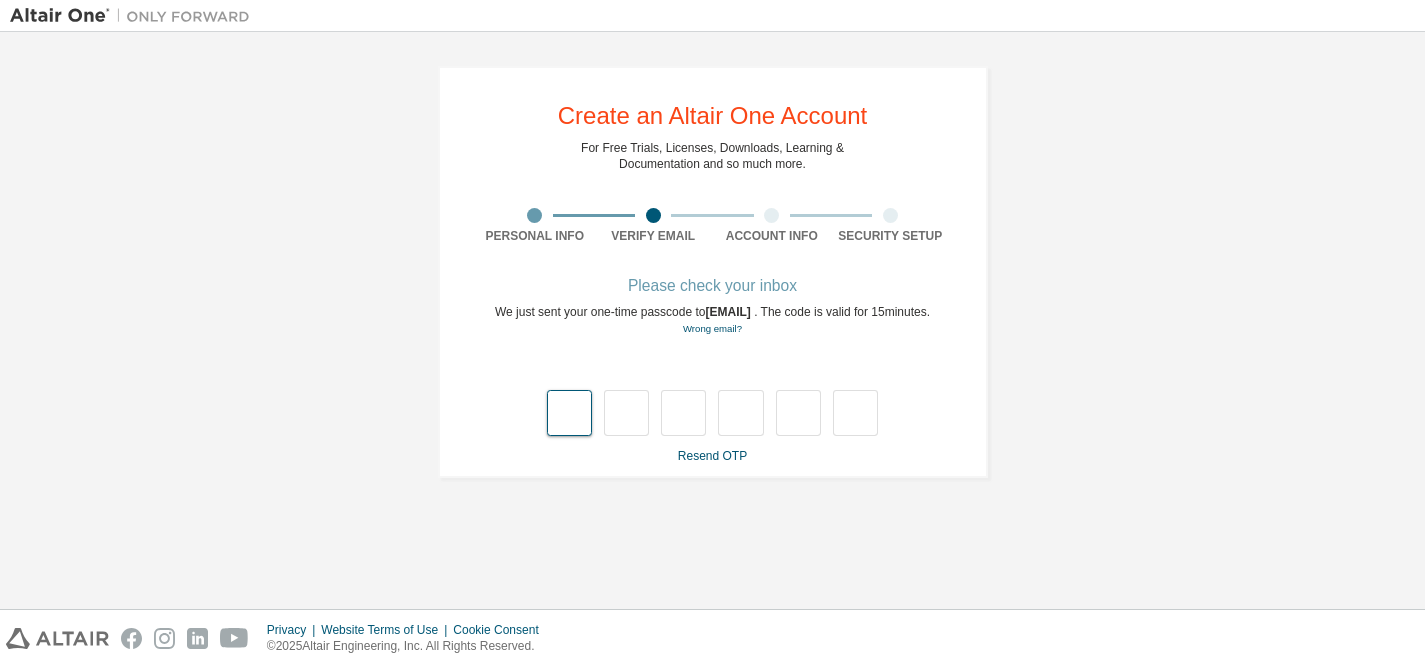 click at bounding box center (569, 413) 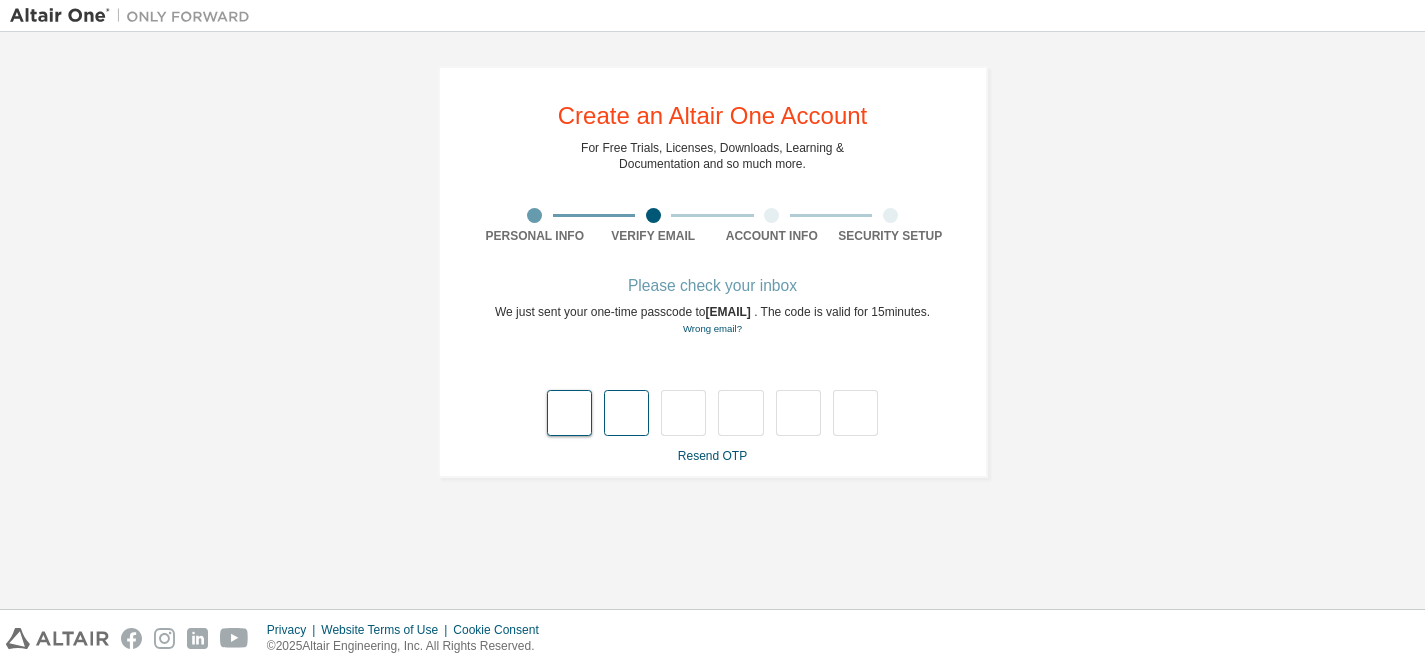 type on "*" 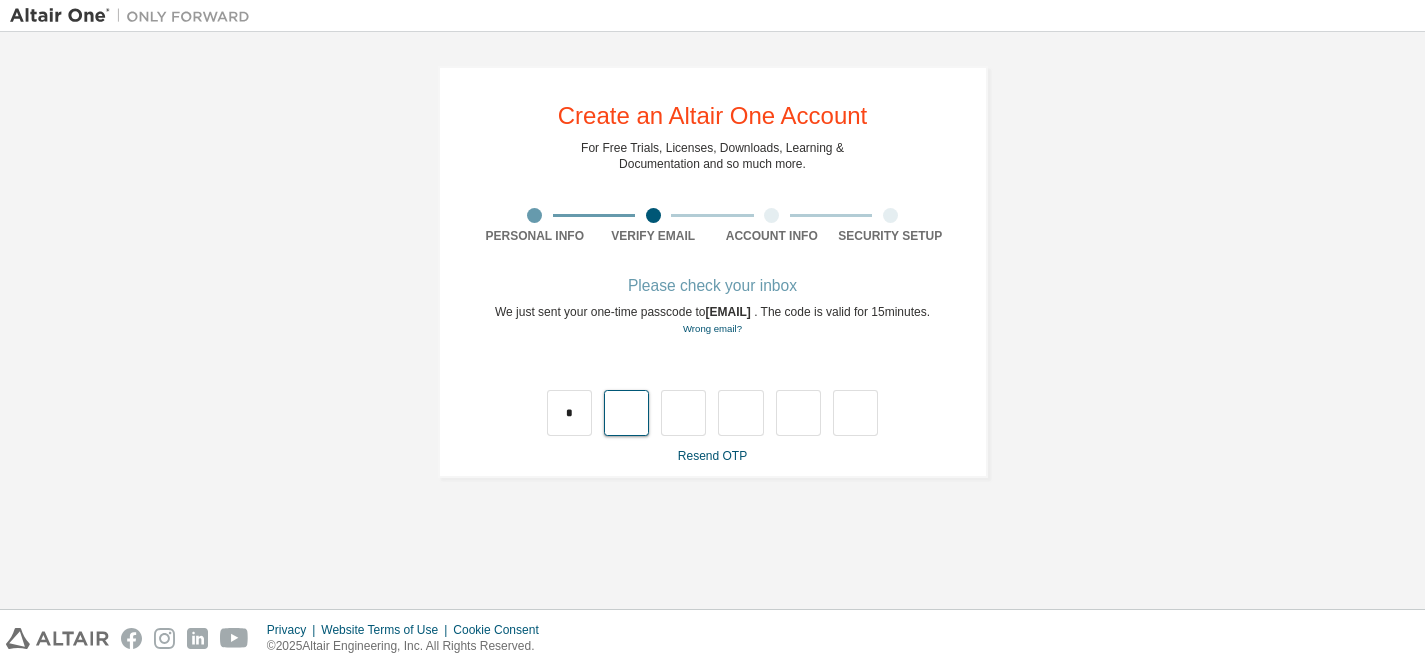 type on "*" 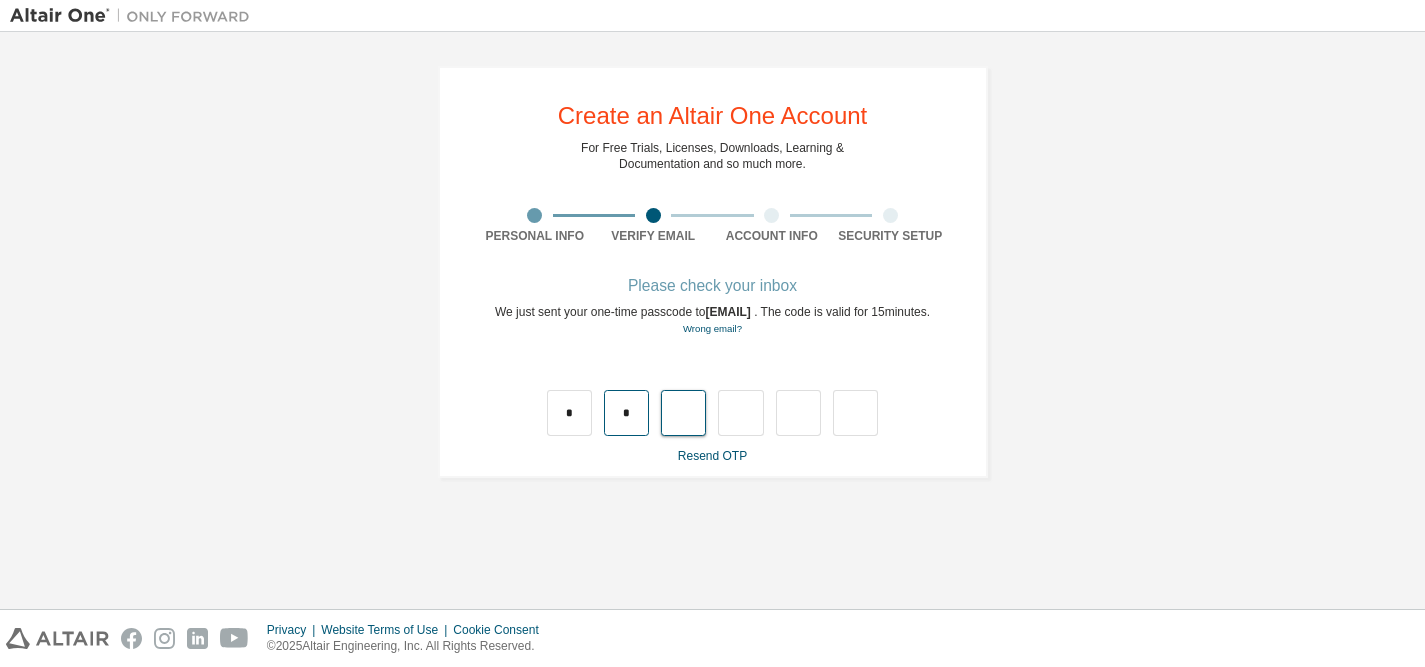 type on "*" 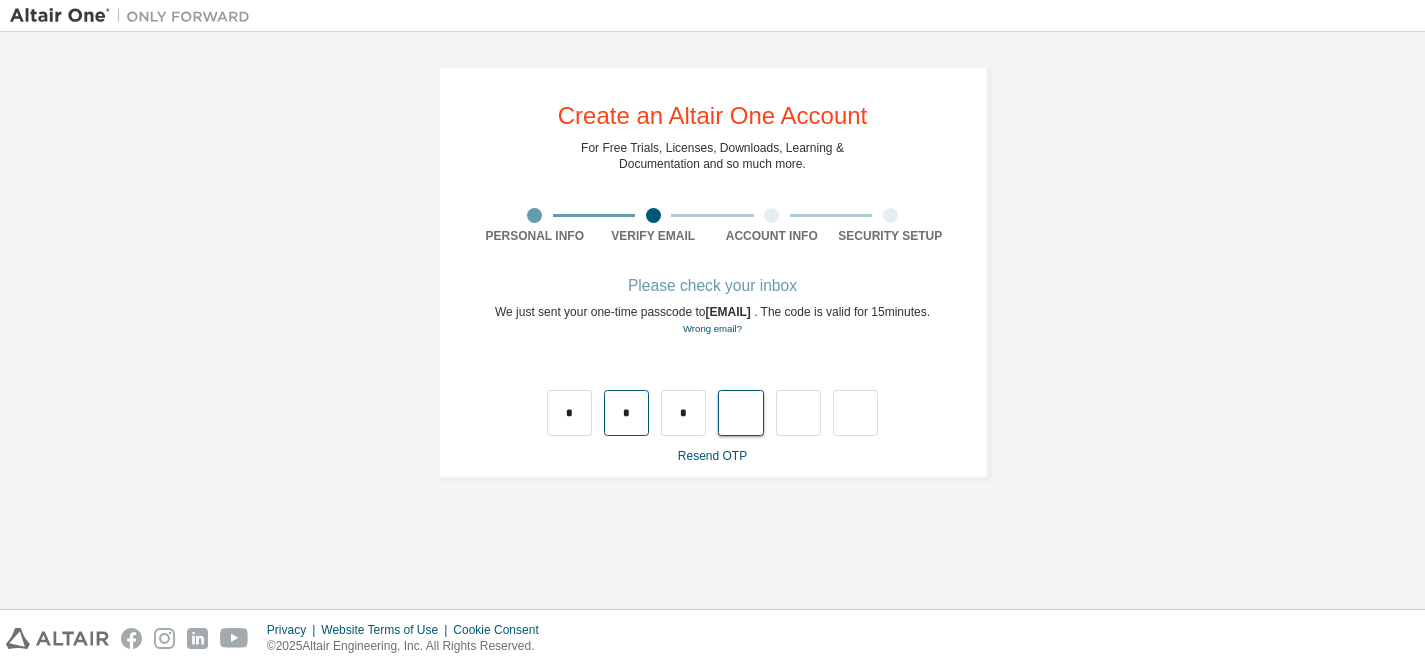 type on "*" 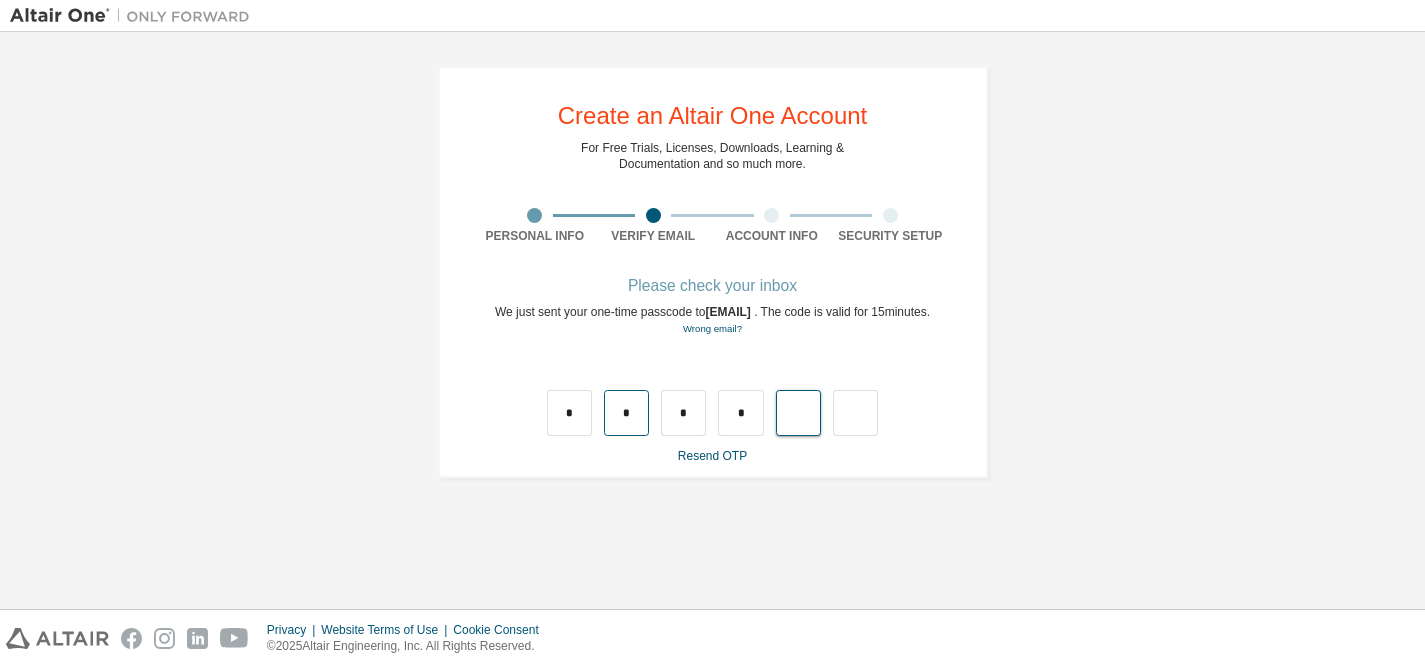type on "*" 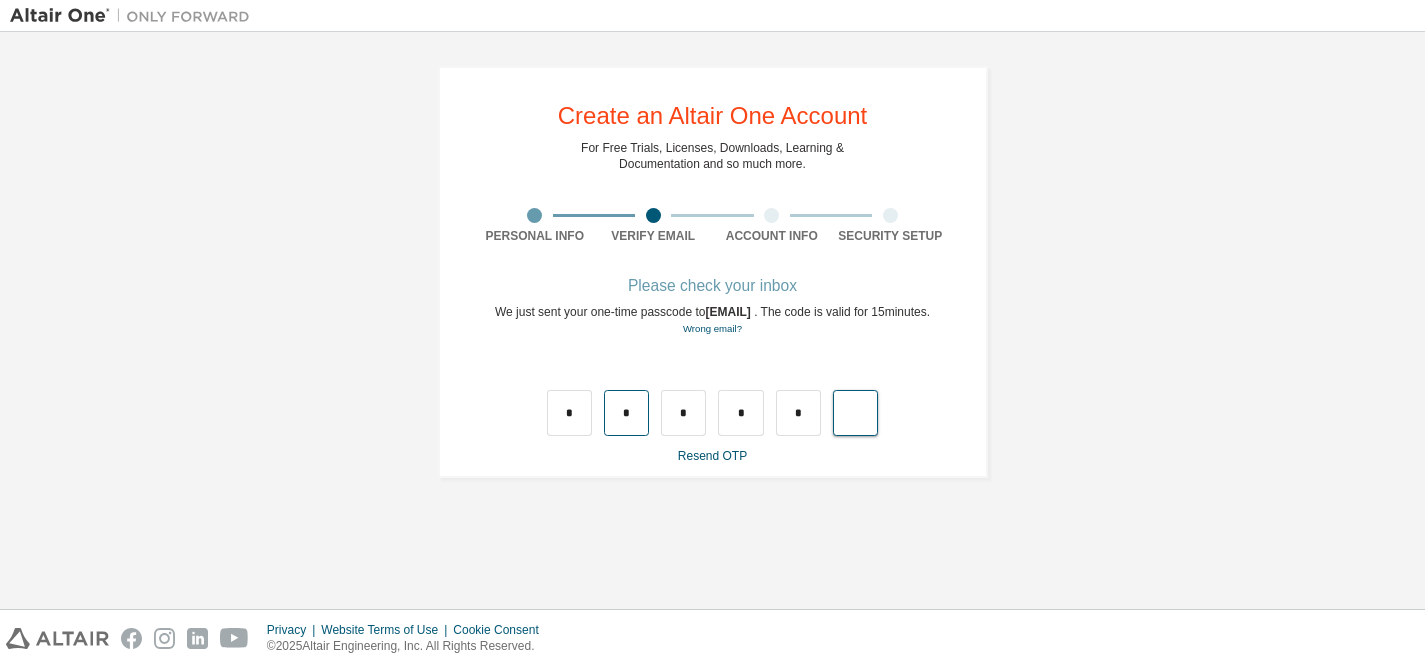 type on "*" 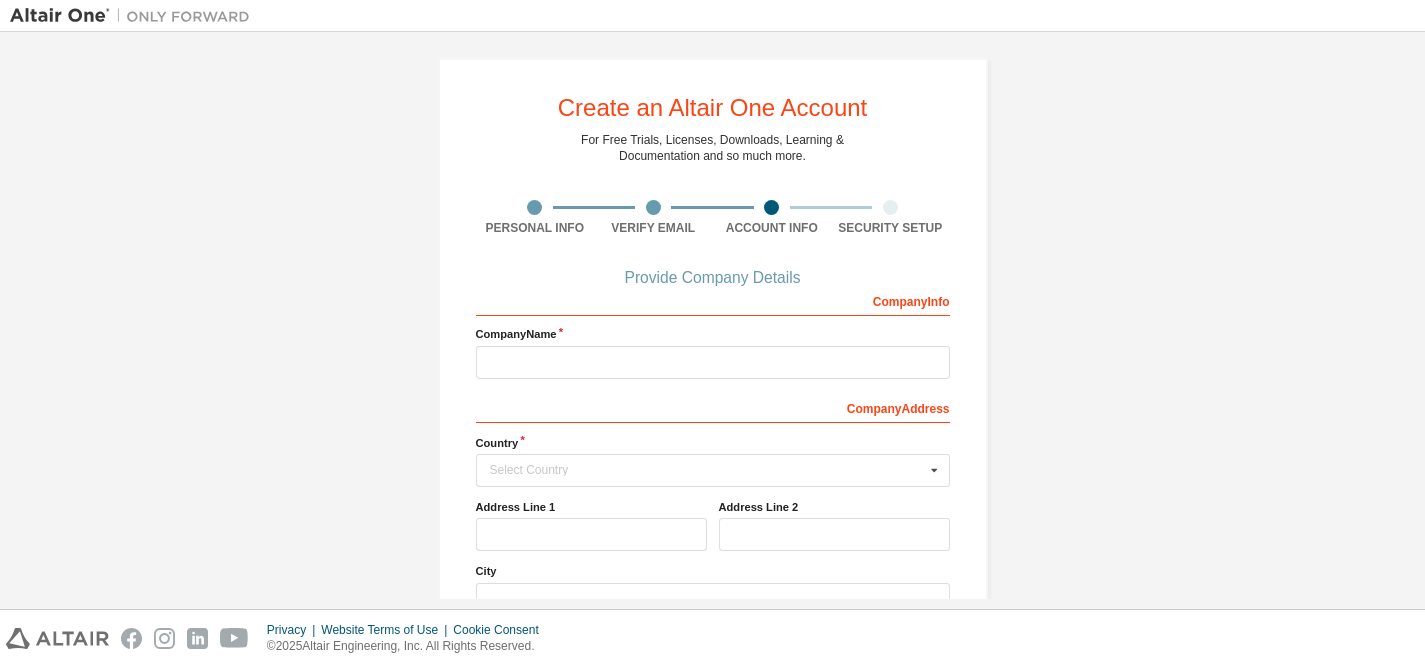 scroll, scrollTop: 0, scrollLeft: 0, axis: both 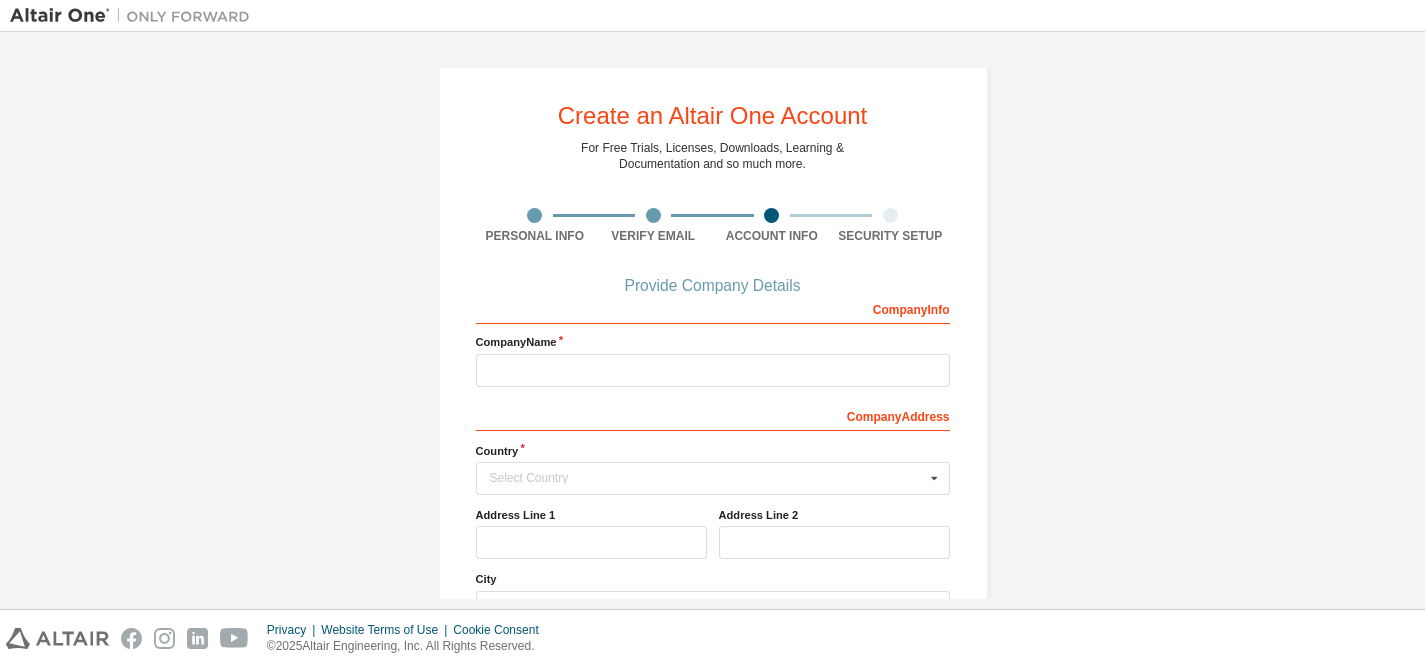 click on "Personal Info" at bounding box center (535, 226) 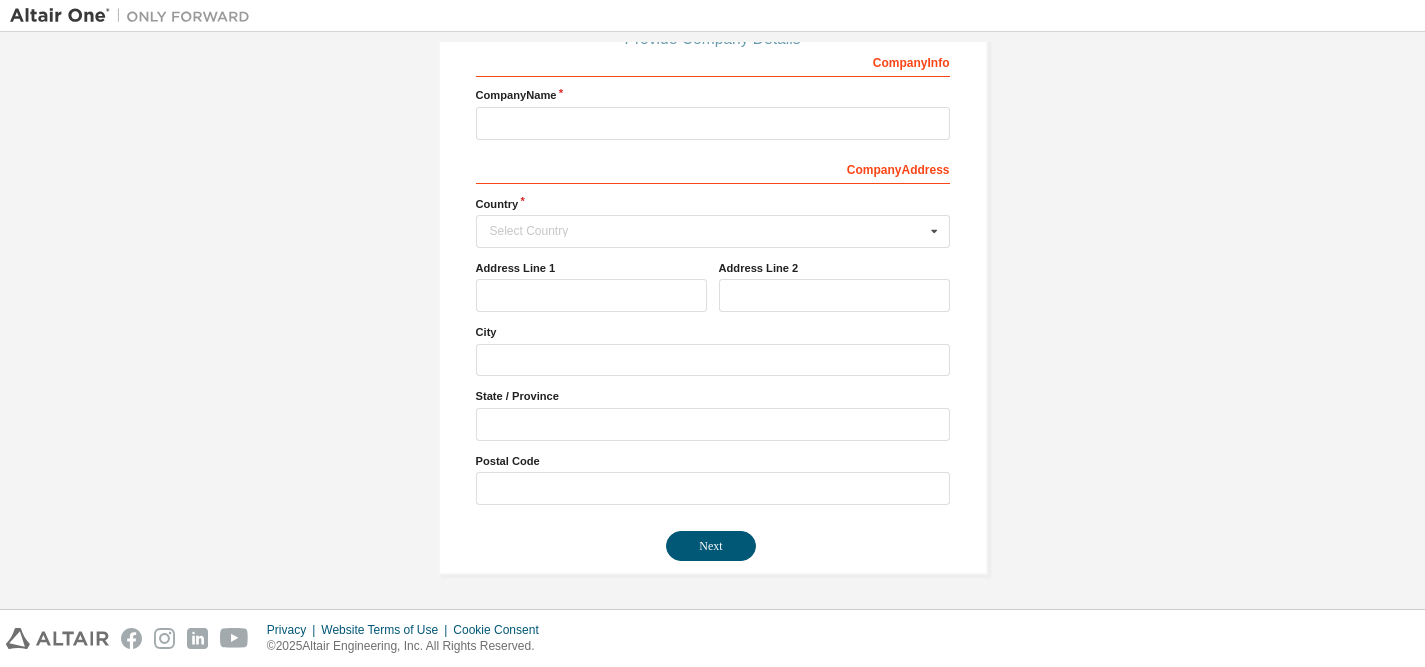 scroll, scrollTop: 0, scrollLeft: 0, axis: both 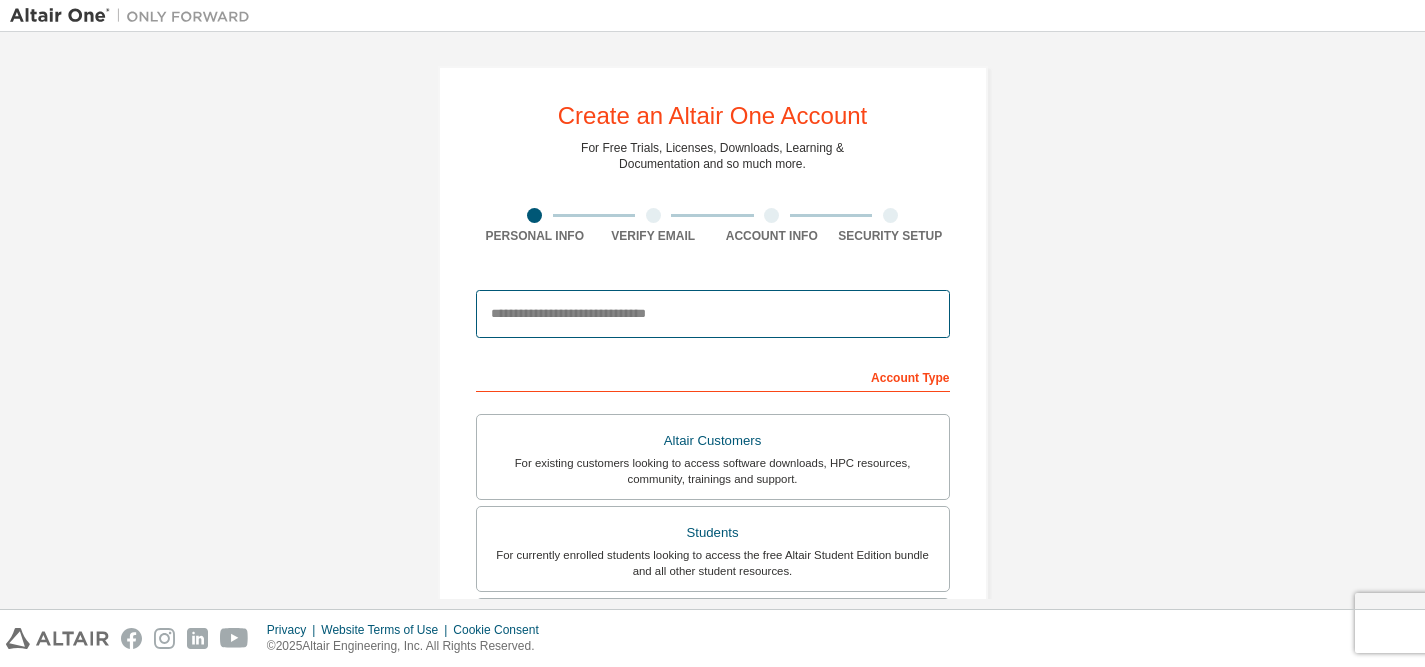 click at bounding box center [713, 314] 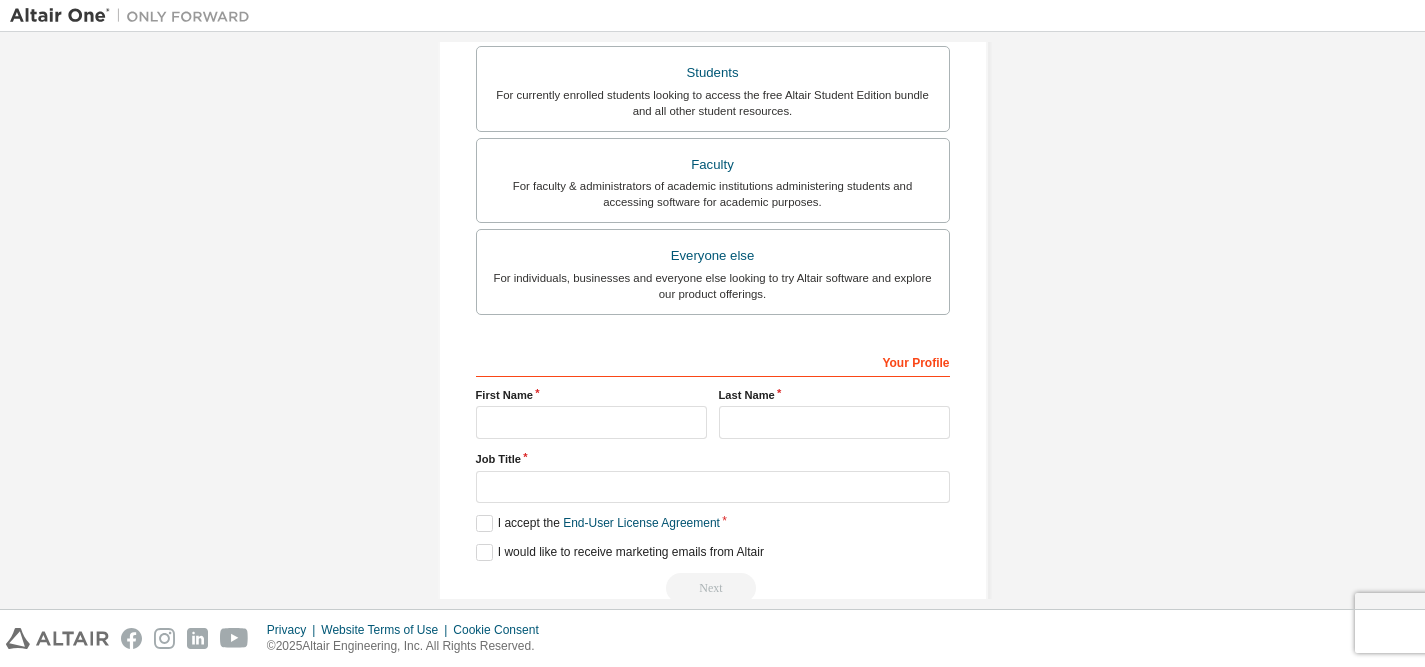 click on "Create an Altair One Account For Free Trials, Licenses, Downloads, Learning & Documentation and so much more. Personal Info Verify Email Account Info Security Setup This is a federated email. No need to register a new account. You should be able to login by using your company's SSO credentials. Email already exists. Please try to login instead. Account Type Altair Customers For existing customers looking to access software downloads, HPC resources, community, trainings and support. Students For currently enrolled students looking to access the free Altair Student Edition bundle and all other student resources. Faculty For faculty & administrators of academic institutions administering students and accessing software for academic purposes. Everyone else For individuals, businesses and everyone else looking to try Altair software and explore our product offerings. Your Profile [FIRST] [LAST] [JOB TITLE] Please provide [STATE]/[PROVINCE] to help us route sales and support resources to you more efficiently." at bounding box center (712, 111) 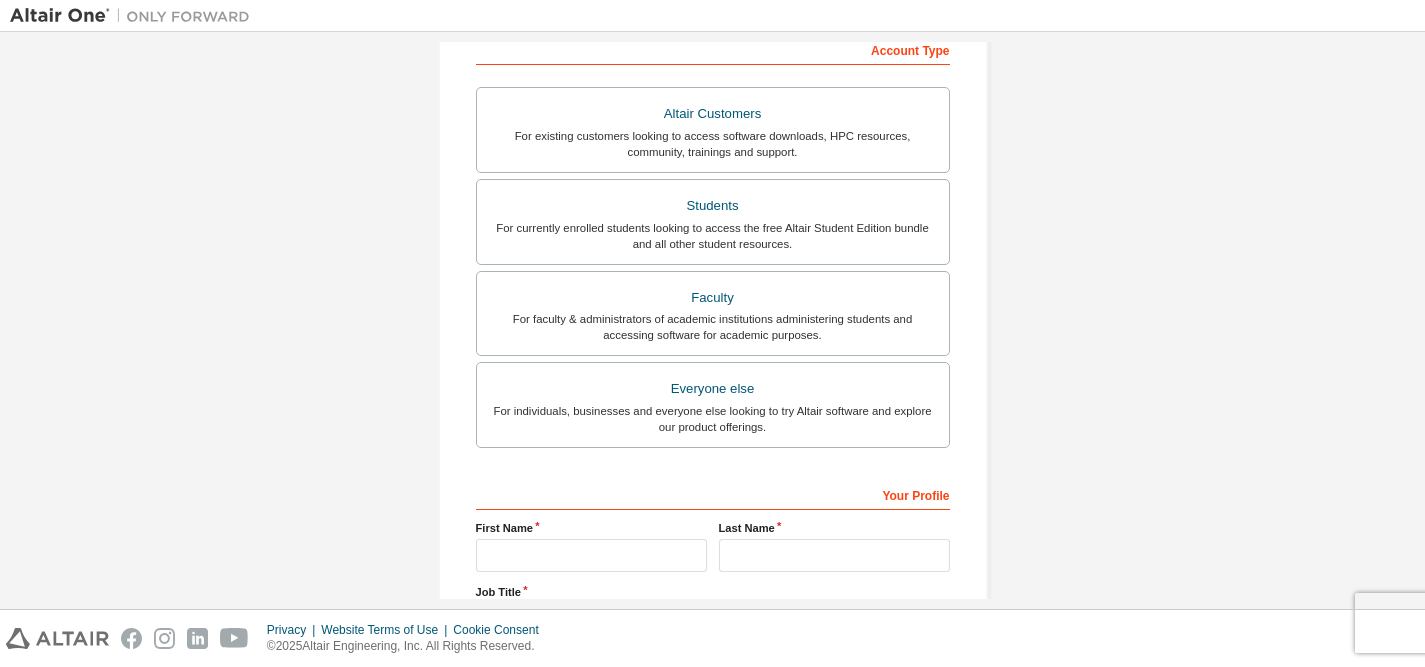 scroll, scrollTop: 317, scrollLeft: 0, axis: vertical 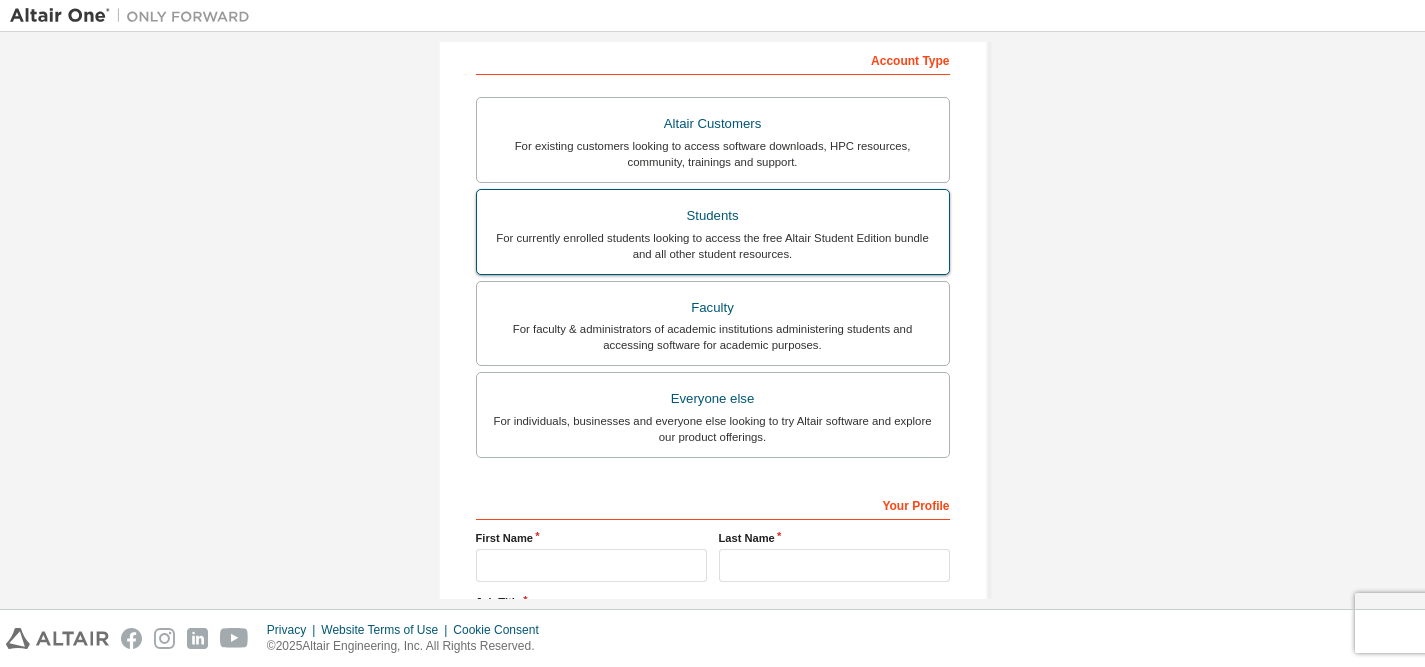 click on "Students" at bounding box center (713, 216) 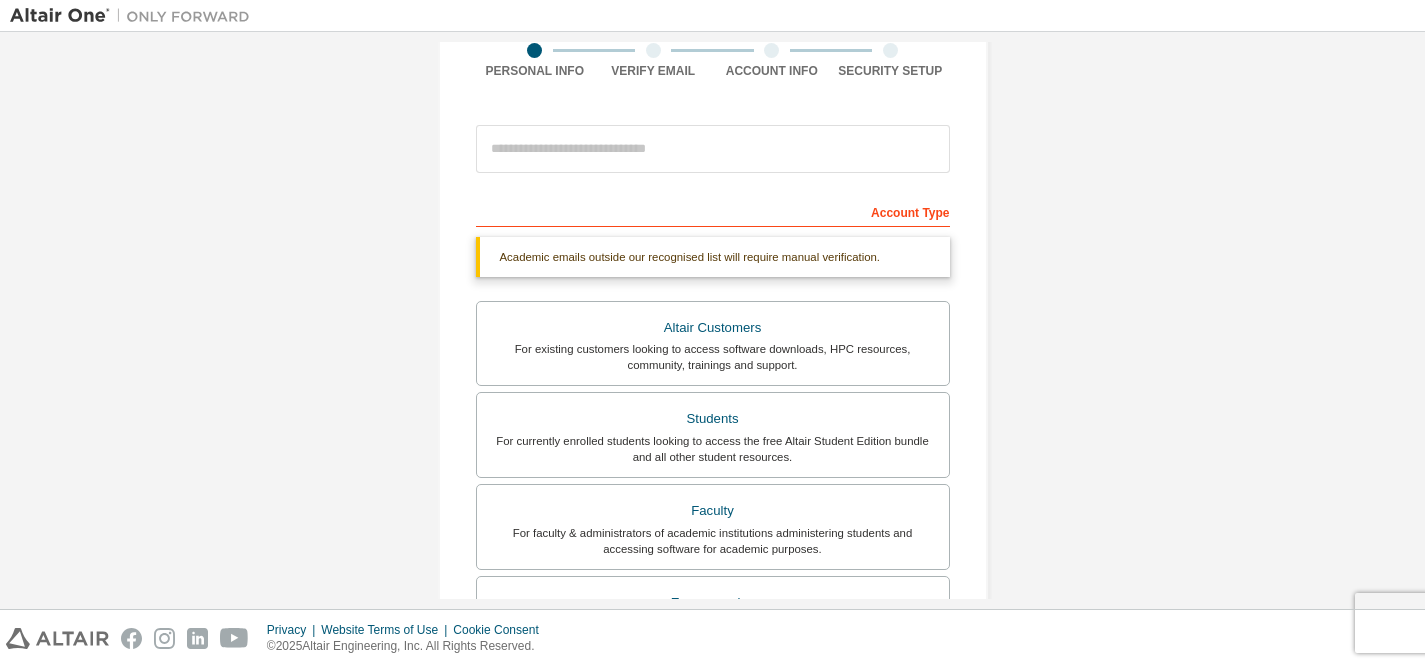 scroll, scrollTop: 162, scrollLeft: 0, axis: vertical 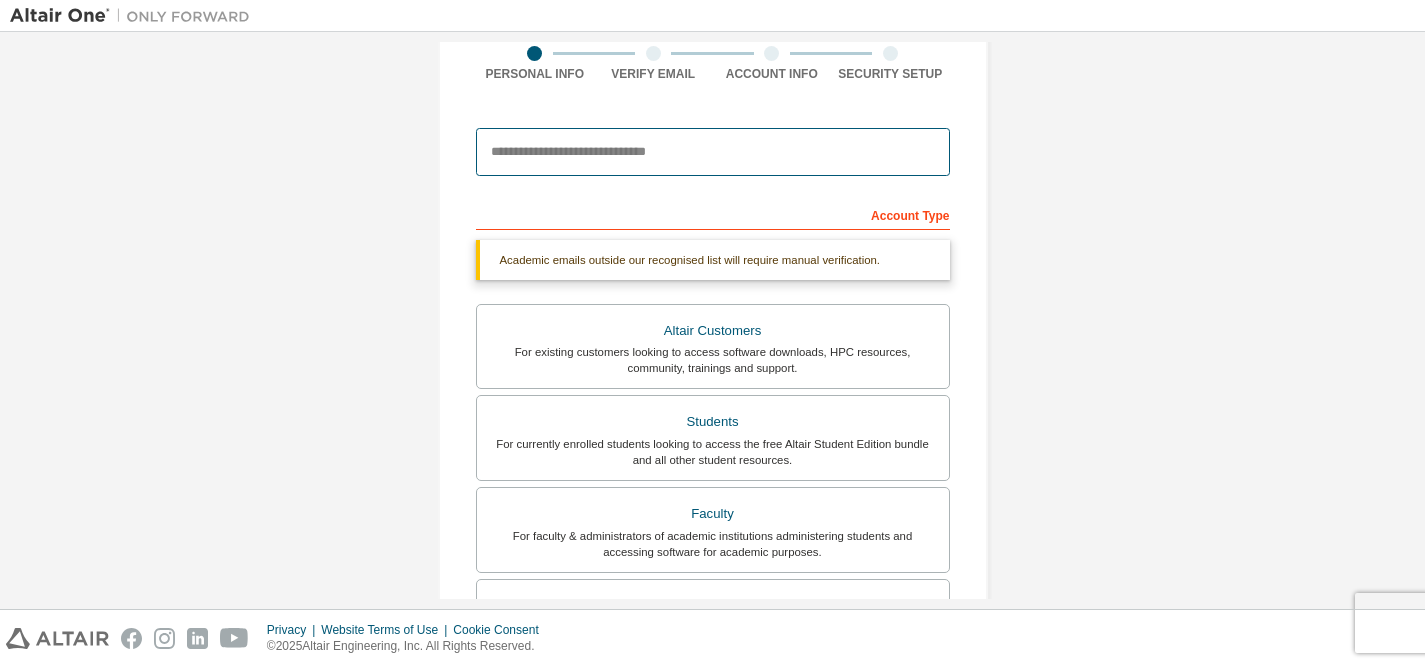 click at bounding box center [713, 152] 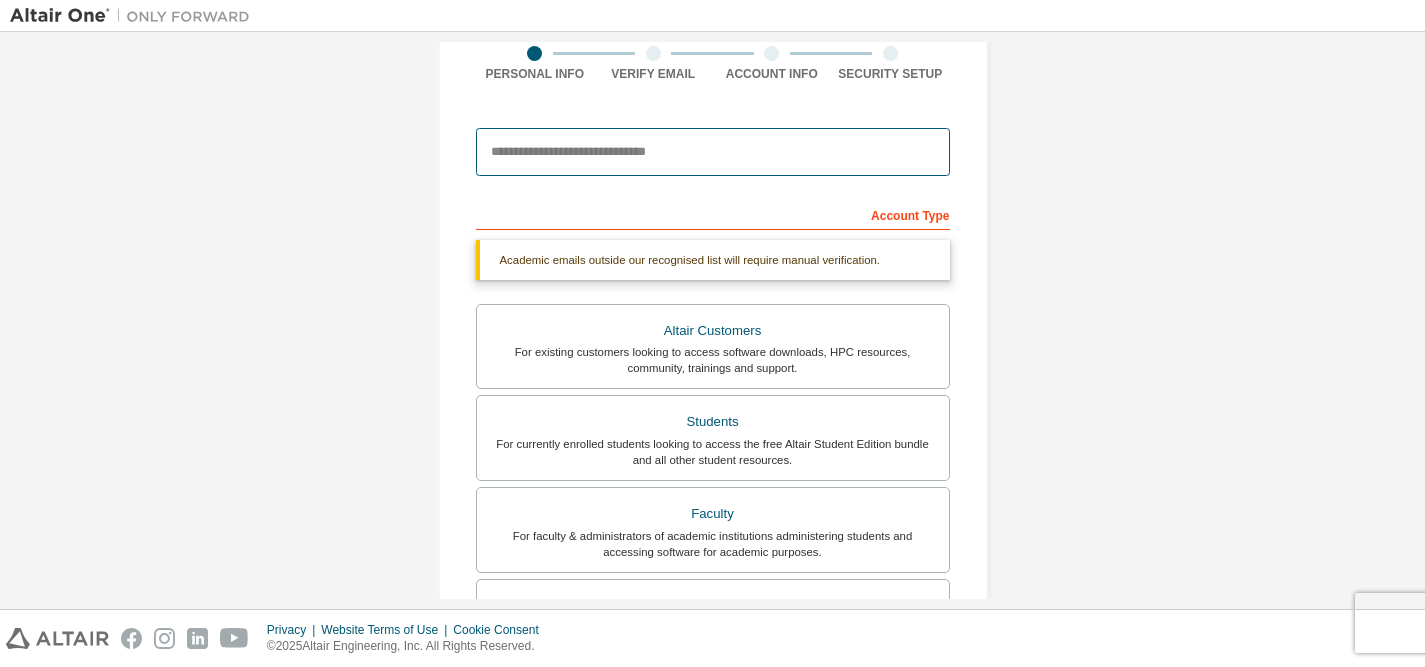type on "**********" 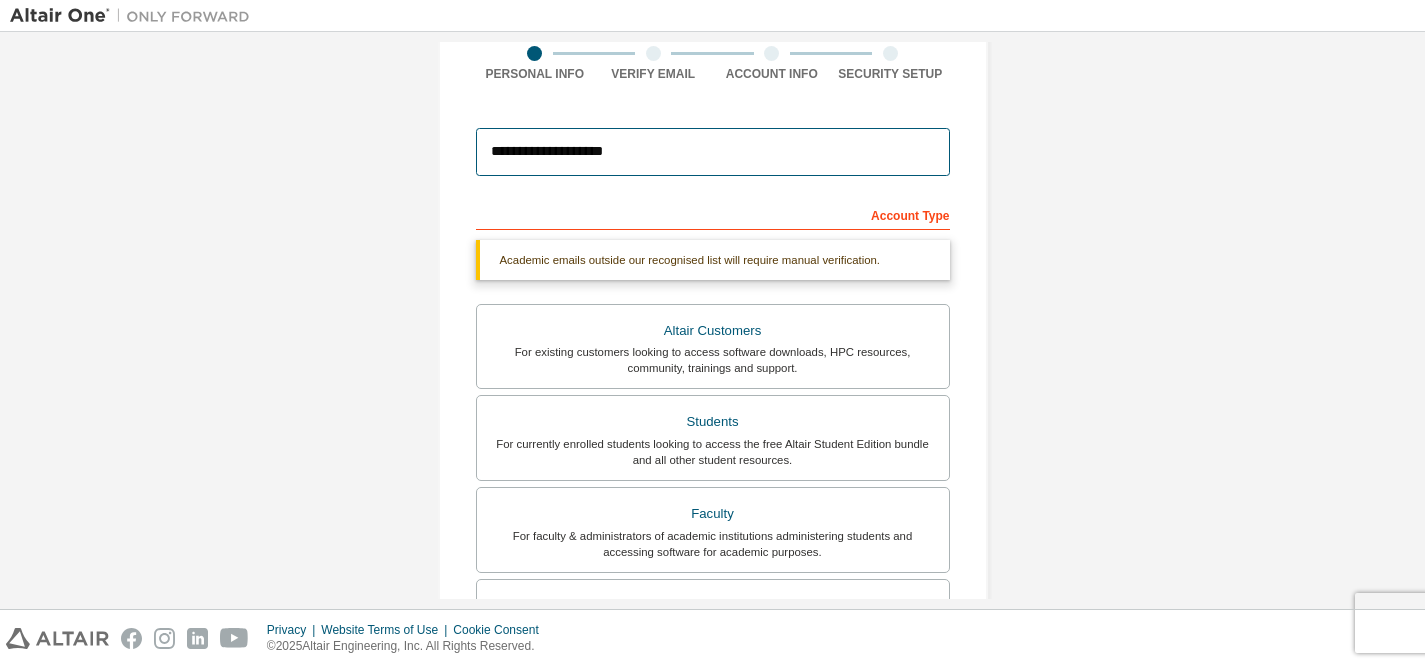 type on "*******" 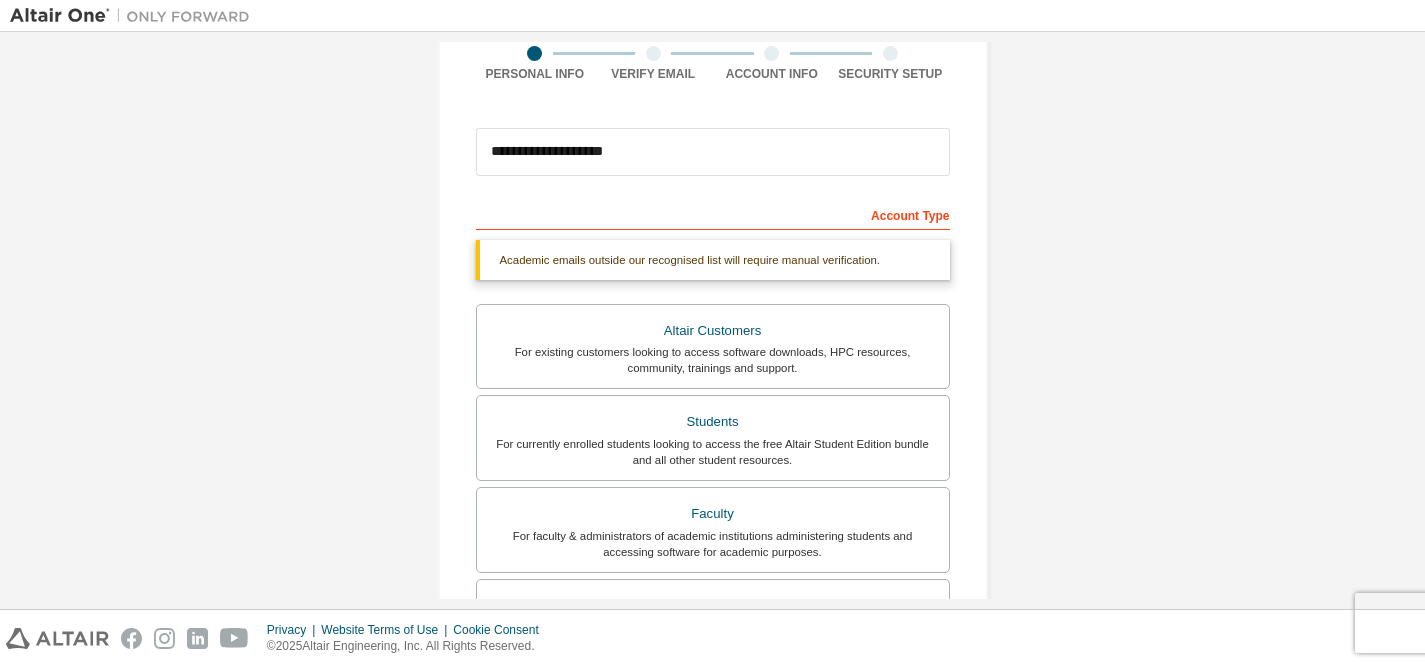type on "*****" 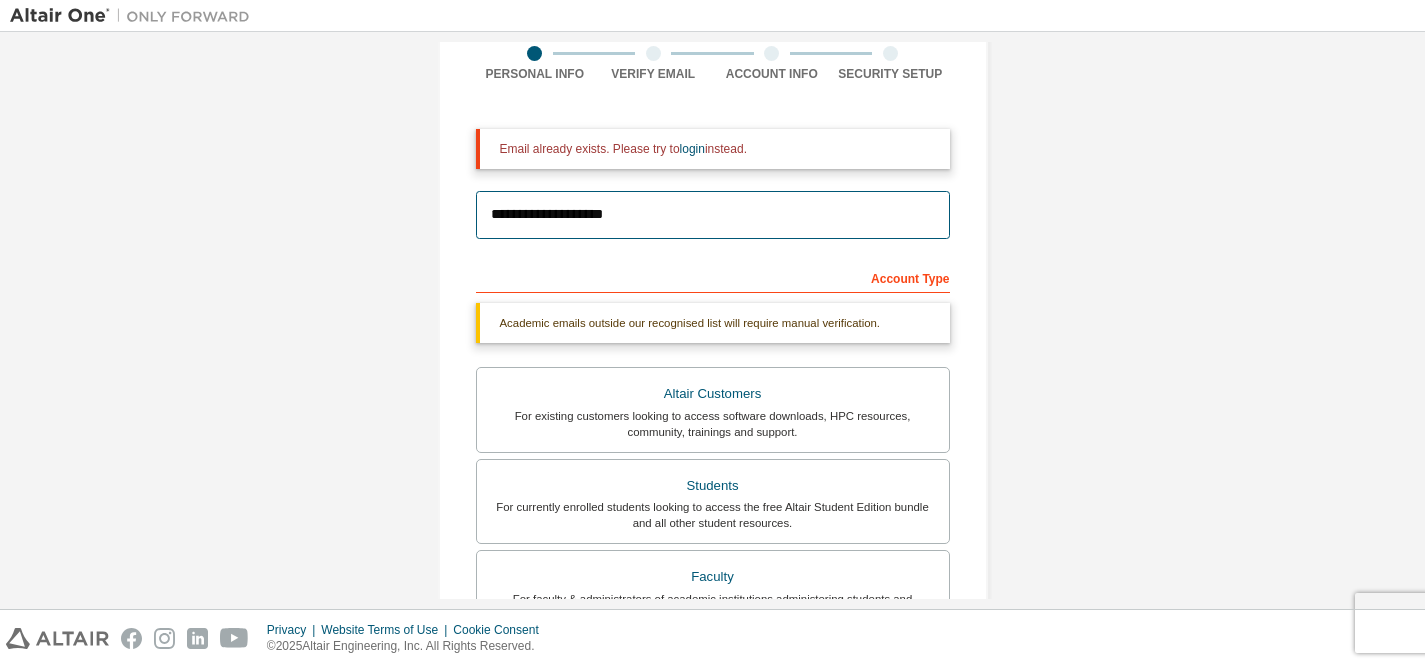 click on "**********" at bounding box center (713, 215) 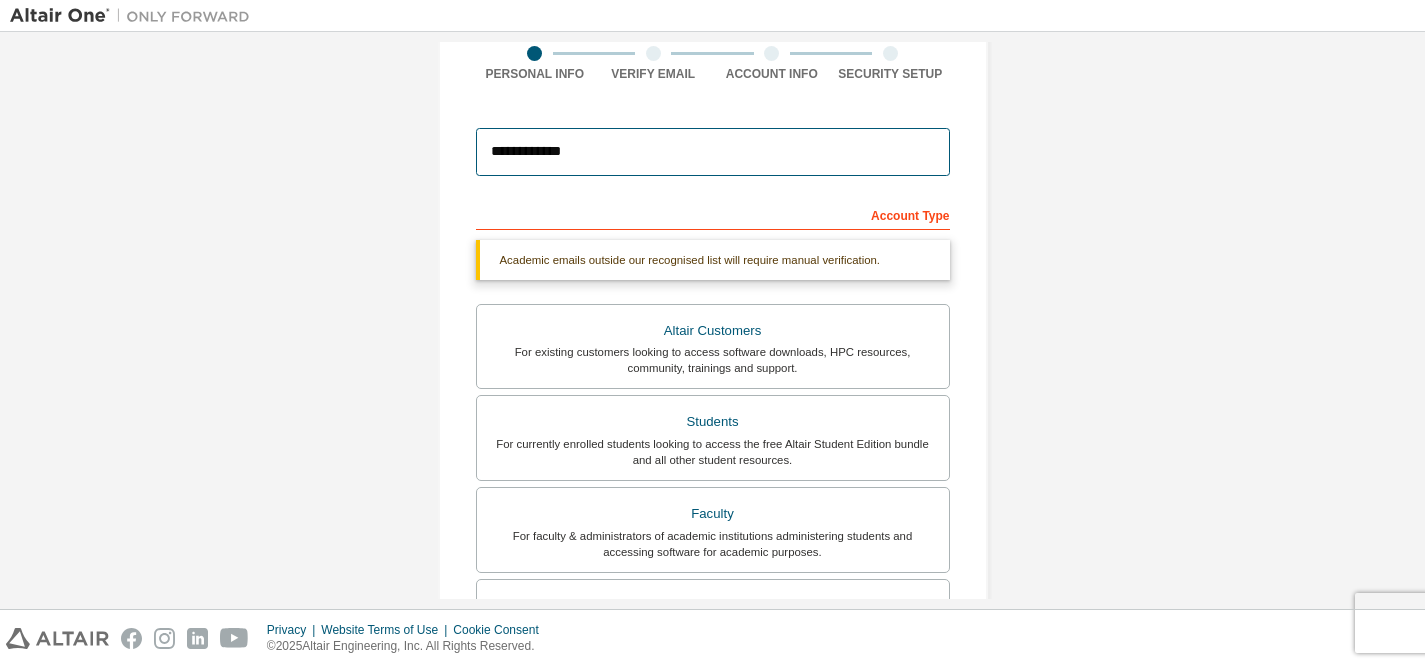 type on "**********" 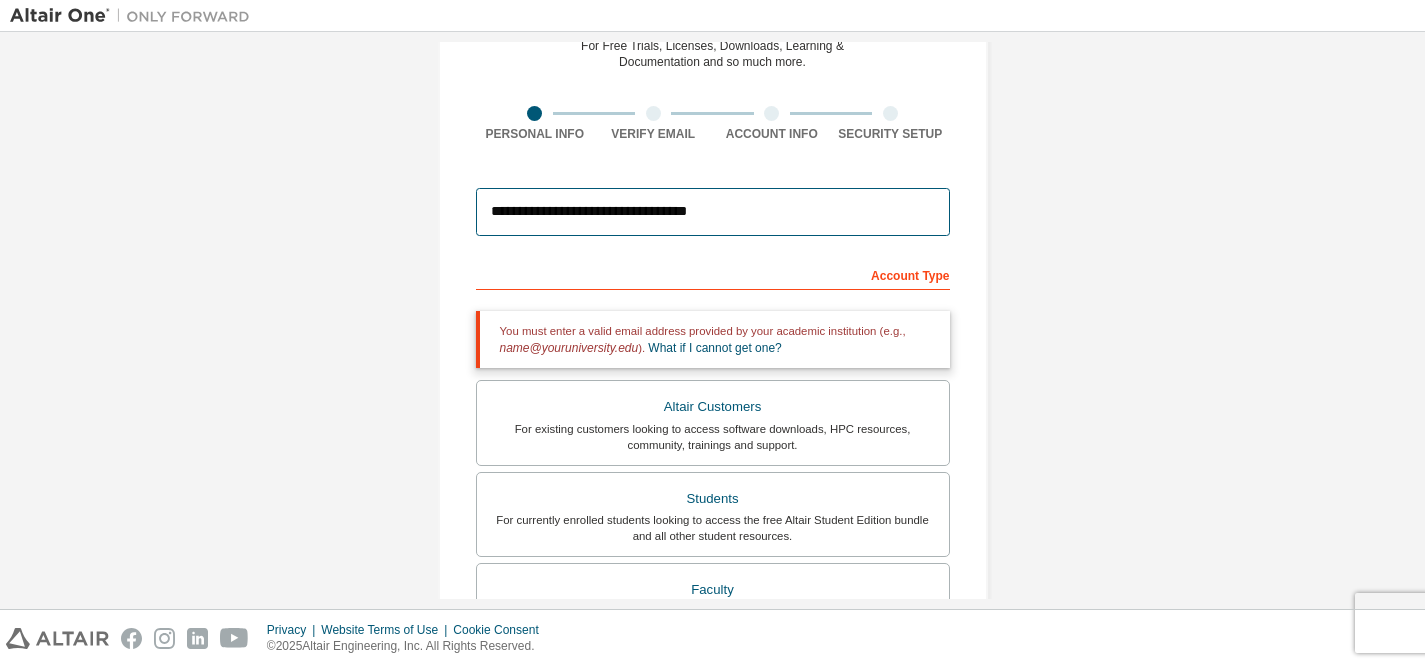 scroll, scrollTop: 62, scrollLeft: 0, axis: vertical 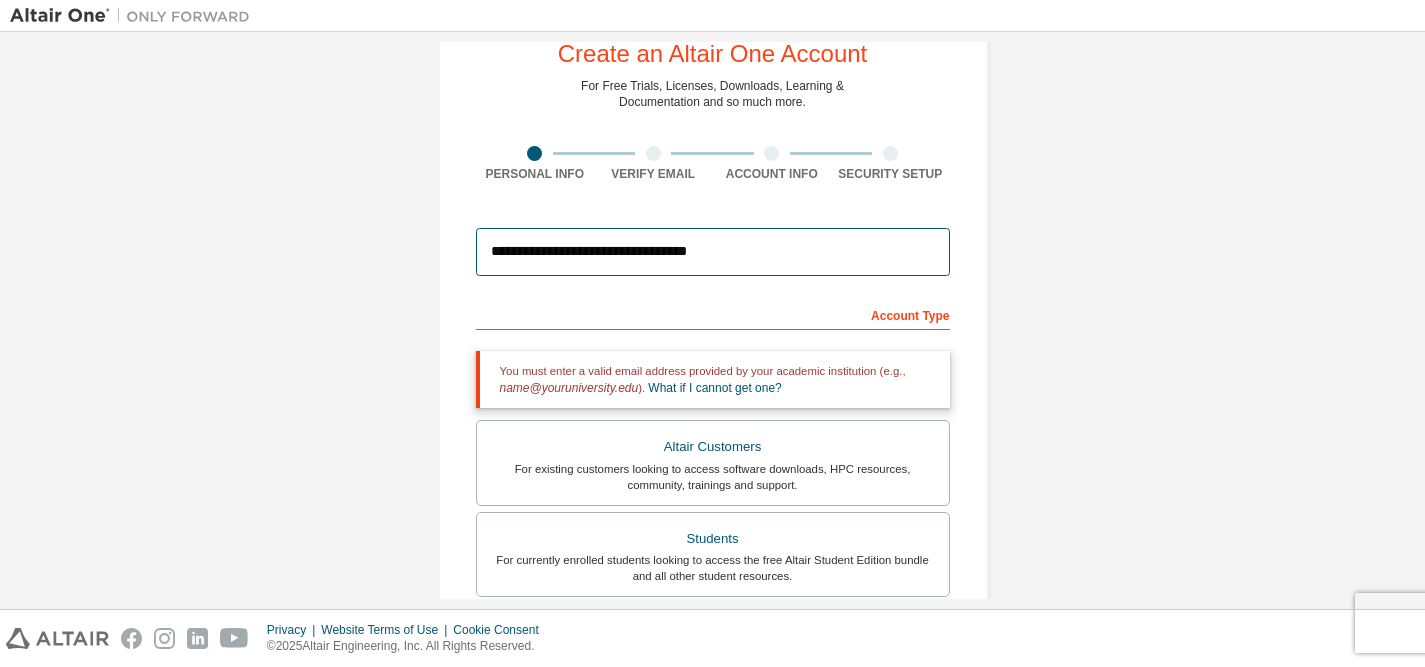 click on "**********" at bounding box center (713, 252) 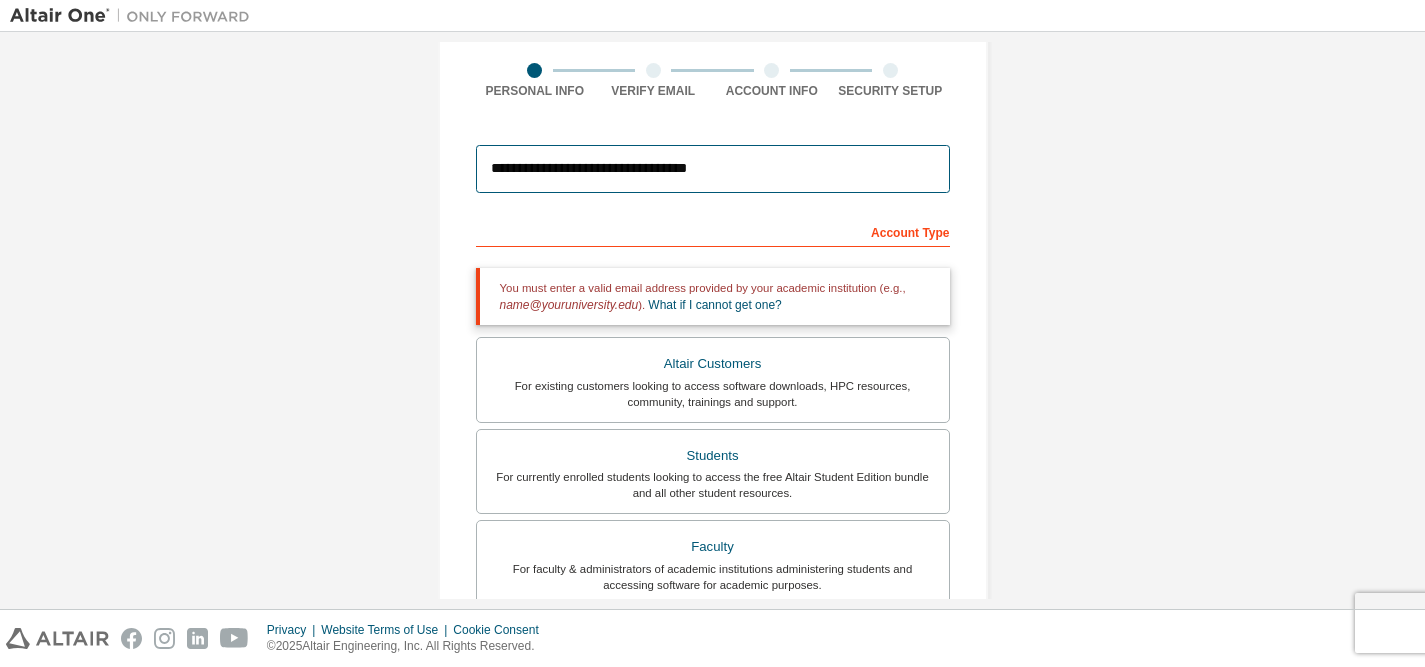 scroll, scrollTop: 267, scrollLeft: 0, axis: vertical 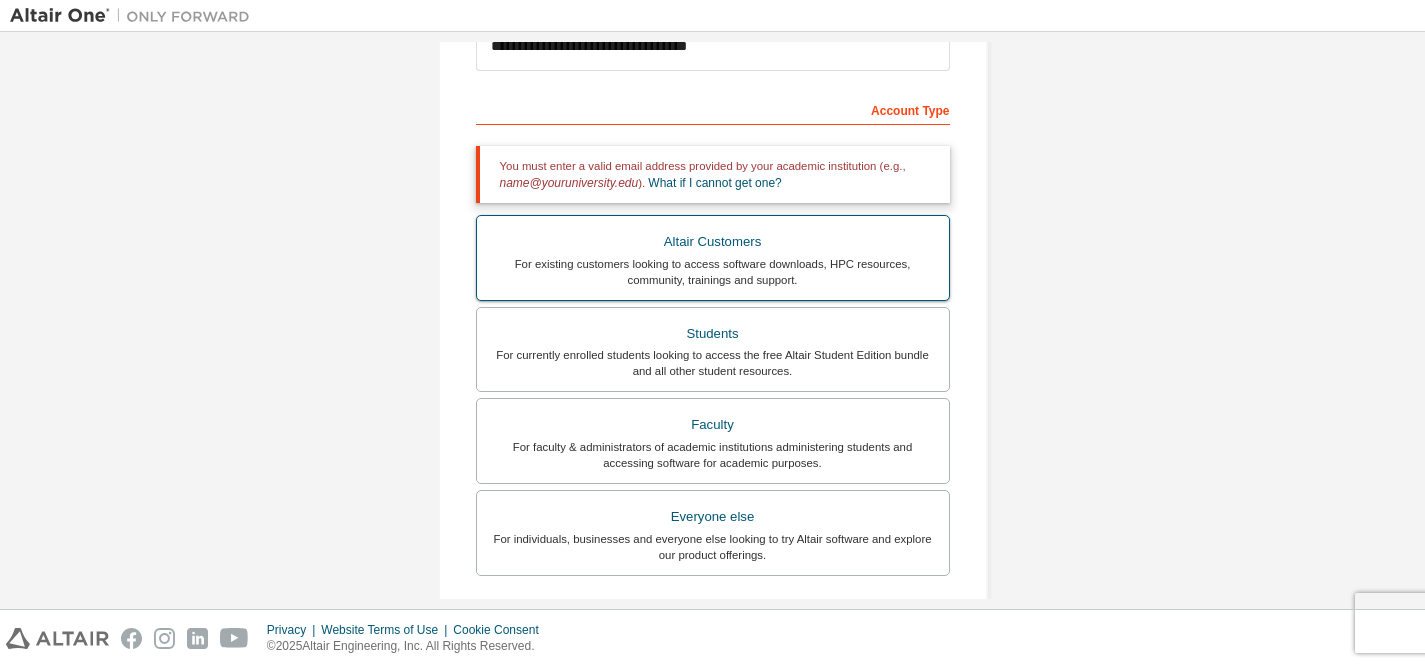 click on "Altair Customers" at bounding box center [713, 242] 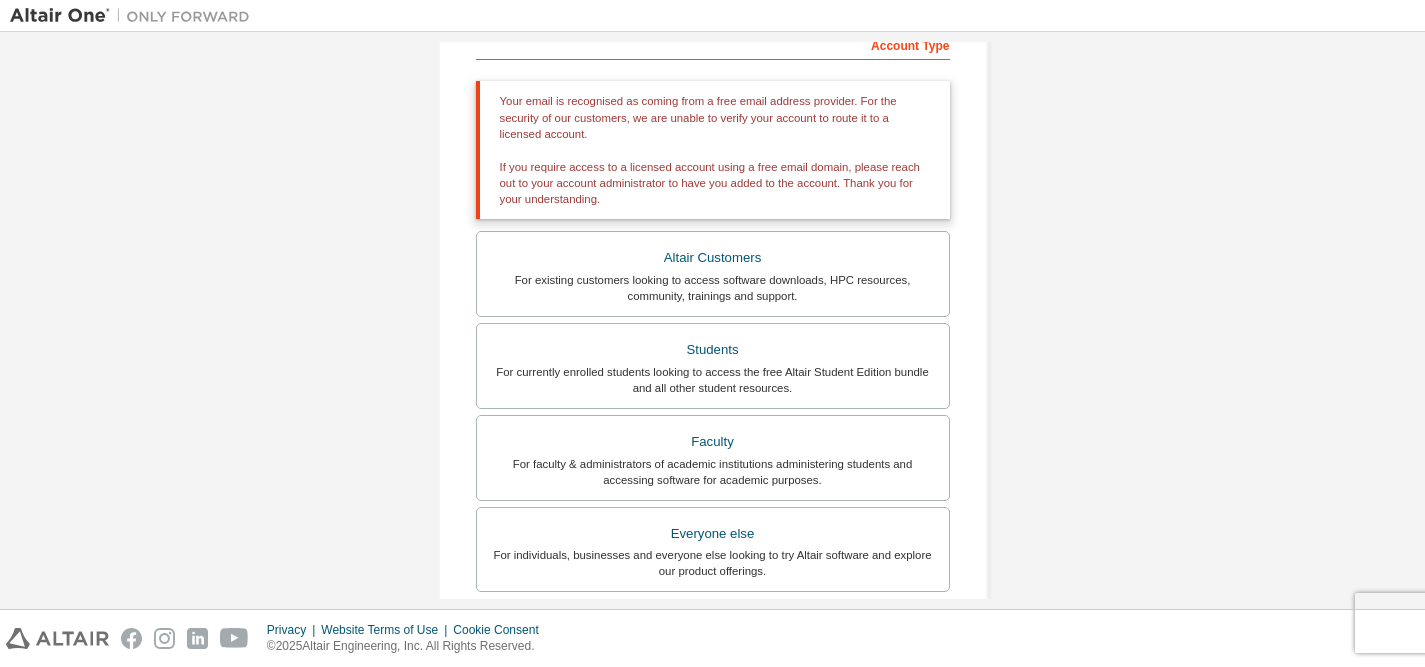 scroll, scrollTop: 635, scrollLeft: 0, axis: vertical 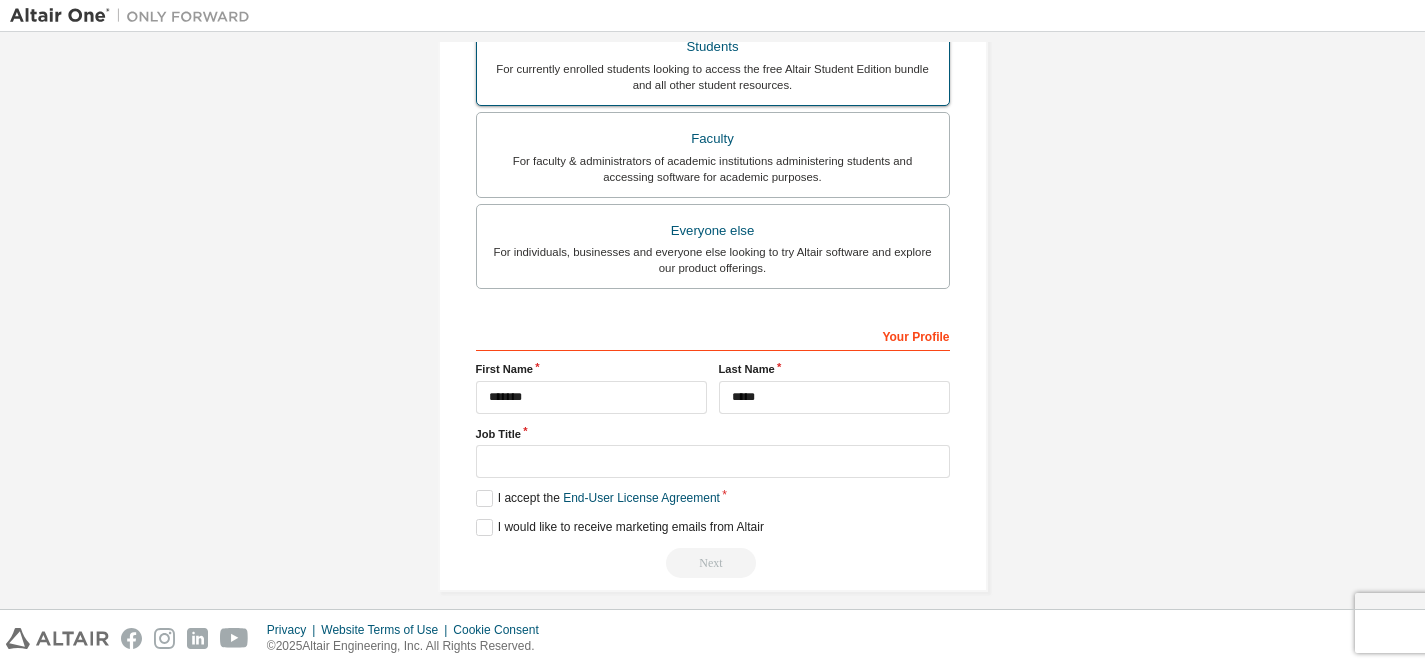 click on "For currently enrolled students looking to access the free Altair Student Edition bundle and all other student resources." at bounding box center (713, 77) 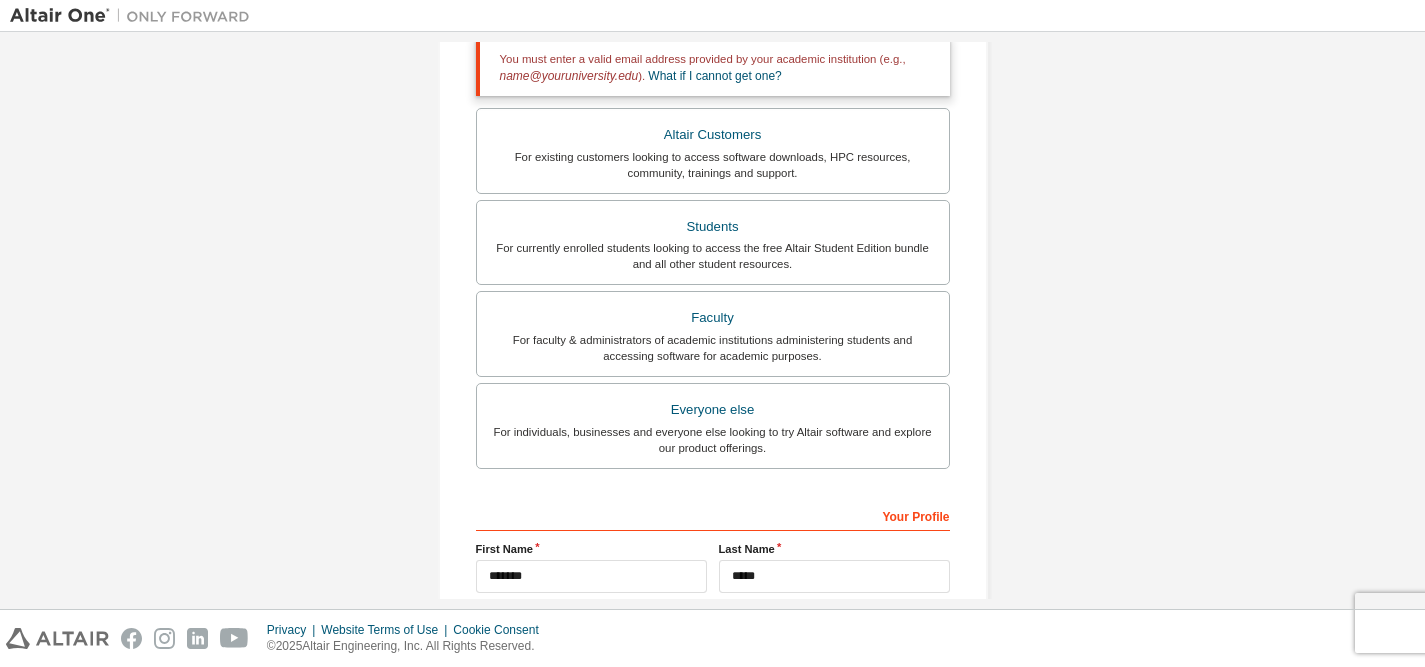 scroll, scrollTop: 552, scrollLeft: 0, axis: vertical 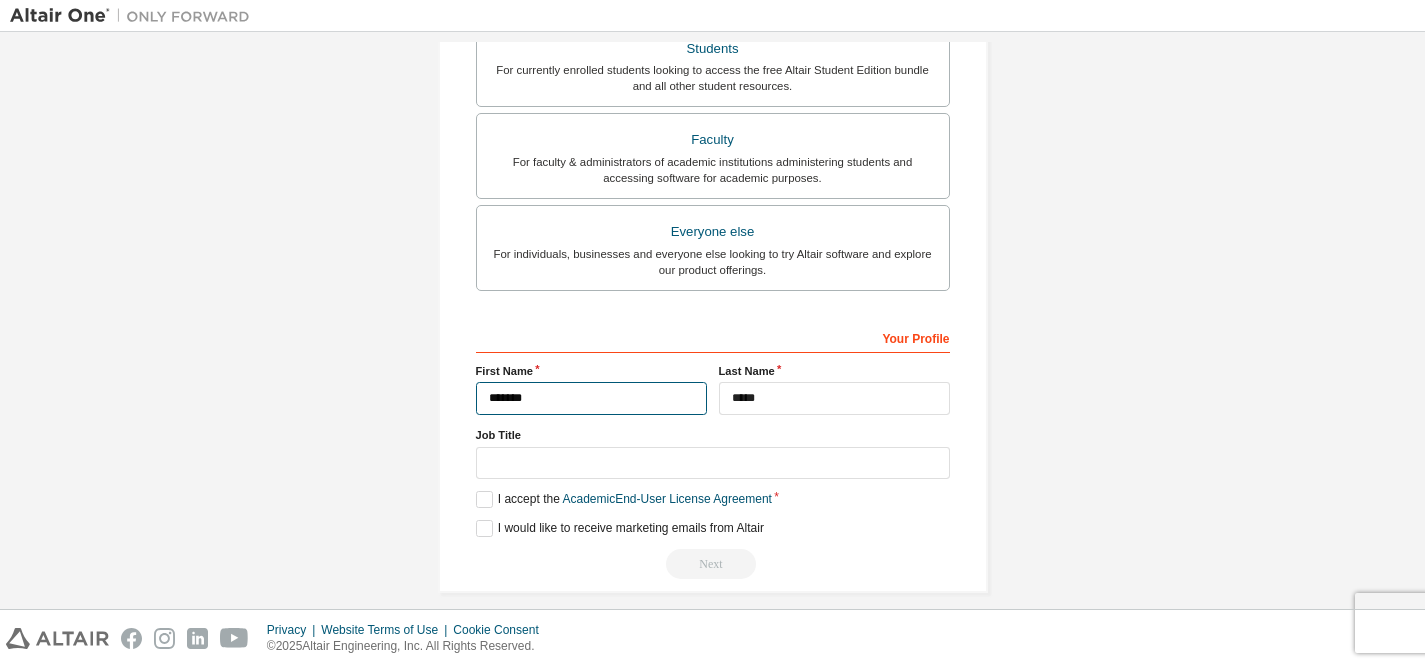 click on "*******" at bounding box center [591, 398] 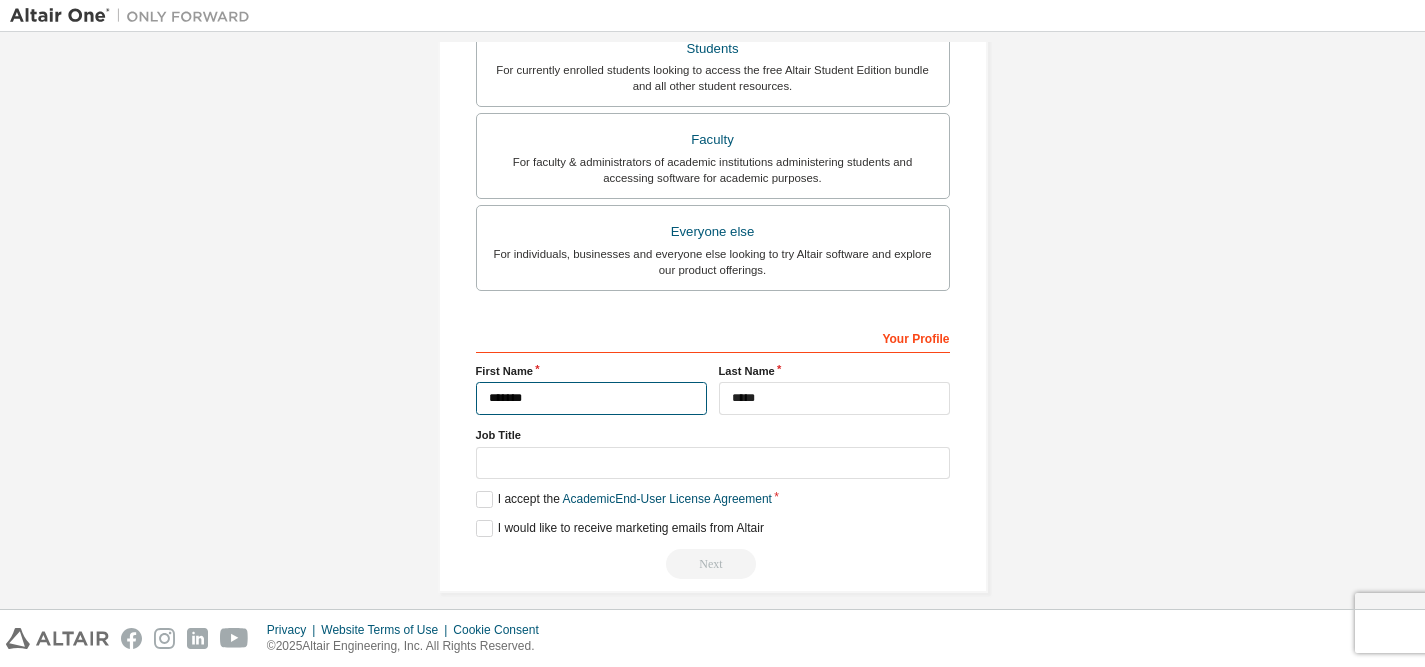 click on "*******" at bounding box center [591, 398] 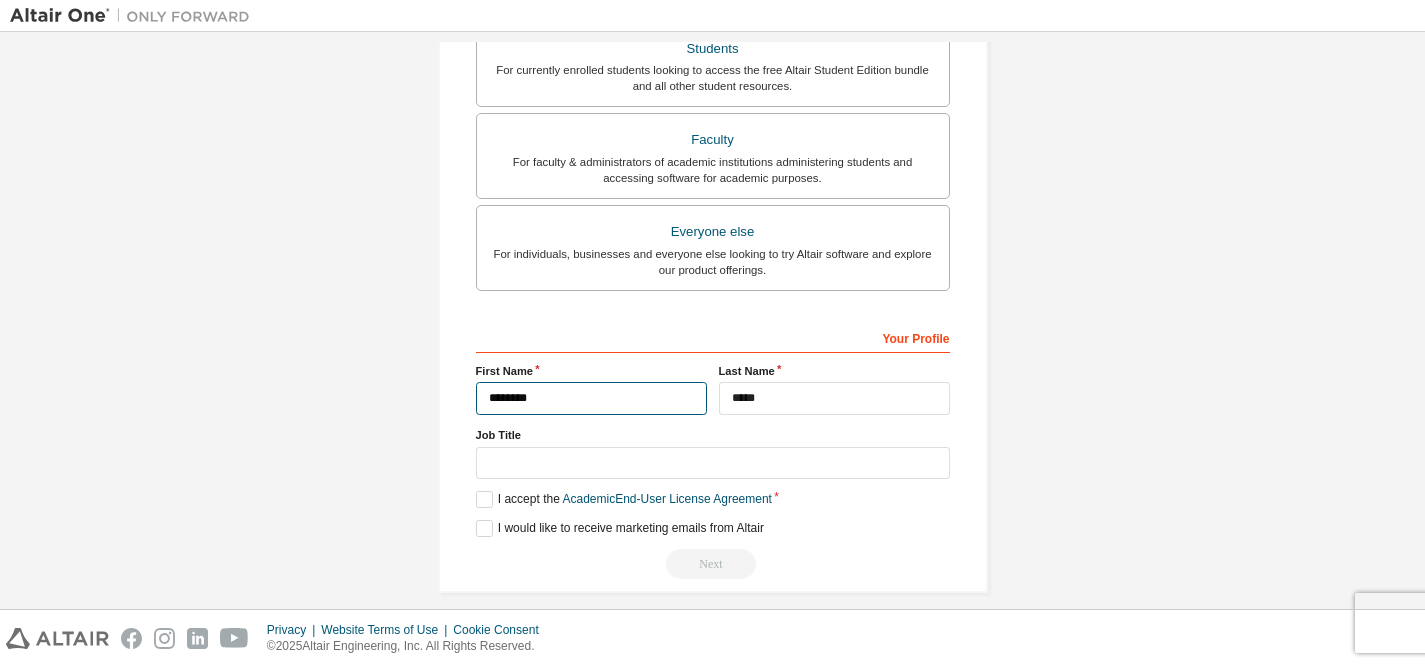type on "*******" 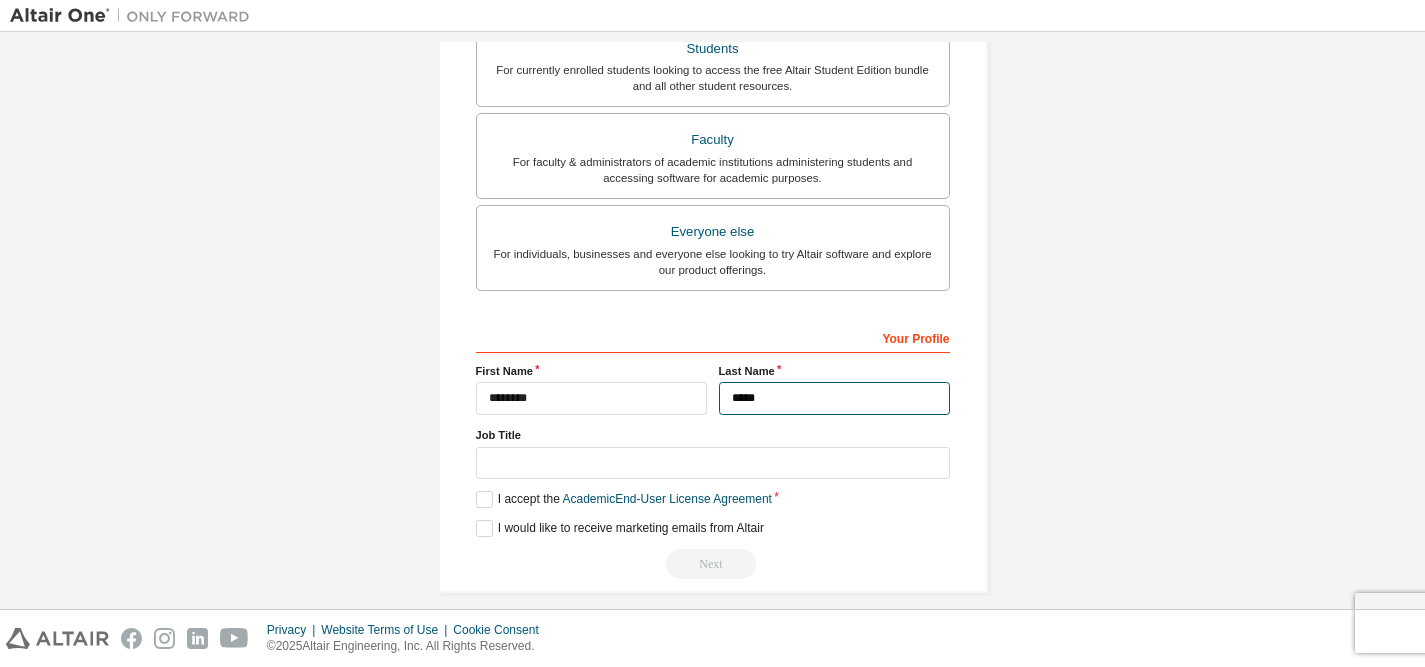 click on "*****" at bounding box center [834, 398] 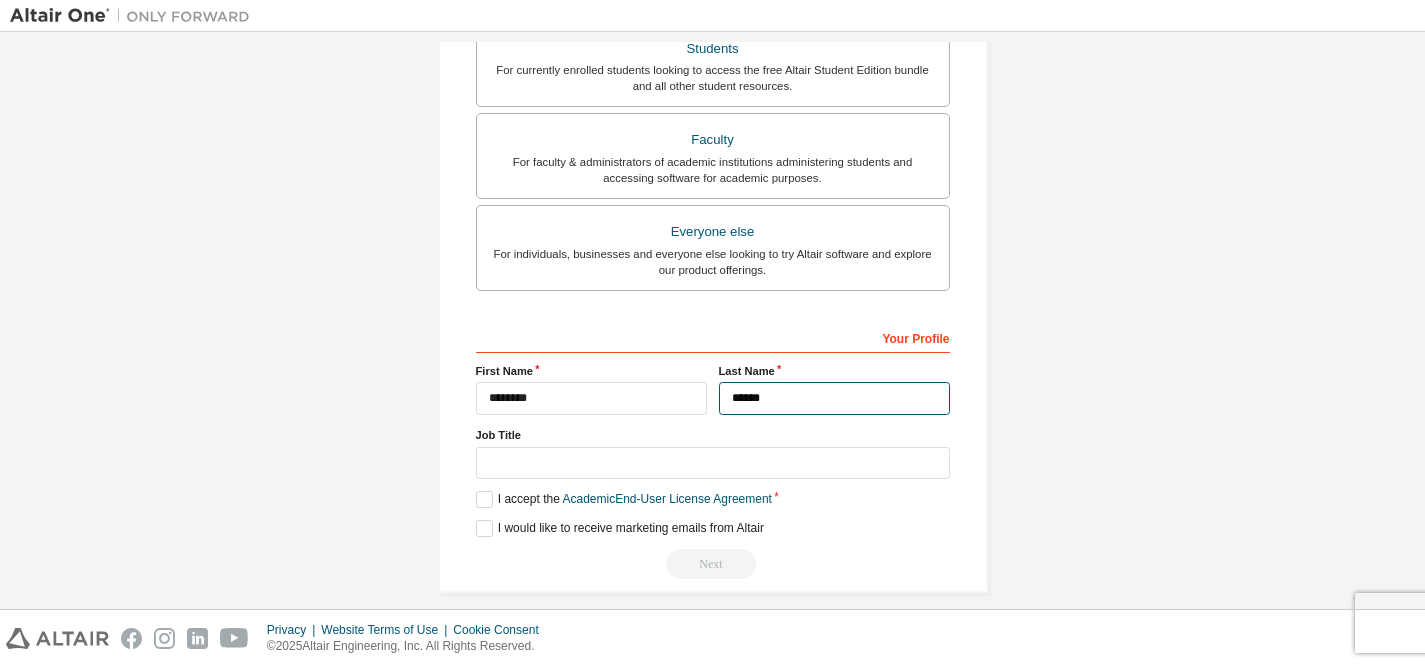 type on "*****" 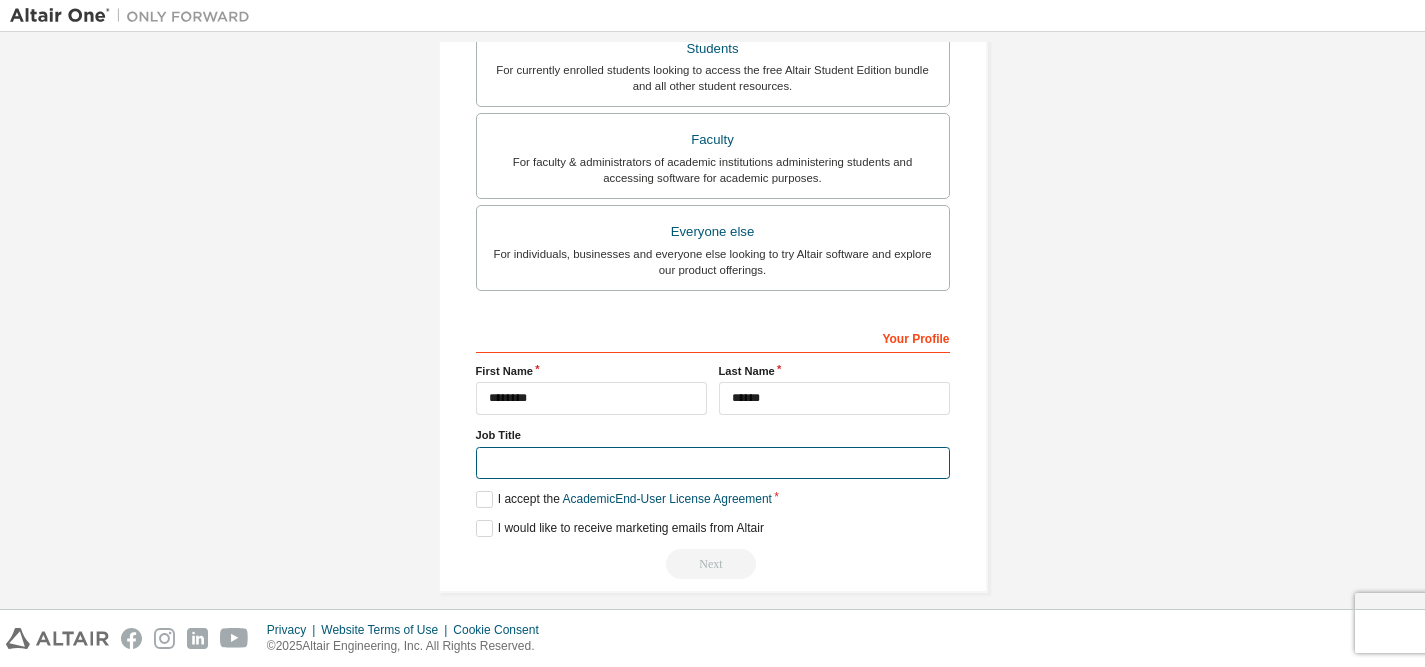 click at bounding box center [713, 463] 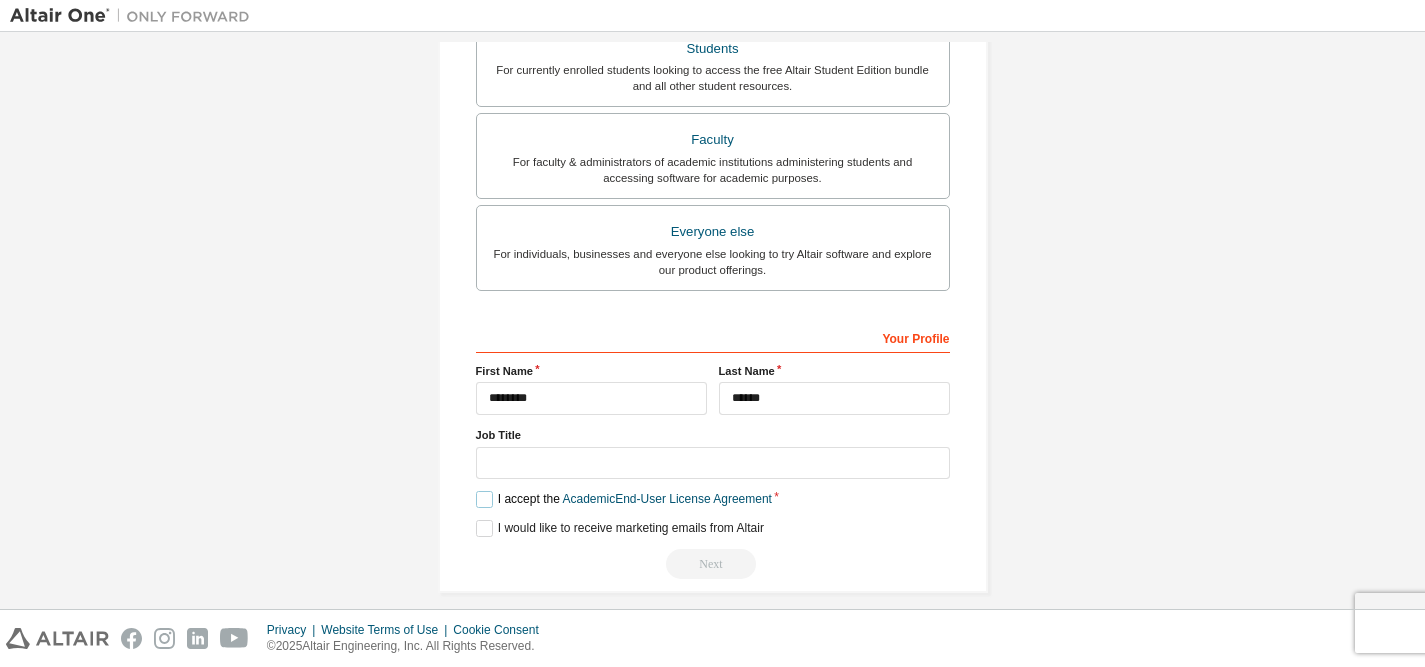 click on "I accept the   Academic   End-User License Agreement" at bounding box center (624, 499) 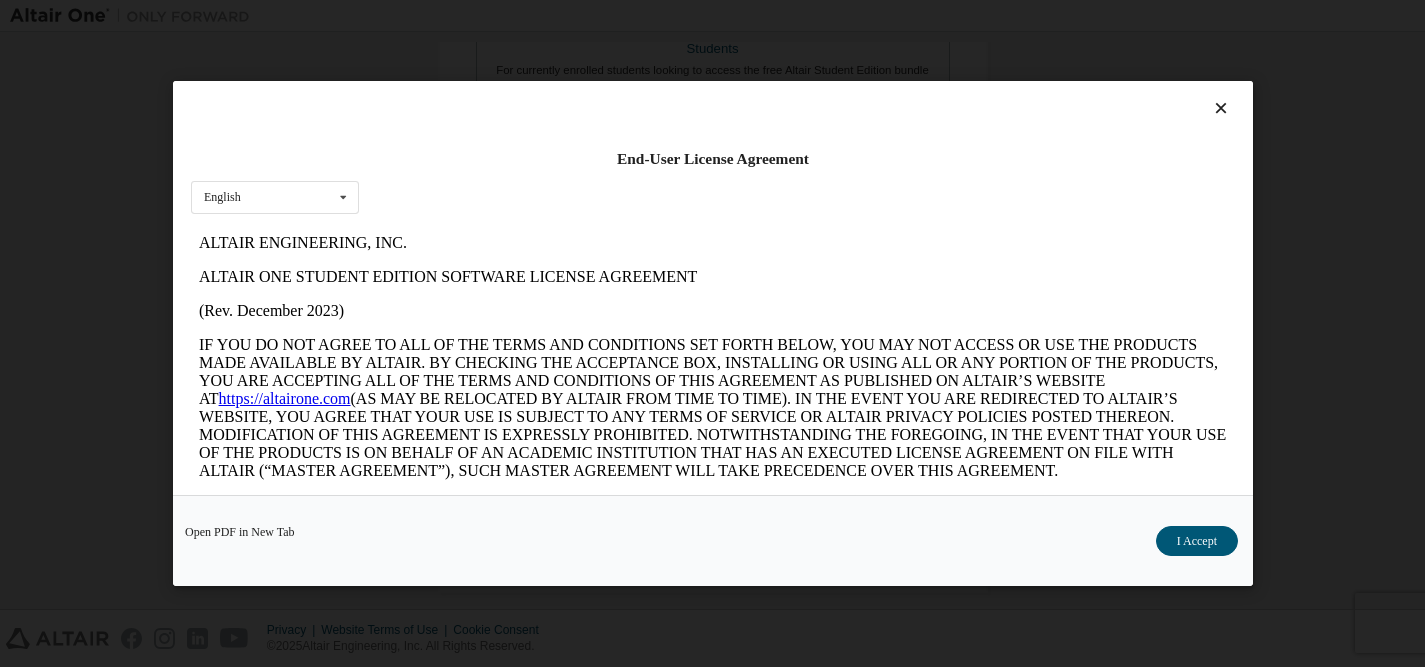 scroll, scrollTop: 2118, scrollLeft: 0, axis: vertical 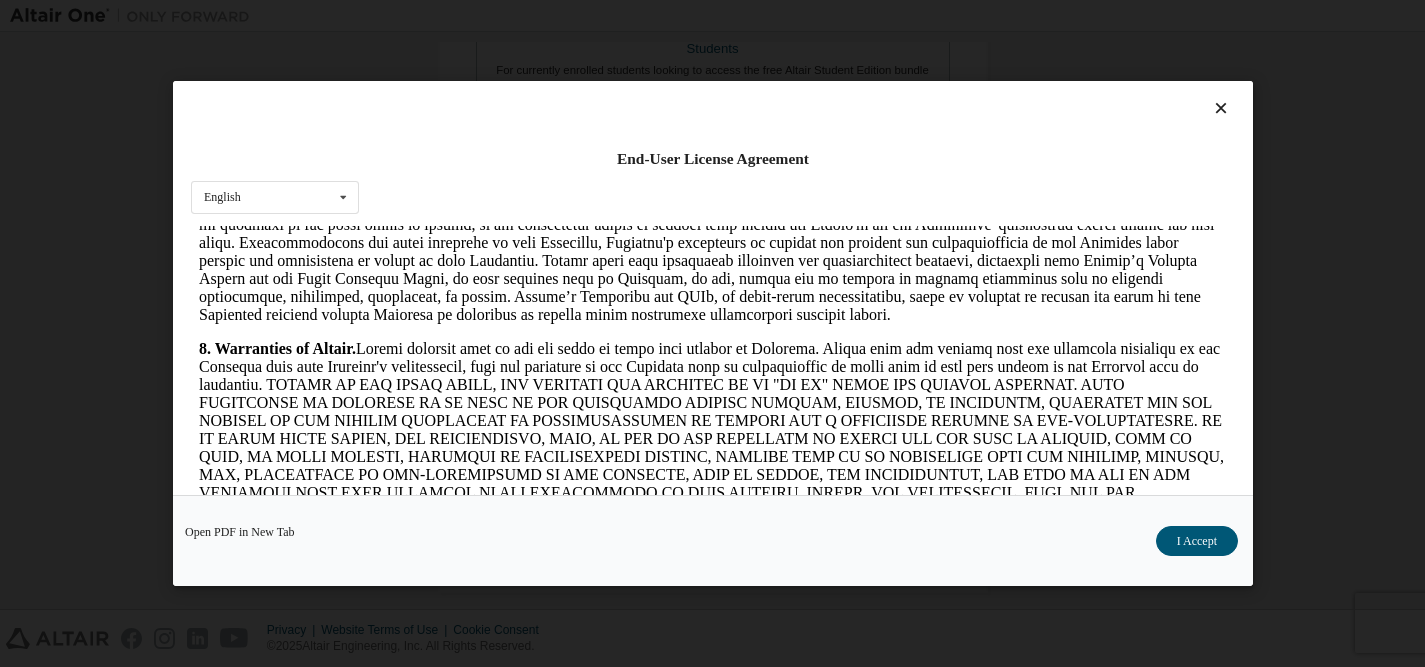 click on "Open PDF in New Tab I Accept" at bounding box center (713, 540) 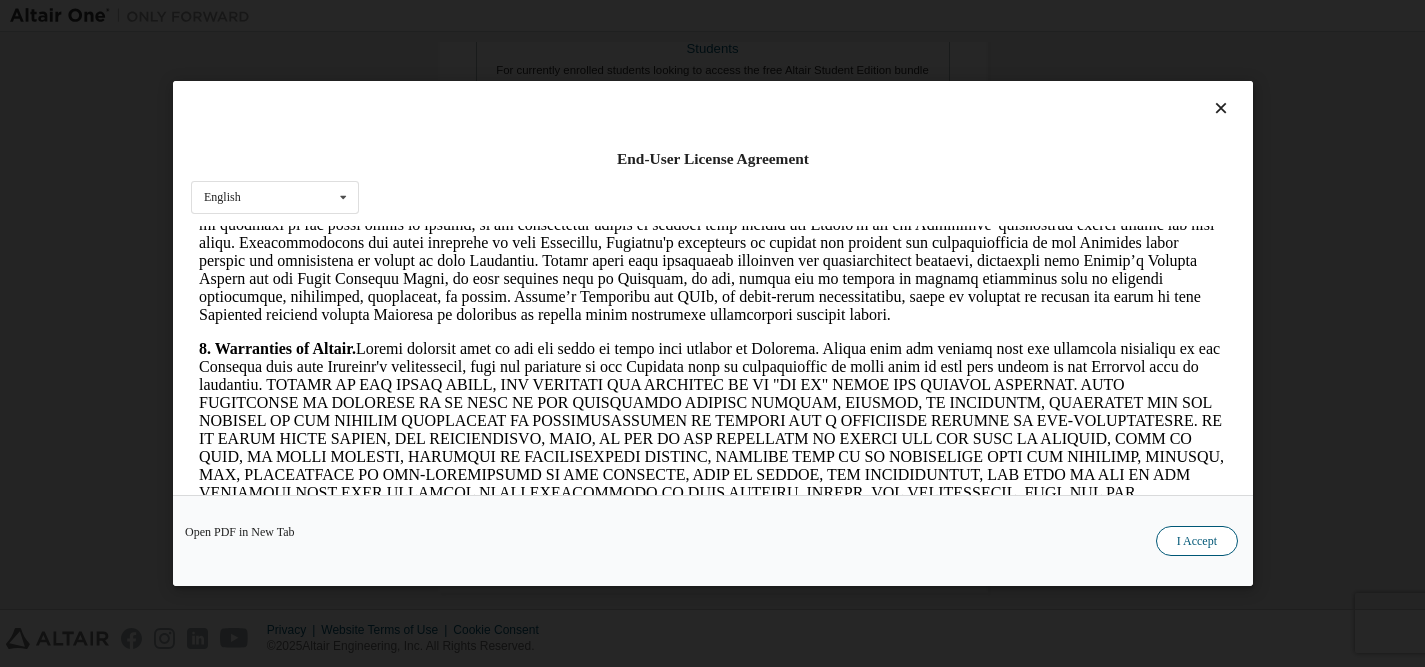 click on "I Accept" at bounding box center [1196, 541] 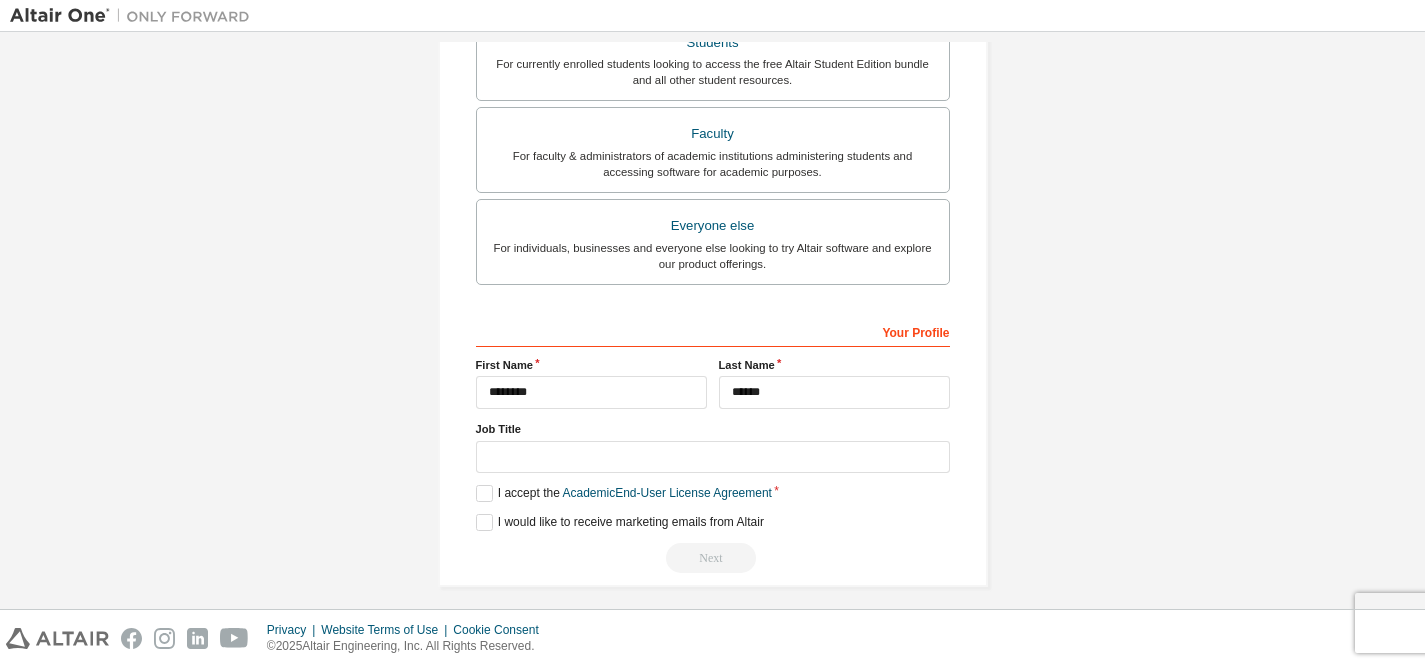 scroll, scrollTop: 571, scrollLeft: 0, axis: vertical 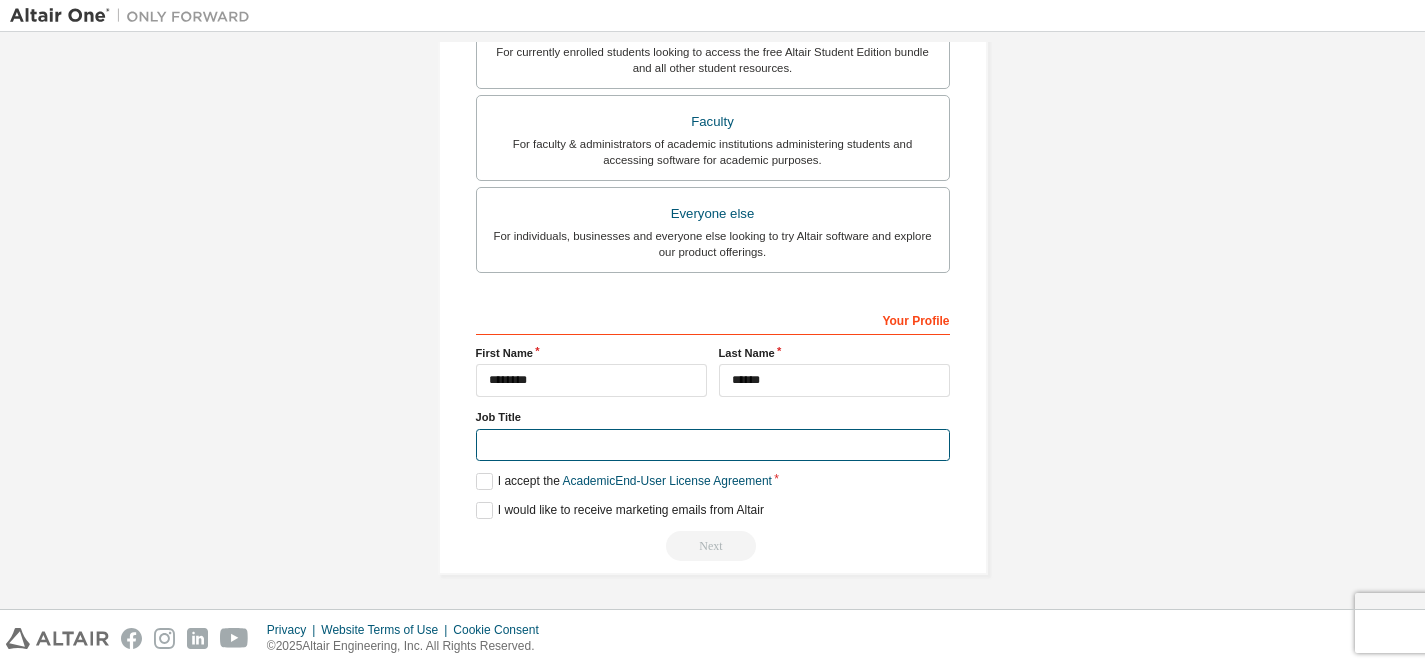 click at bounding box center [713, 445] 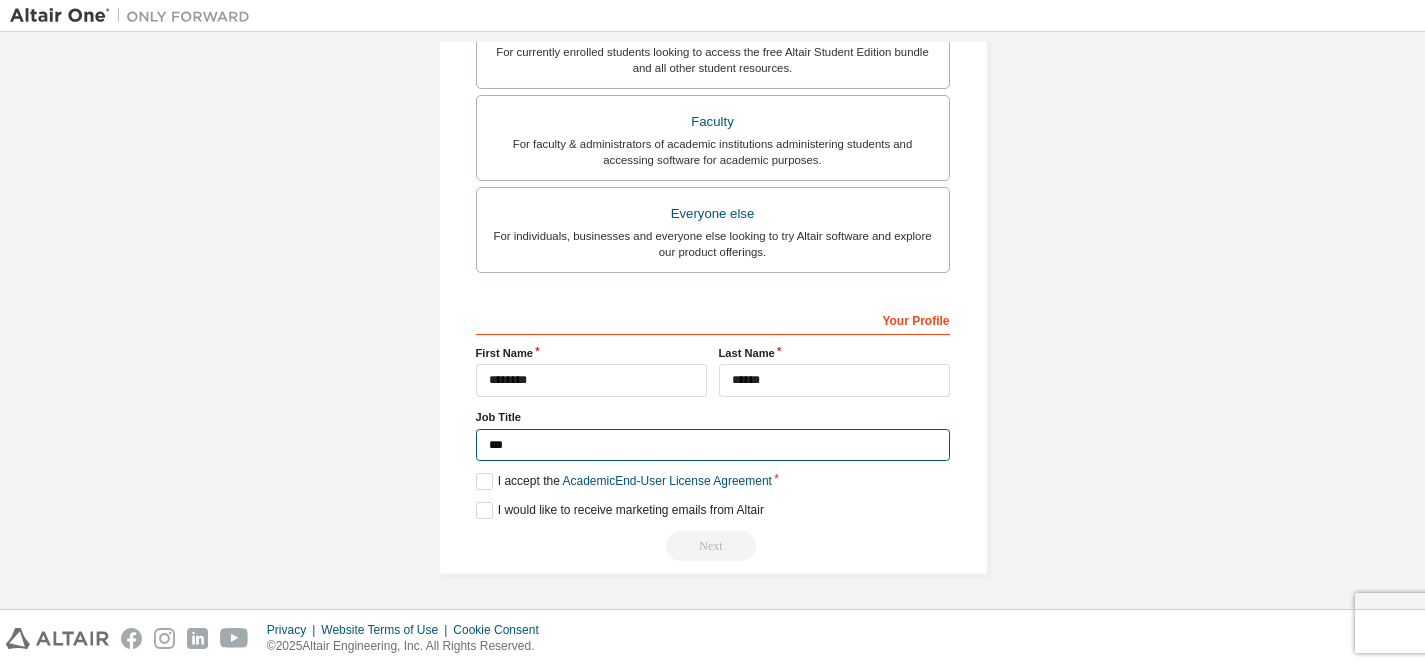 drag, startPoint x: 758, startPoint y: 443, endPoint x: 383, endPoint y: 415, distance: 376.04388 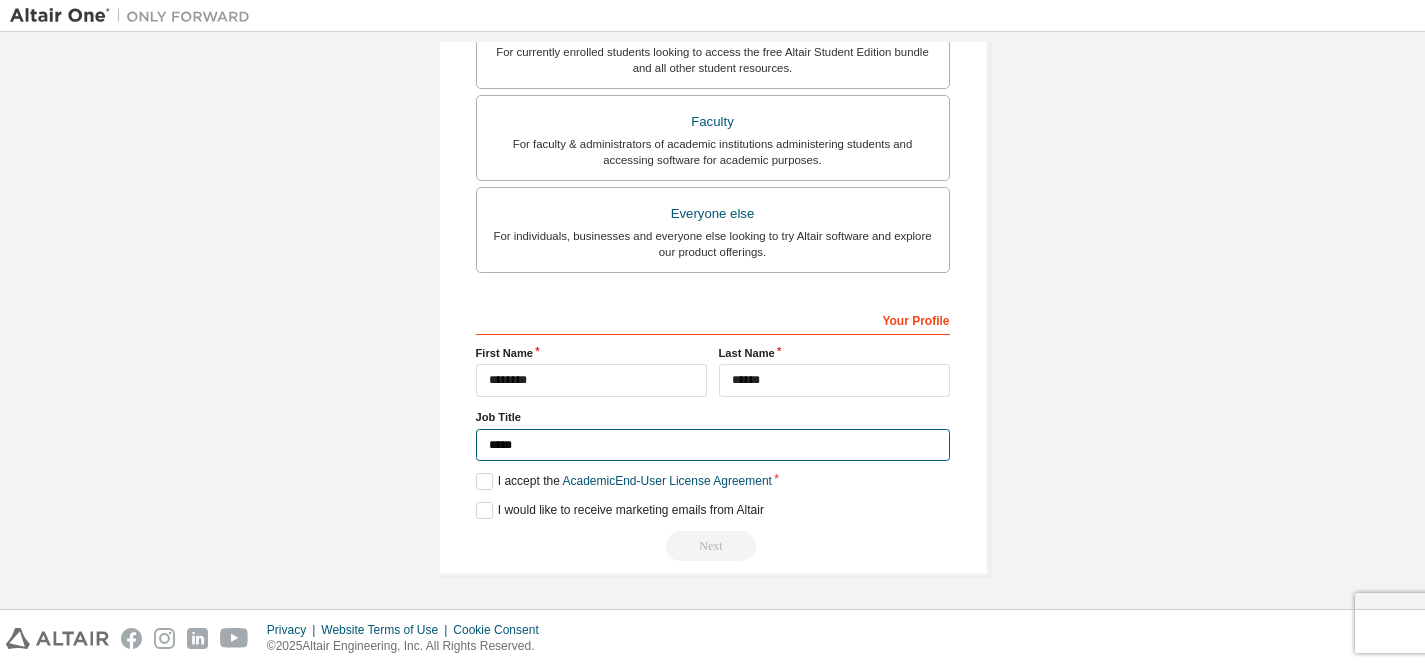 type on "*****" 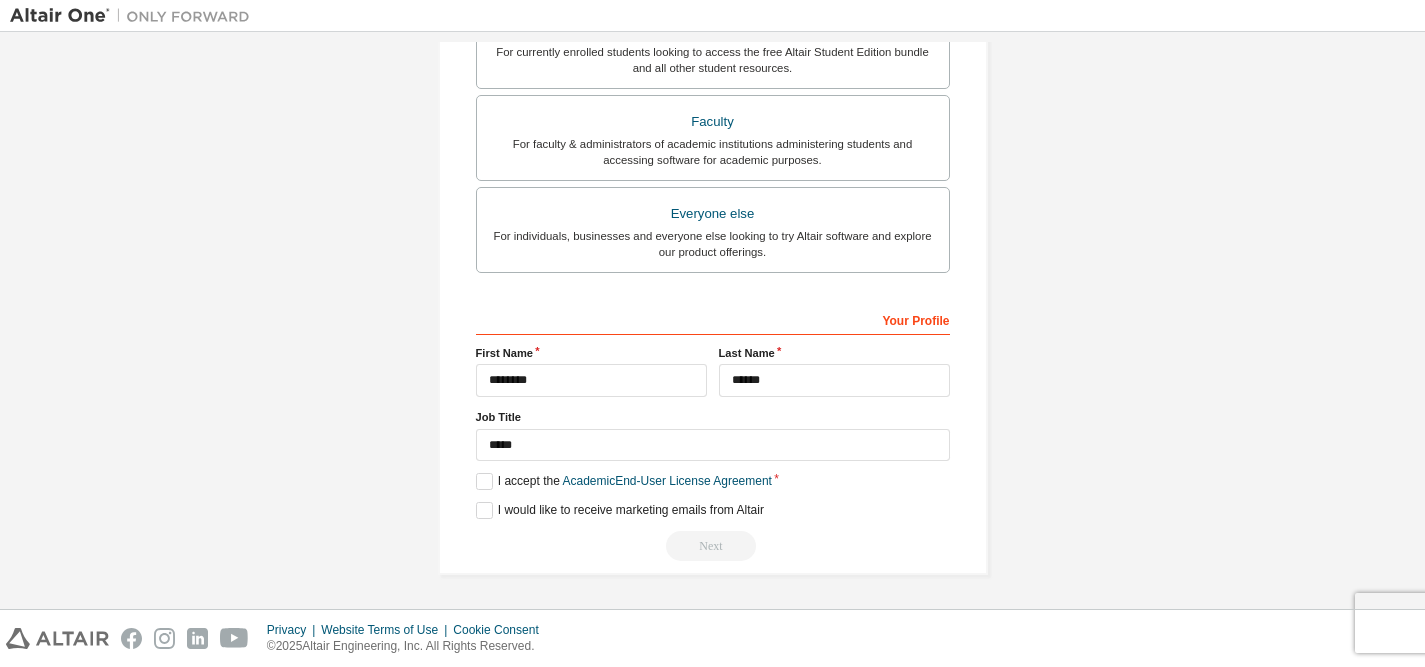 click on "**********" at bounding box center (712, 35) 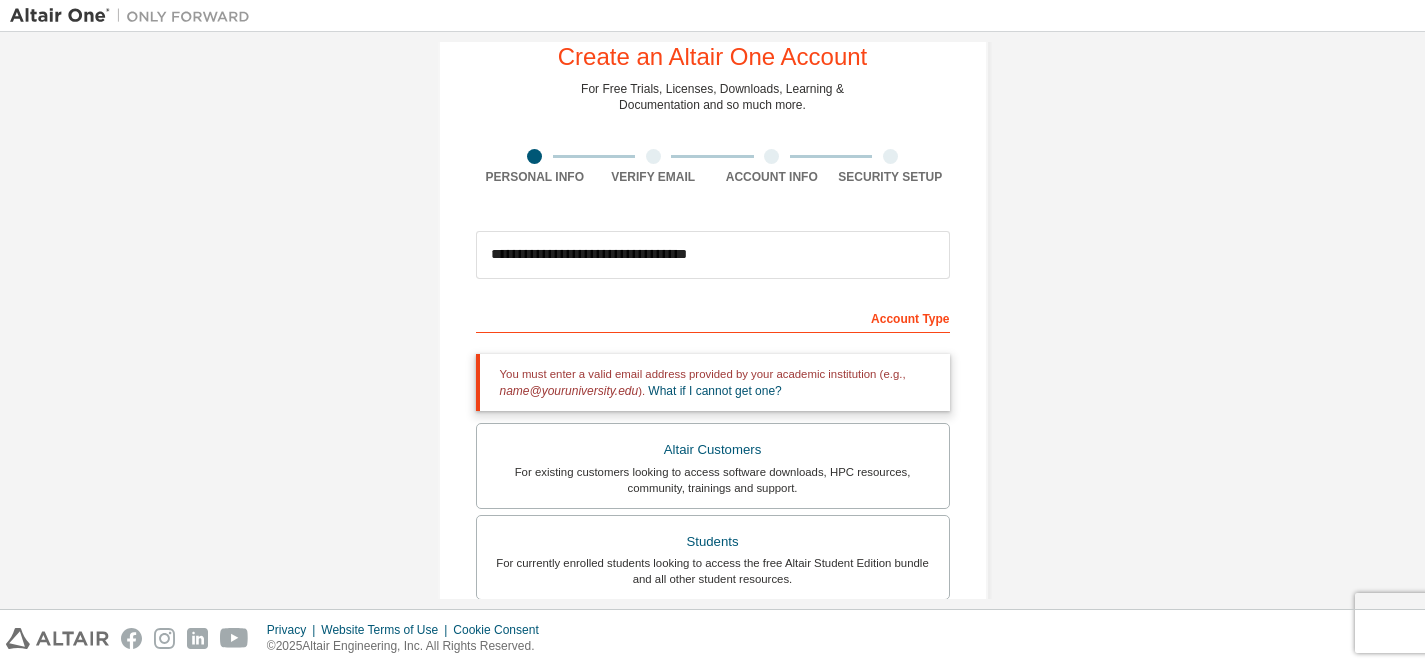 scroll, scrollTop: 0, scrollLeft: 0, axis: both 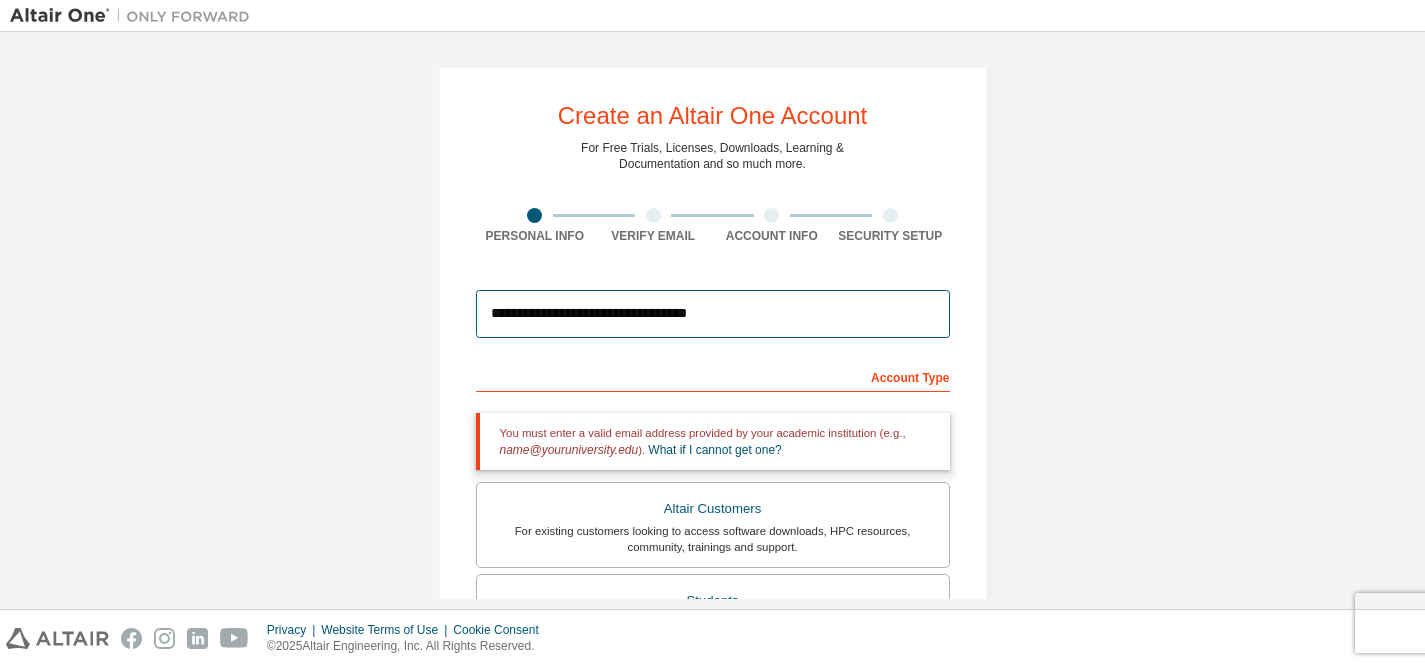 click on "**********" at bounding box center [713, 314] 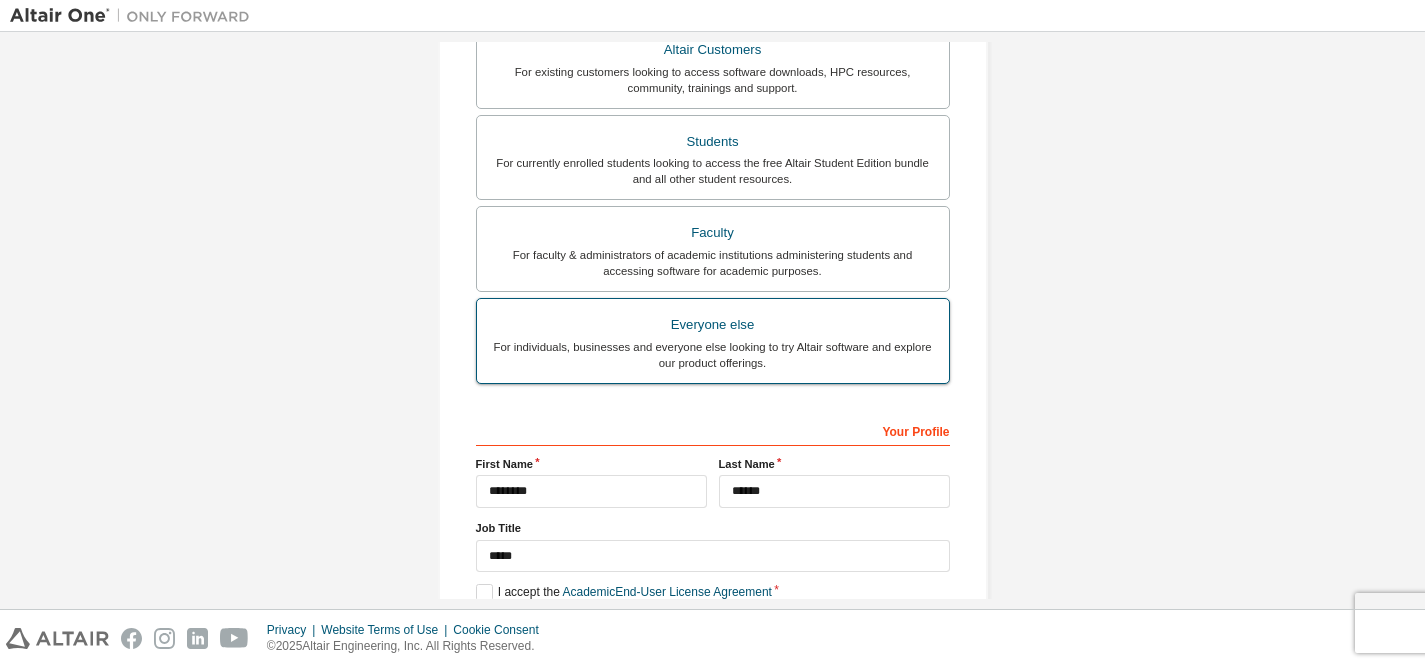 click on "For individuals, businesses and everyone else looking to try Altair software and explore our product offerings." at bounding box center (713, 355) 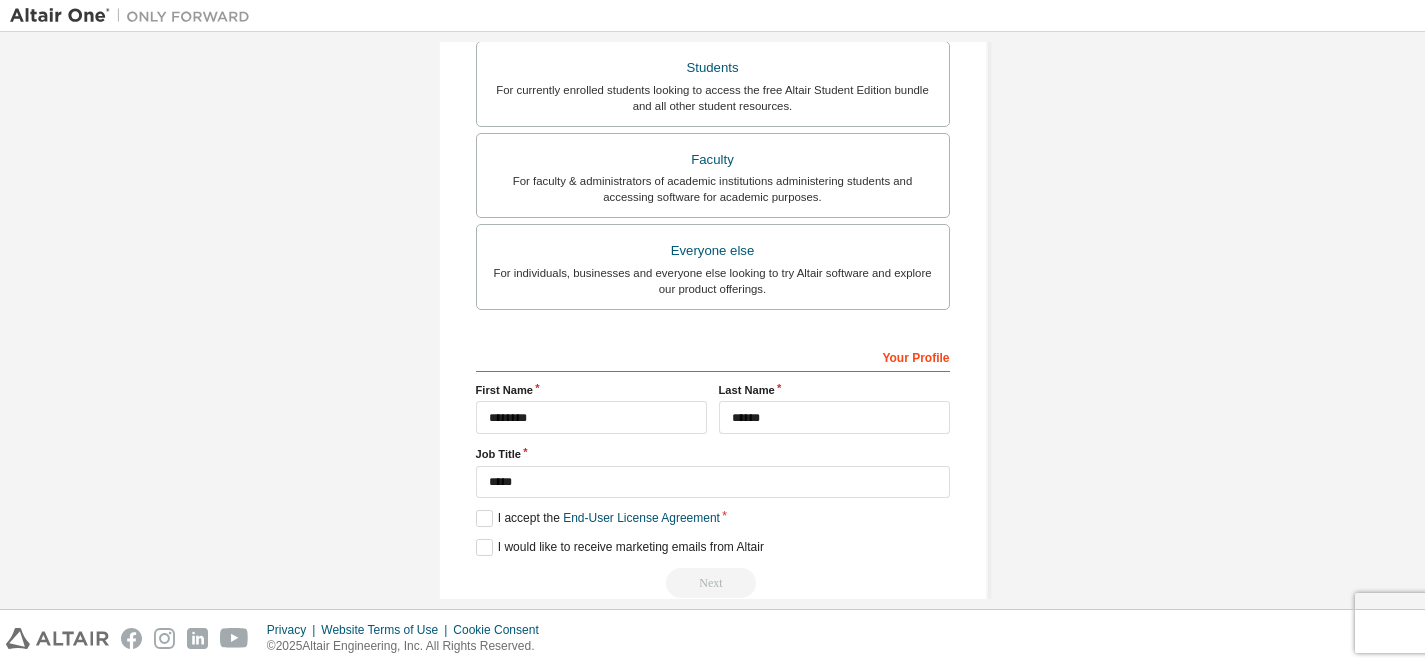 scroll, scrollTop: 502, scrollLeft: 0, axis: vertical 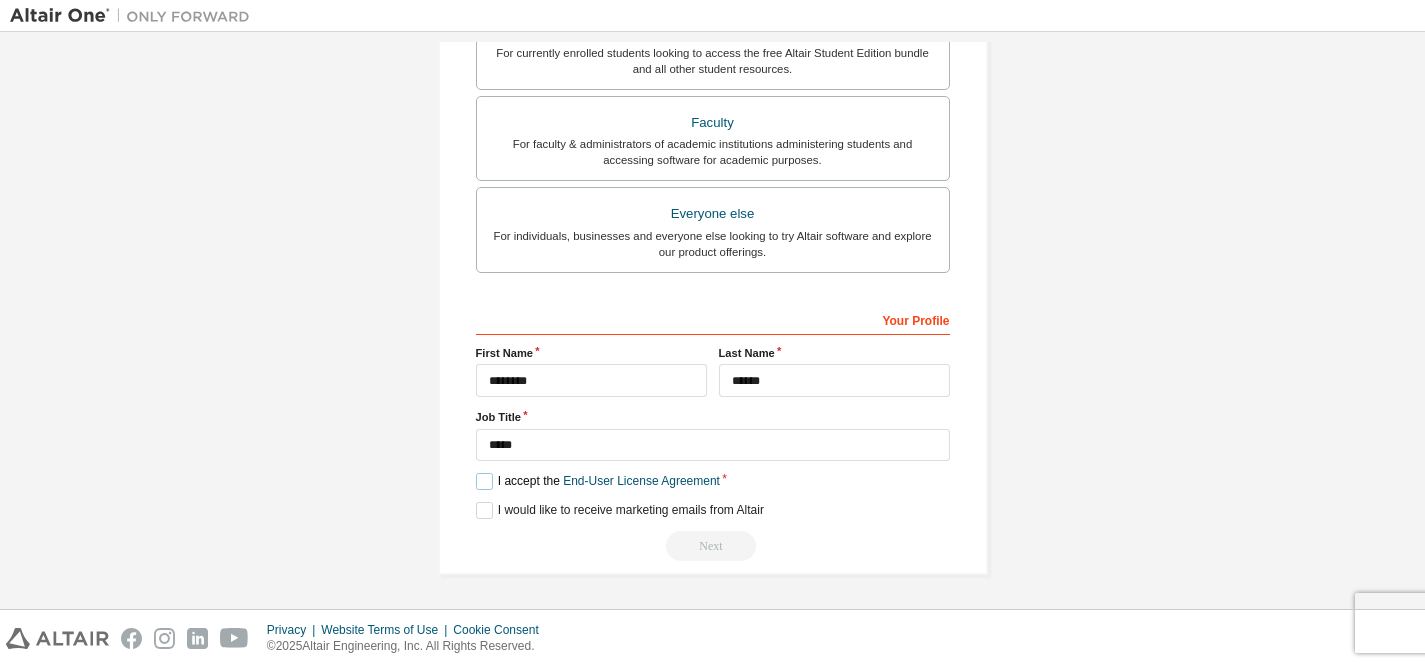 click on "I accept the    End-User License Agreement" at bounding box center (598, 481) 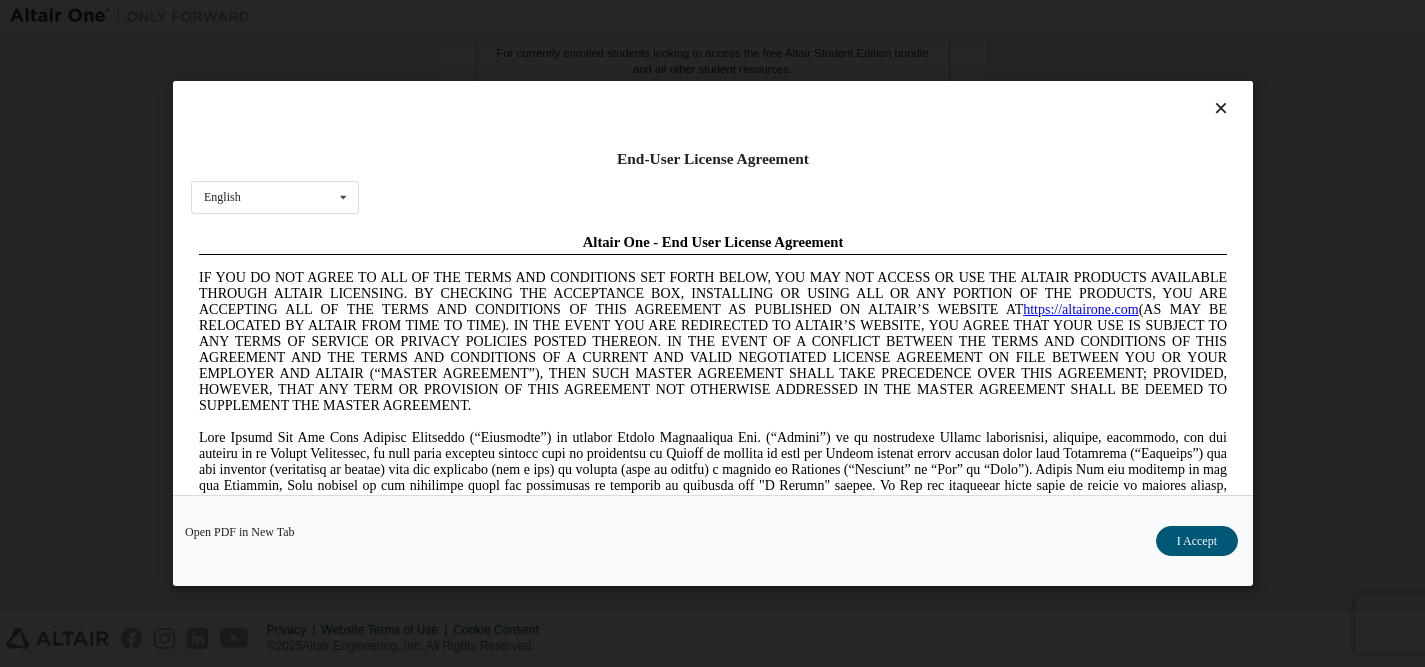 scroll, scrollTop: 0, scrollLeft: 0, axis: both 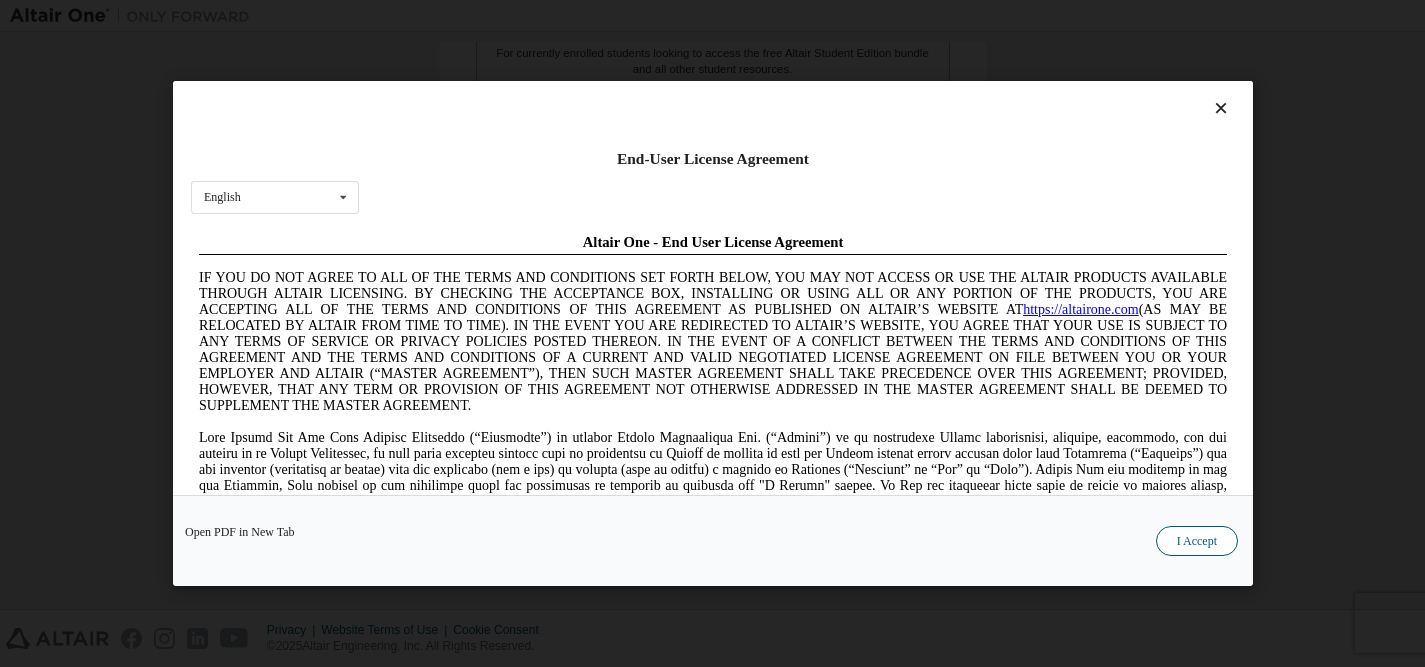 click on "Open PDF in New Tab I Accept" at bounding box center (713, 540) 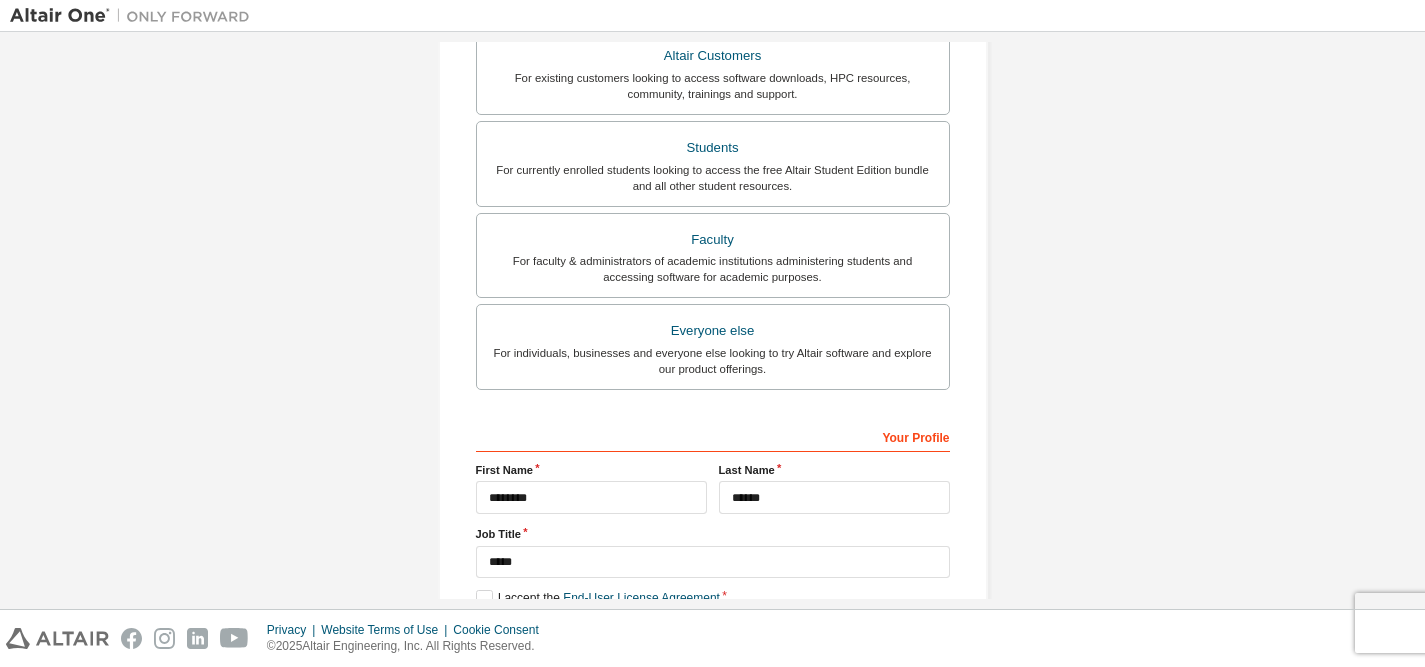 scroll, scrollTop: 502, scrollLeft: 0, axis: vertical 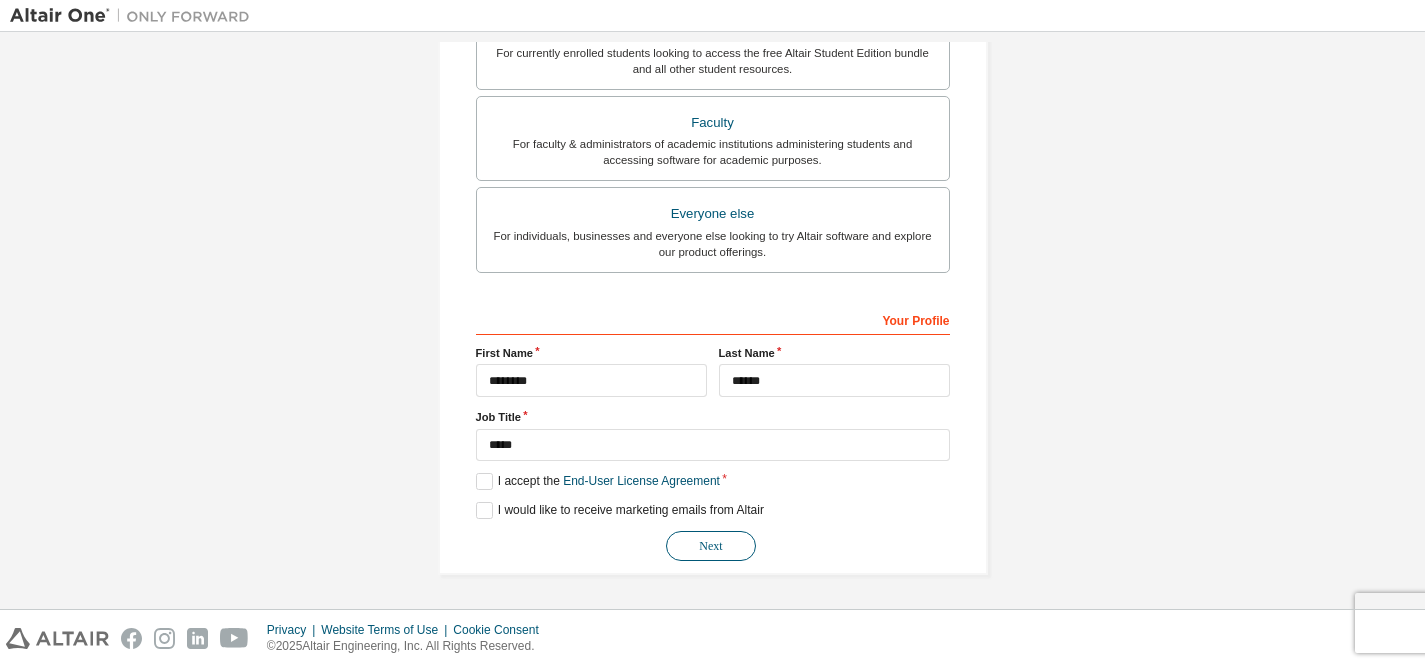 click on "Next" at bounding box center (711, 546) 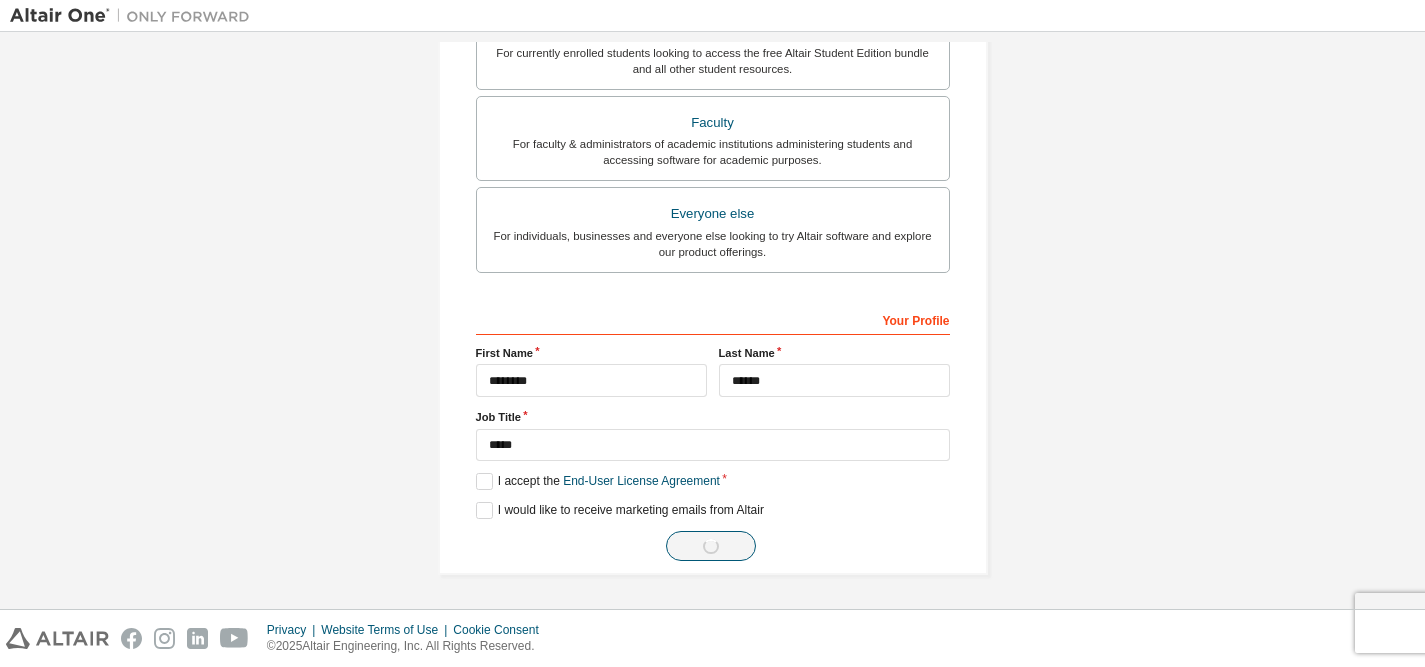scroll, scrollTop: 0, scrollLeft: 0, axis: both 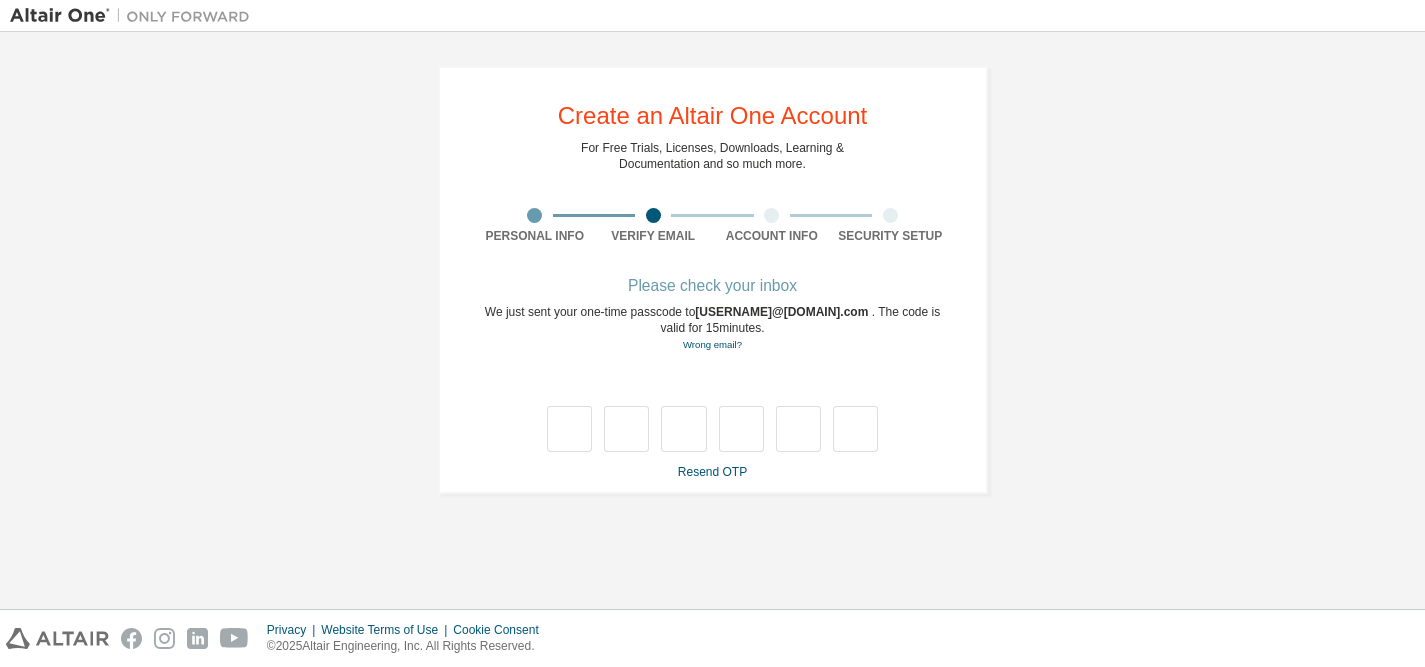 click at bounding box center (0, 667) 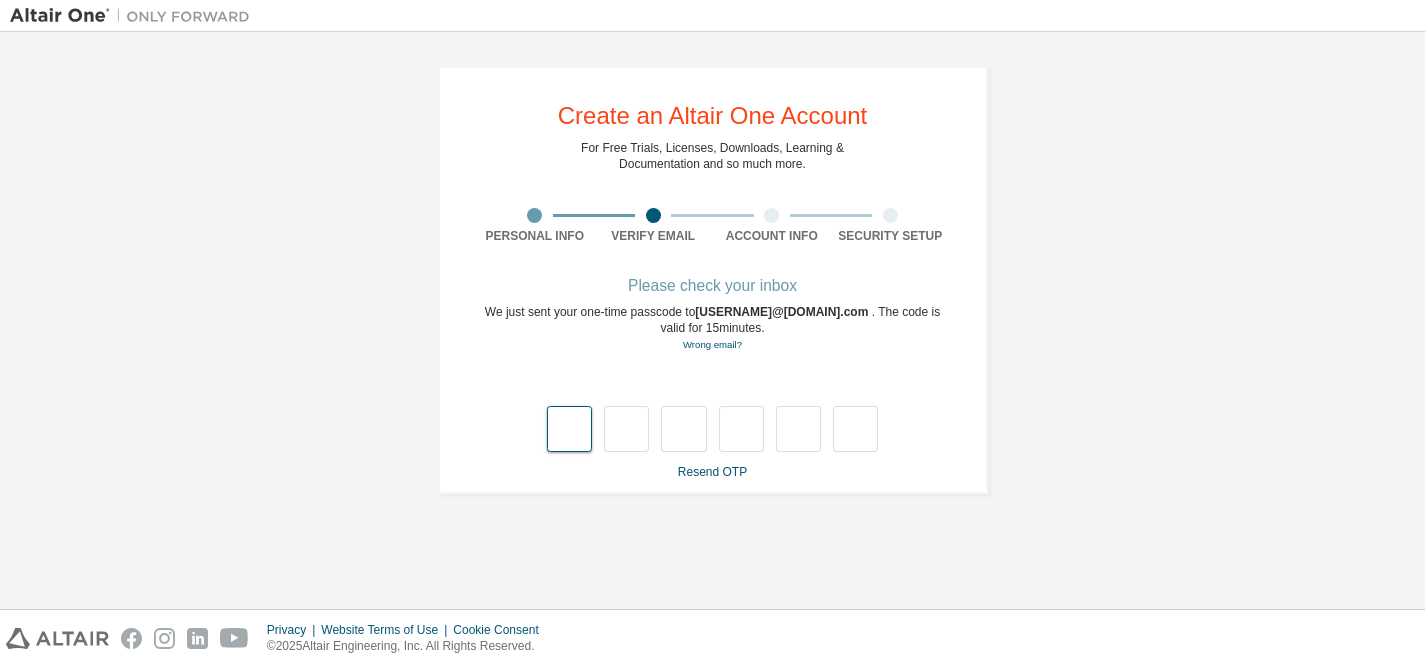 click at bounding box center (569, 429) 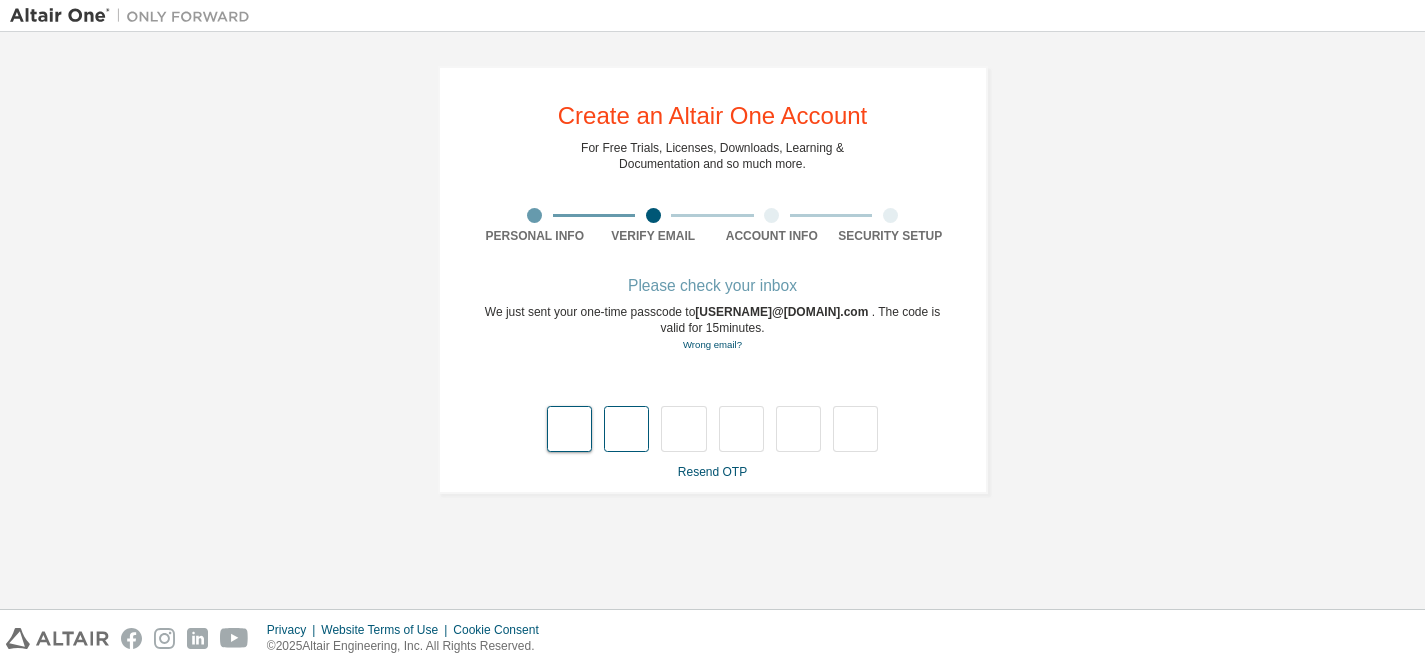 type on "*" 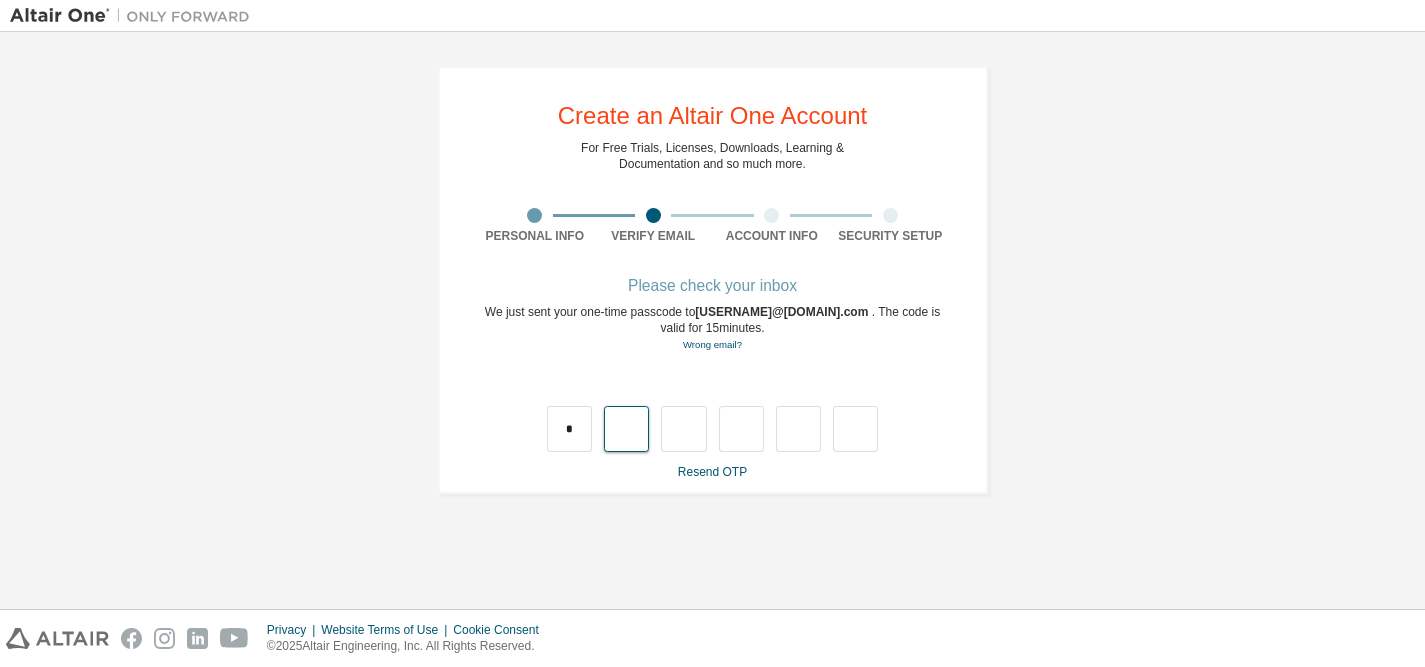 type on "*" 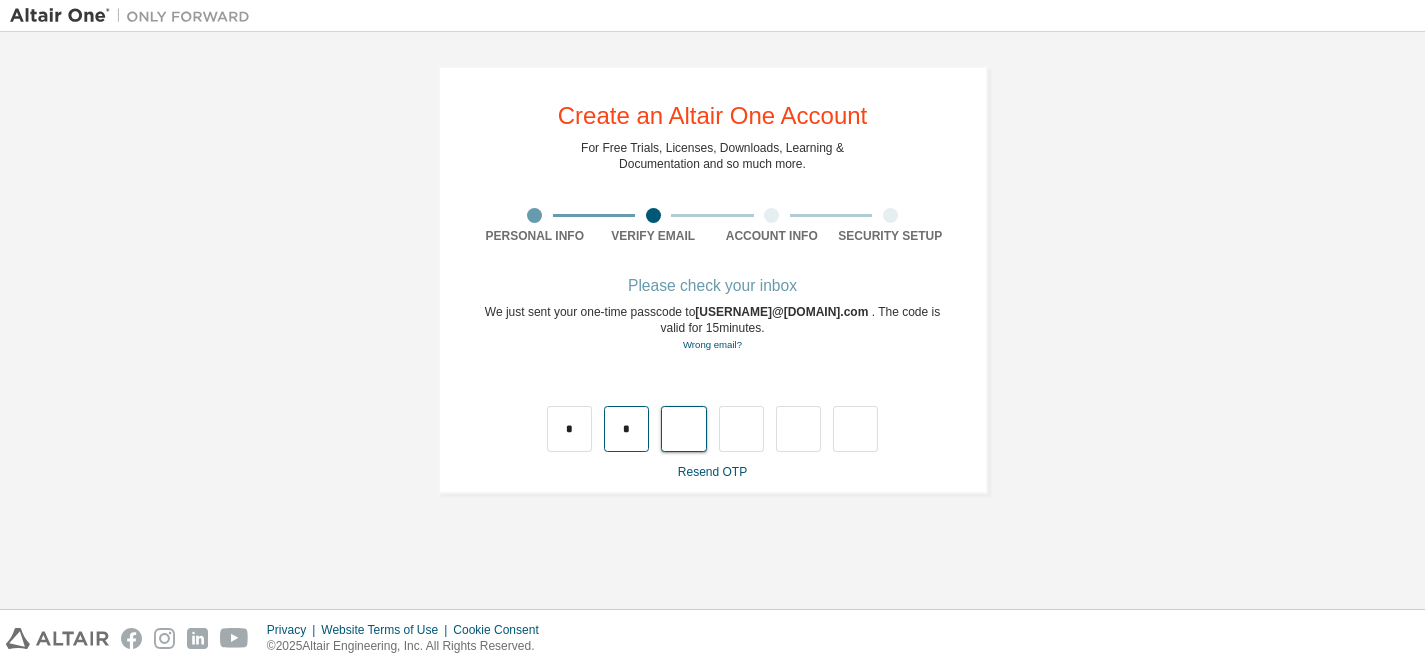type on "*" 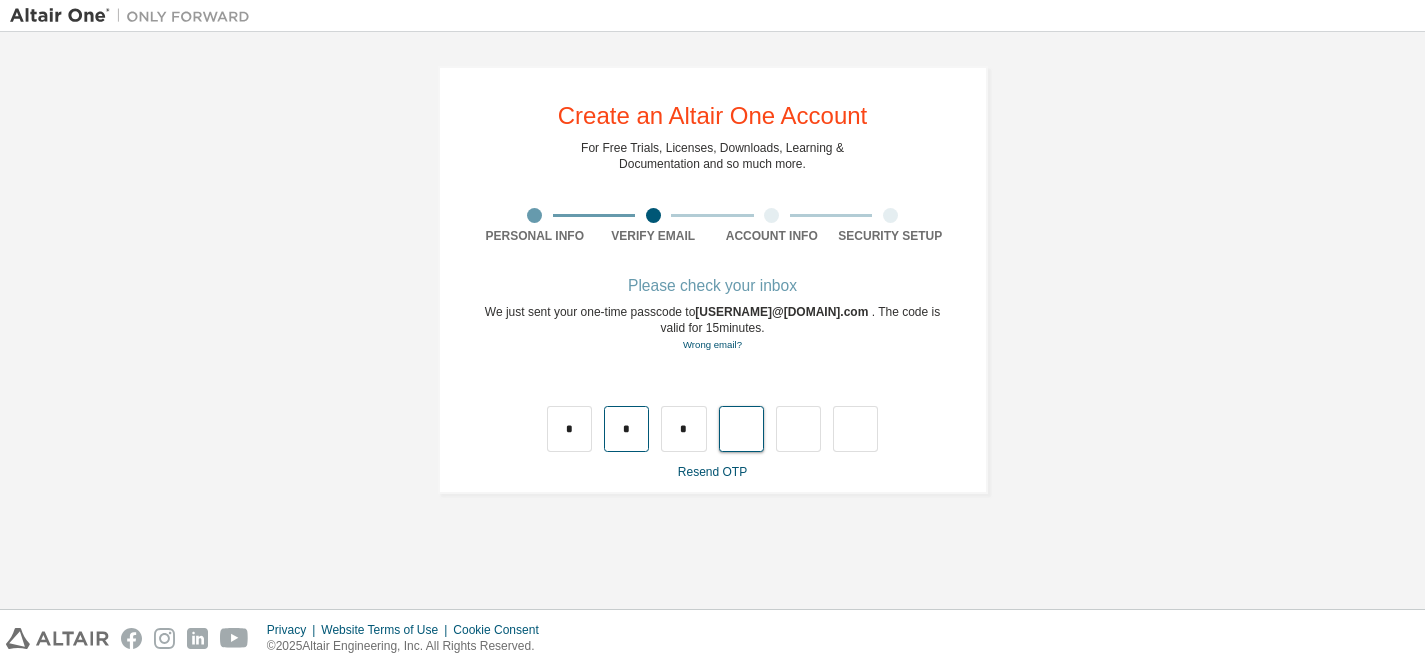 type on "*" 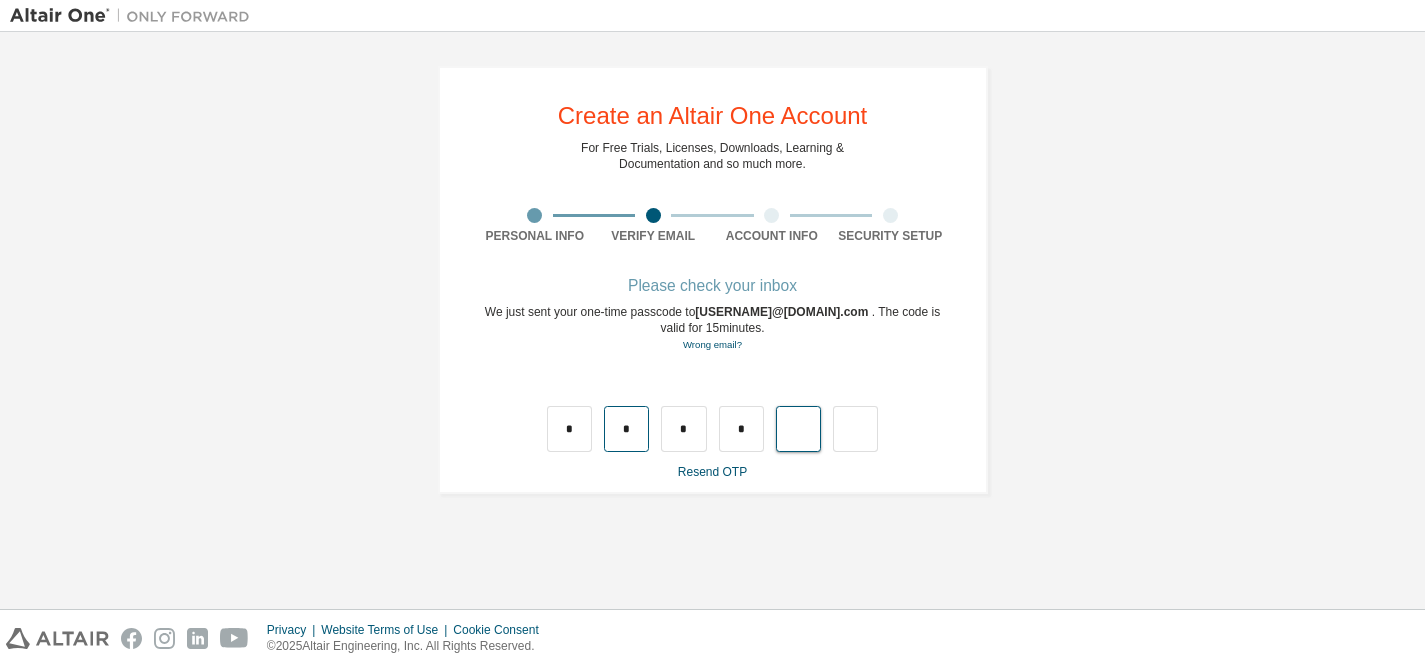 type on "*" 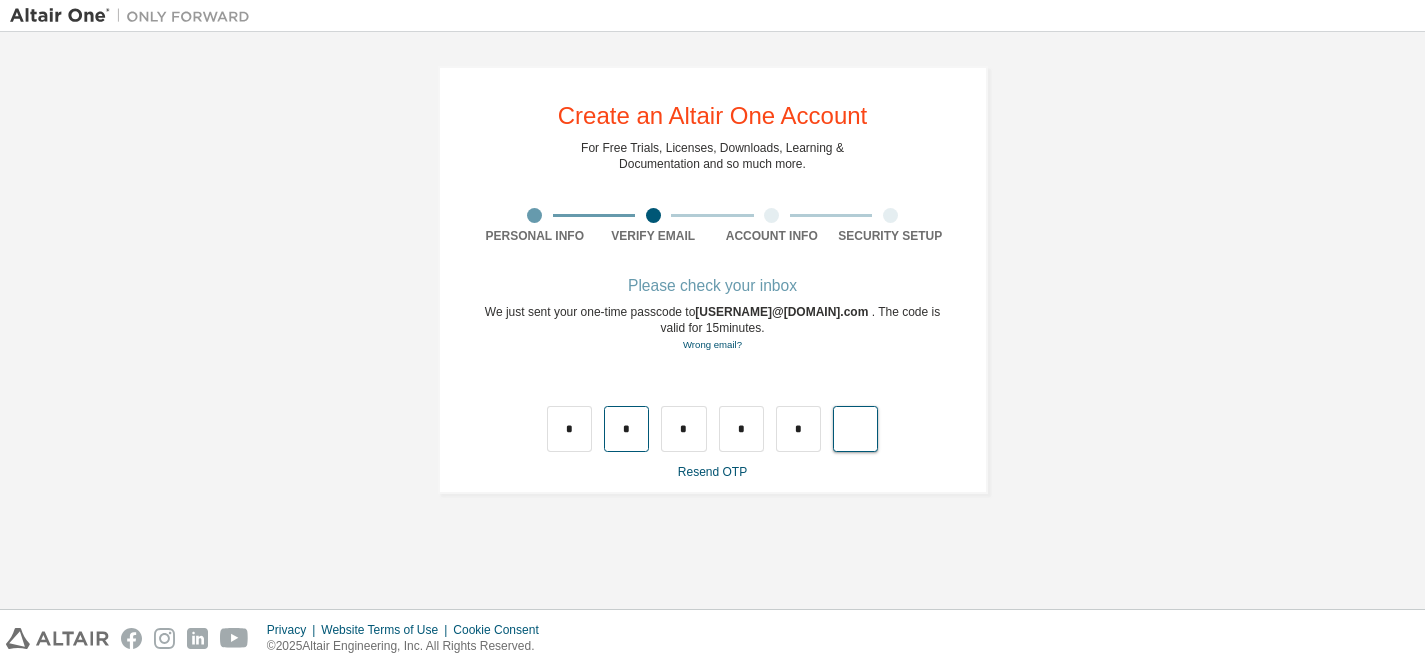 type on "*" 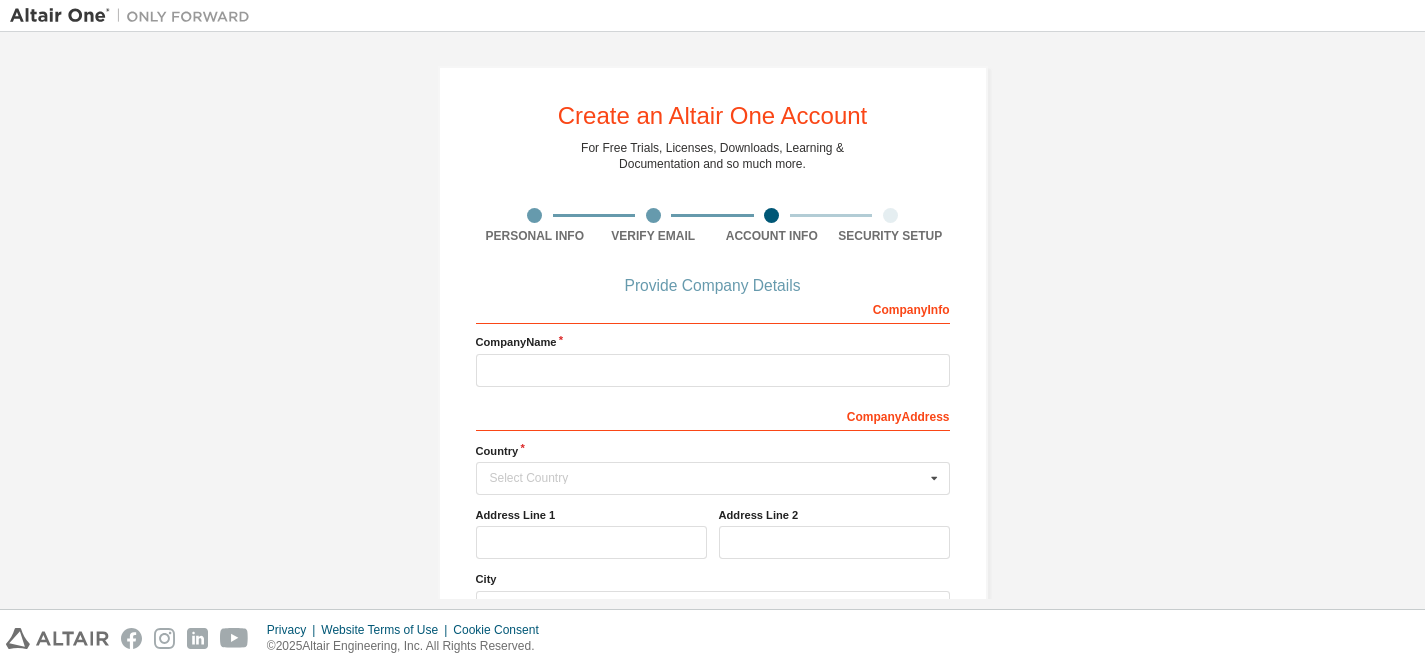 click on "Provide Company Details" at bounding box center [713, 286] 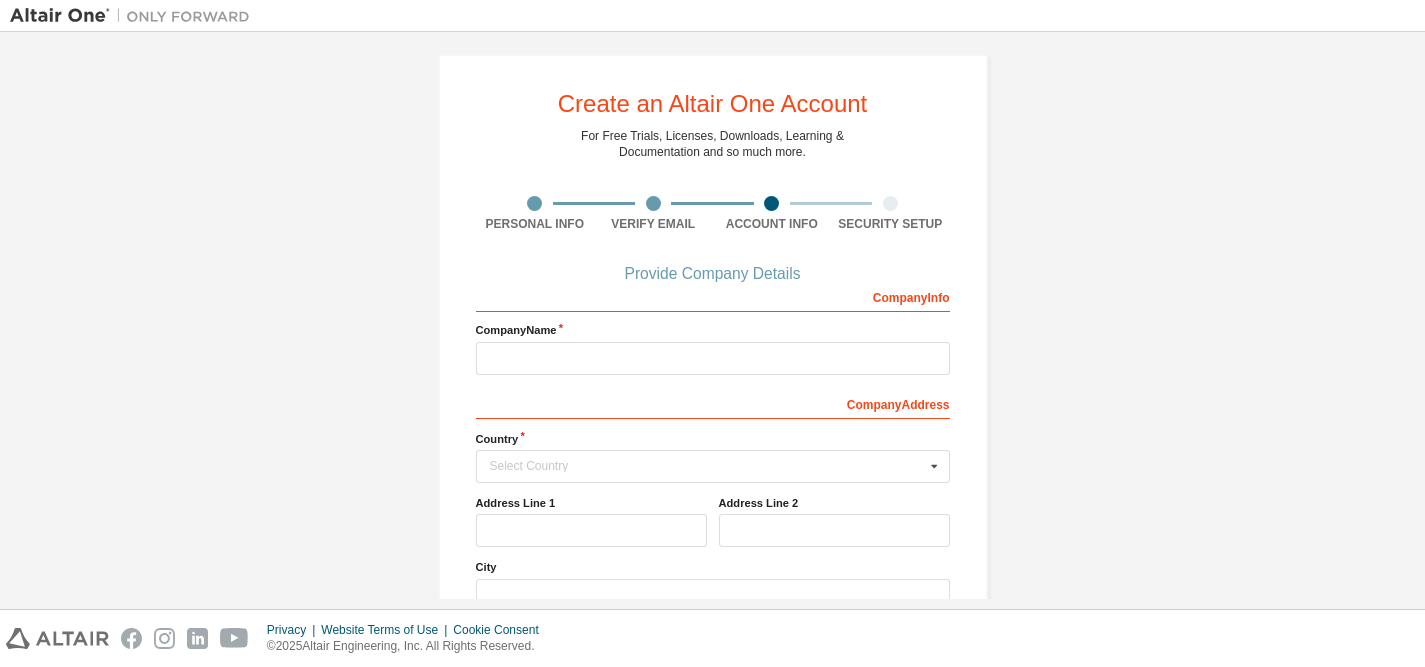 scroll, scrollTop: 0, scrollLeft: 0, axis: both 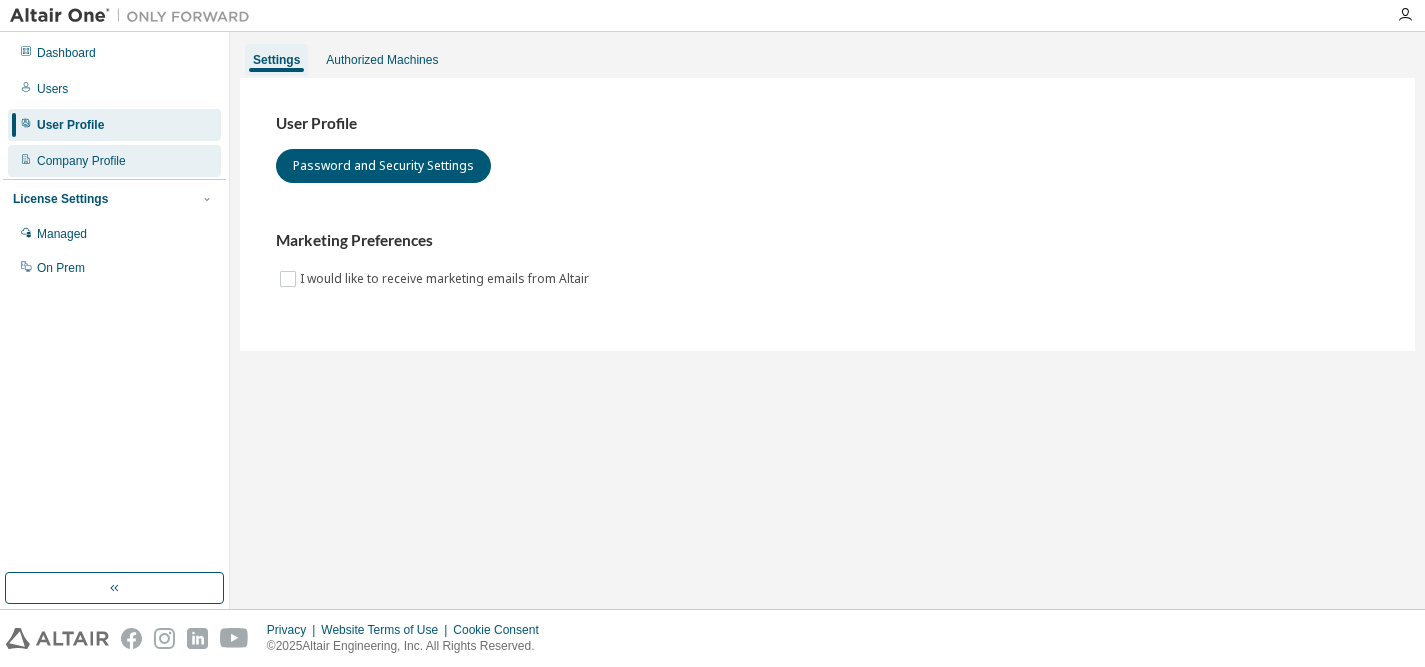 click on "Company Profile" at bounding box center [81, 161] 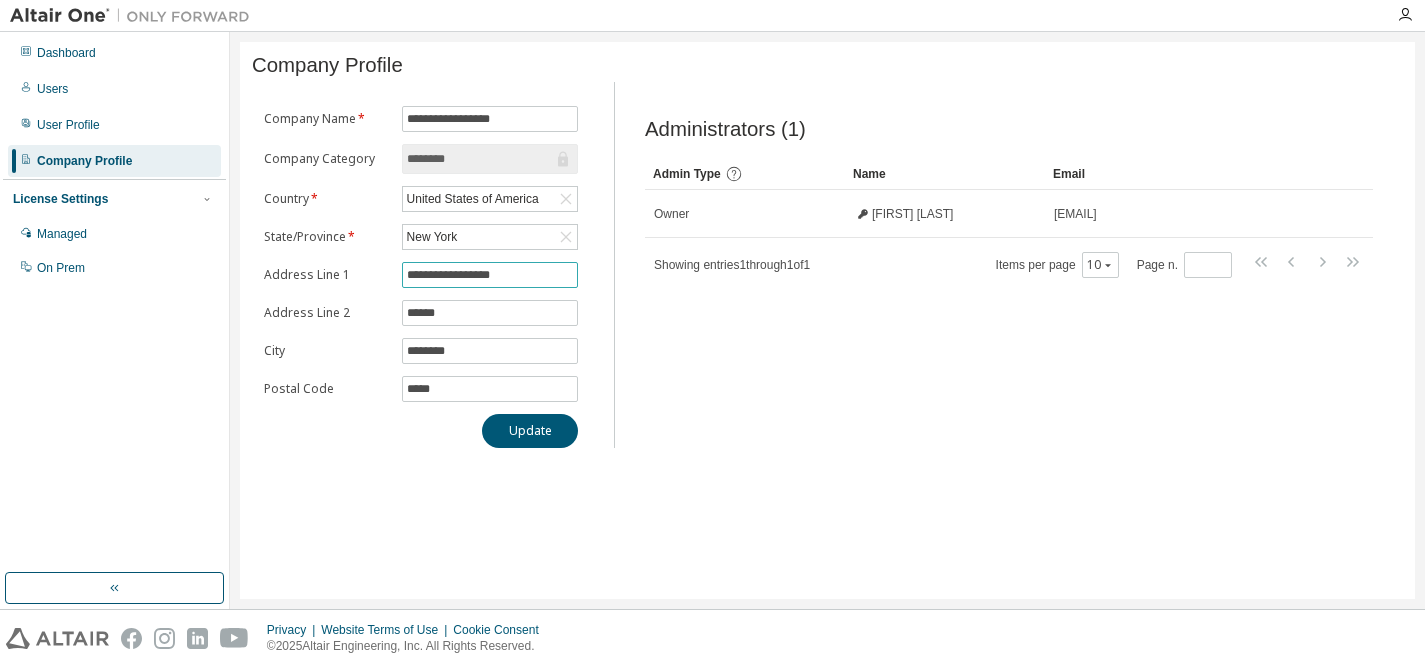 drag, startPoint x: 520, startPoint y: 276, endPoint x: 362, endPoint y: 263, distance: 158.5339 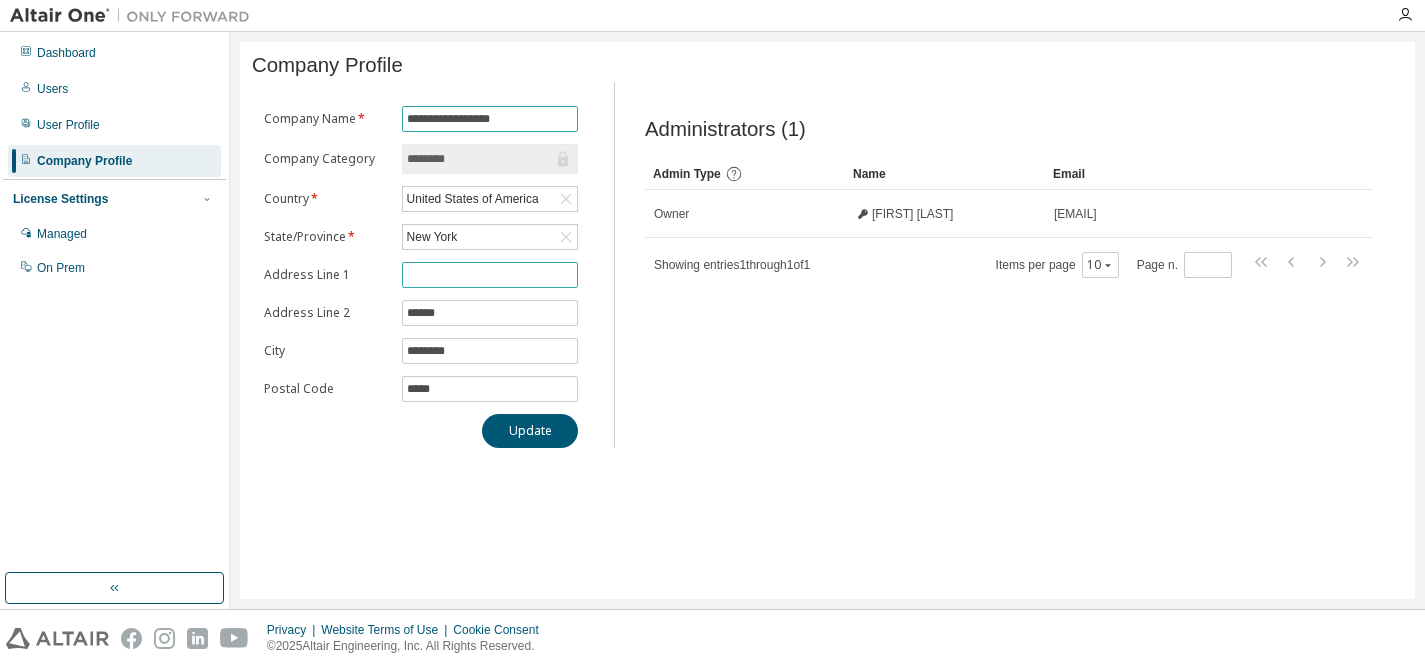 type 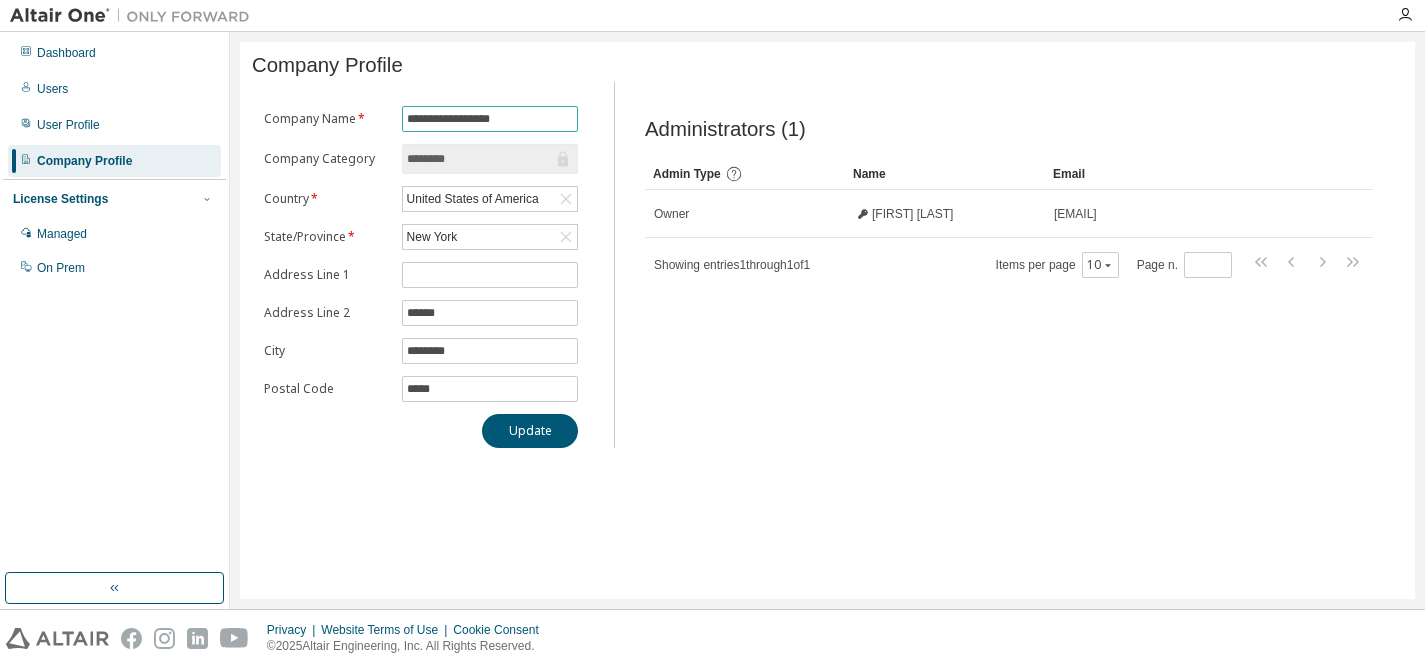 click on "**********" at bounding box center [490, 119] 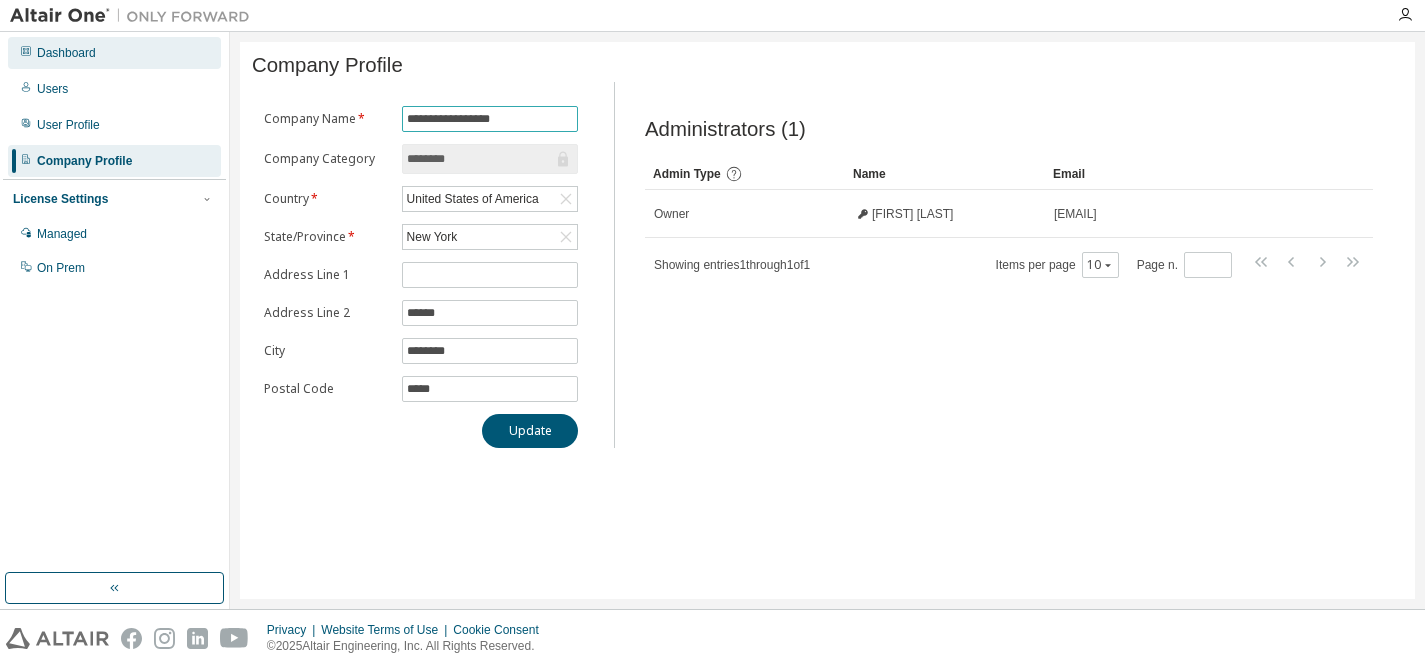 drag, startPoint x: 463, startPoint y: 107, endPoint x: 216, endPoint y: 49, distance: 253.71835 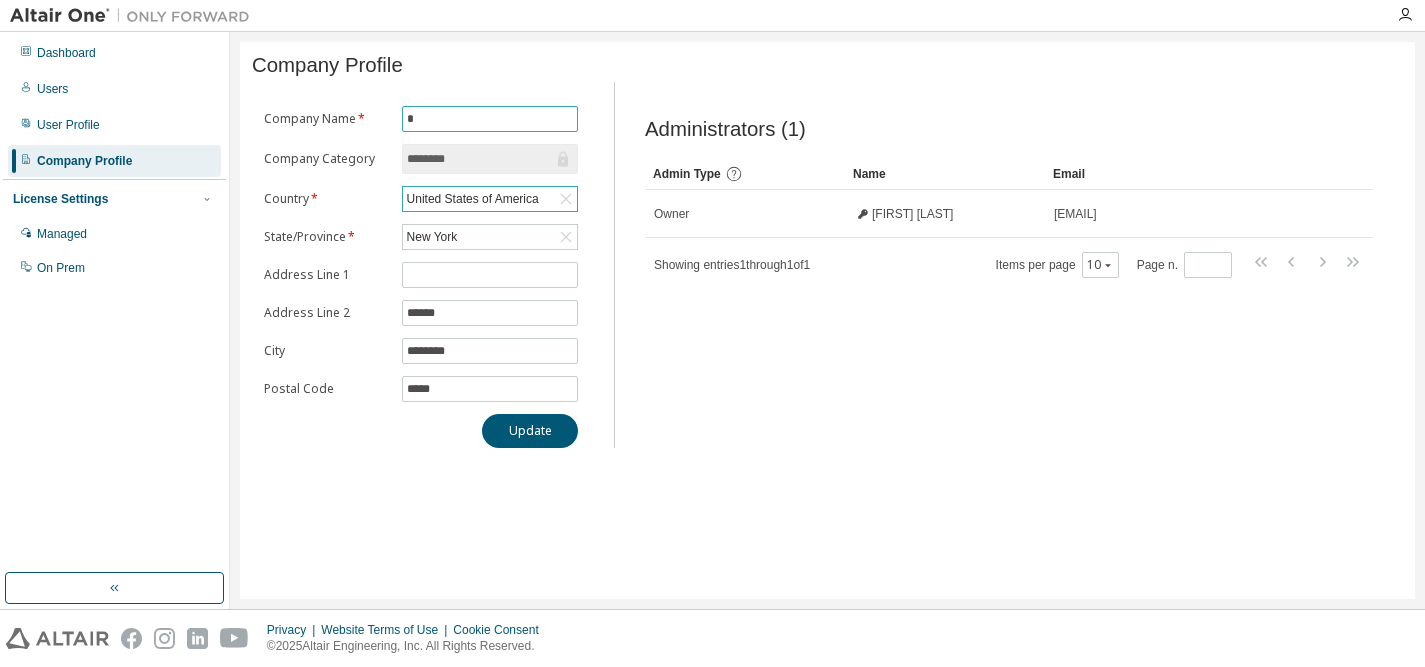 type 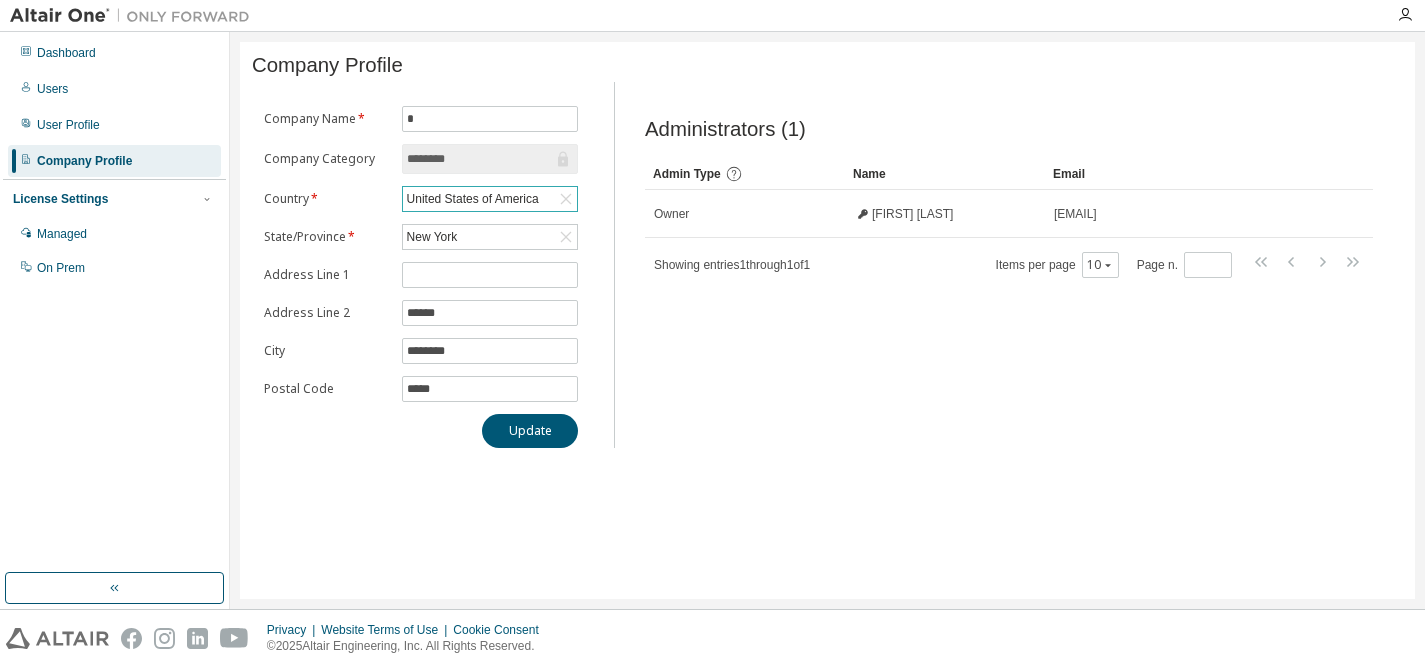 click on "United States of America" at bounding box center [473, 199] 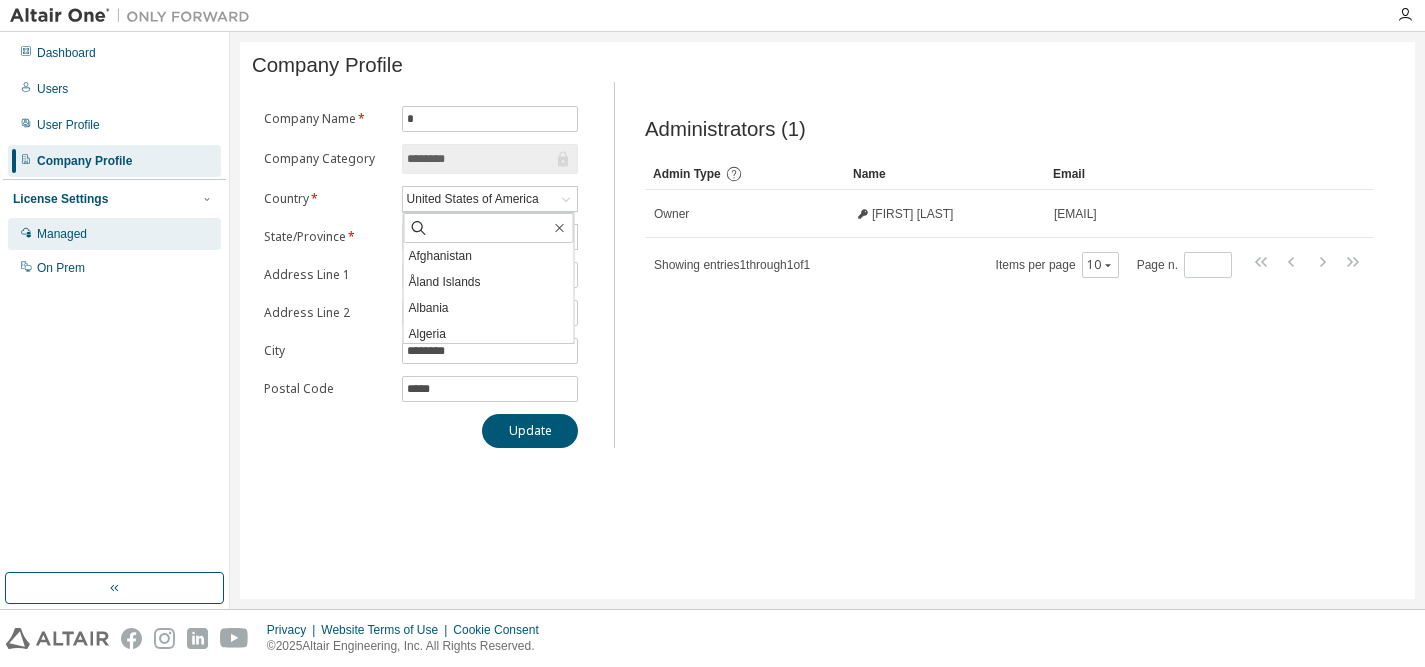 click on "Managed" at bounding box center (114, 234) 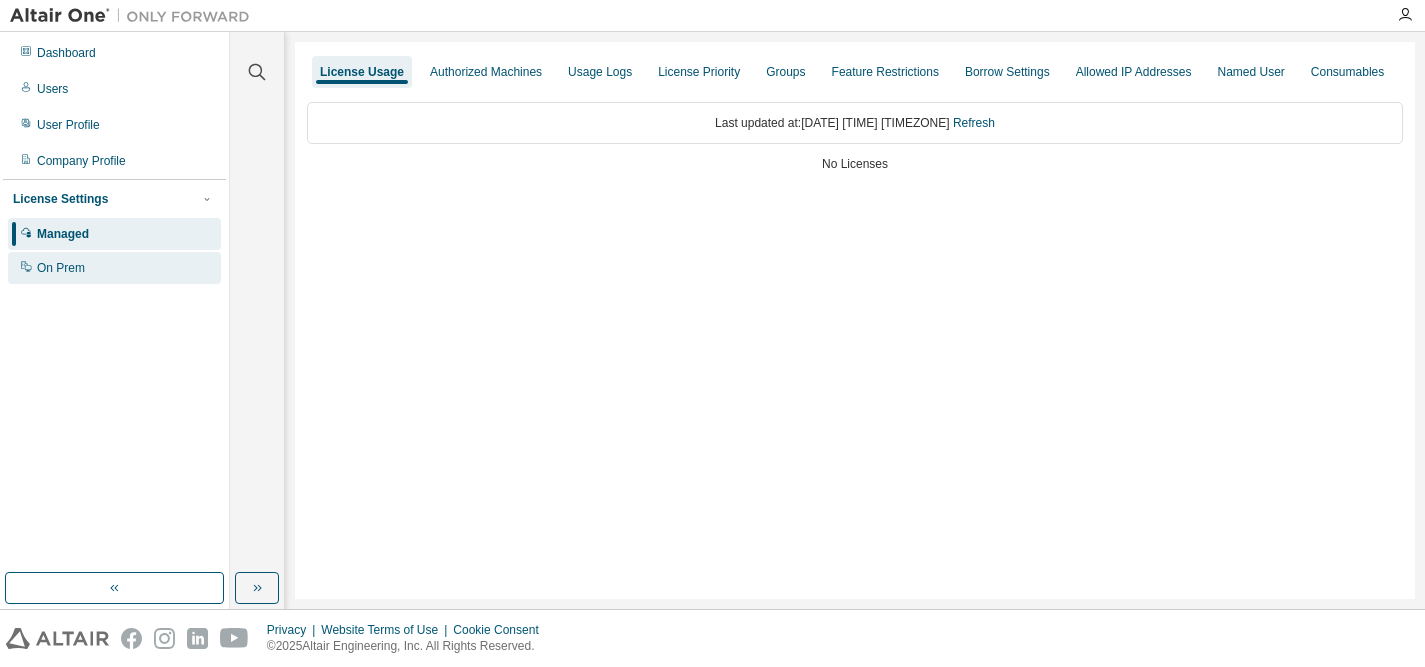 click on "On Prem" at bounding box center [114, 268] 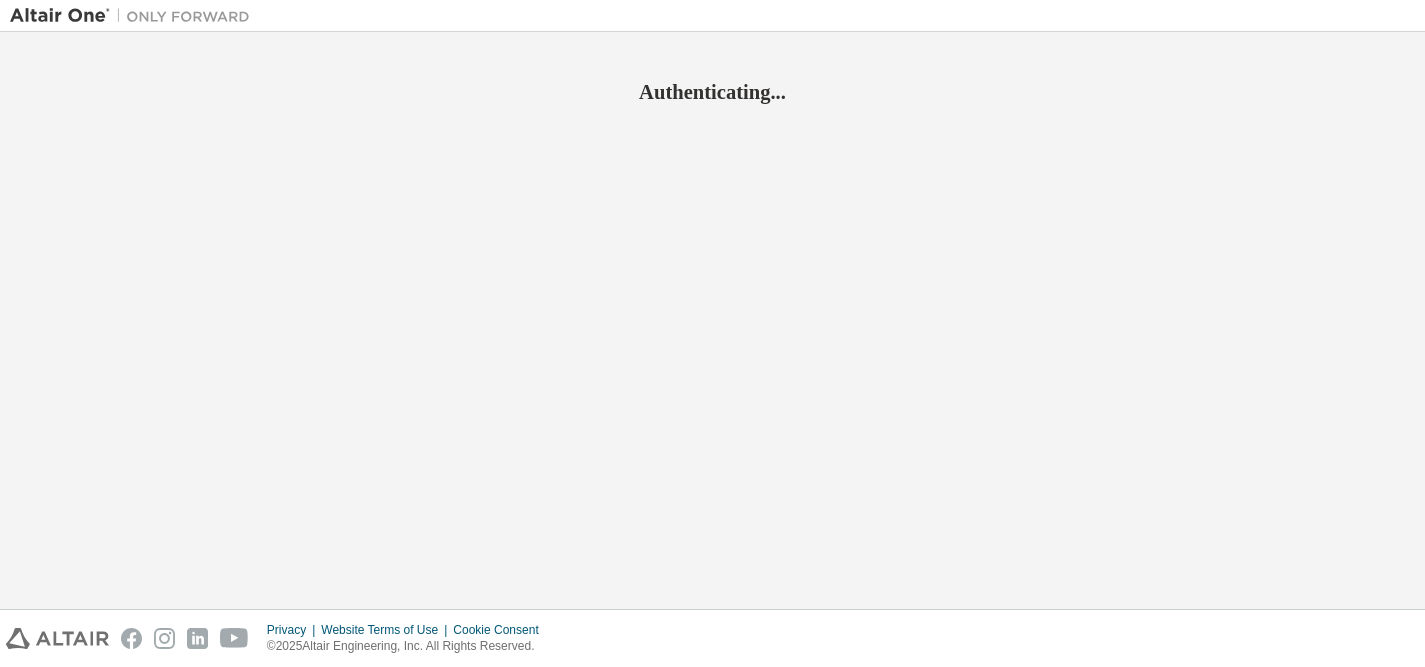 scroll, scrollTop: 0, scrollLeft: 0, axis: both 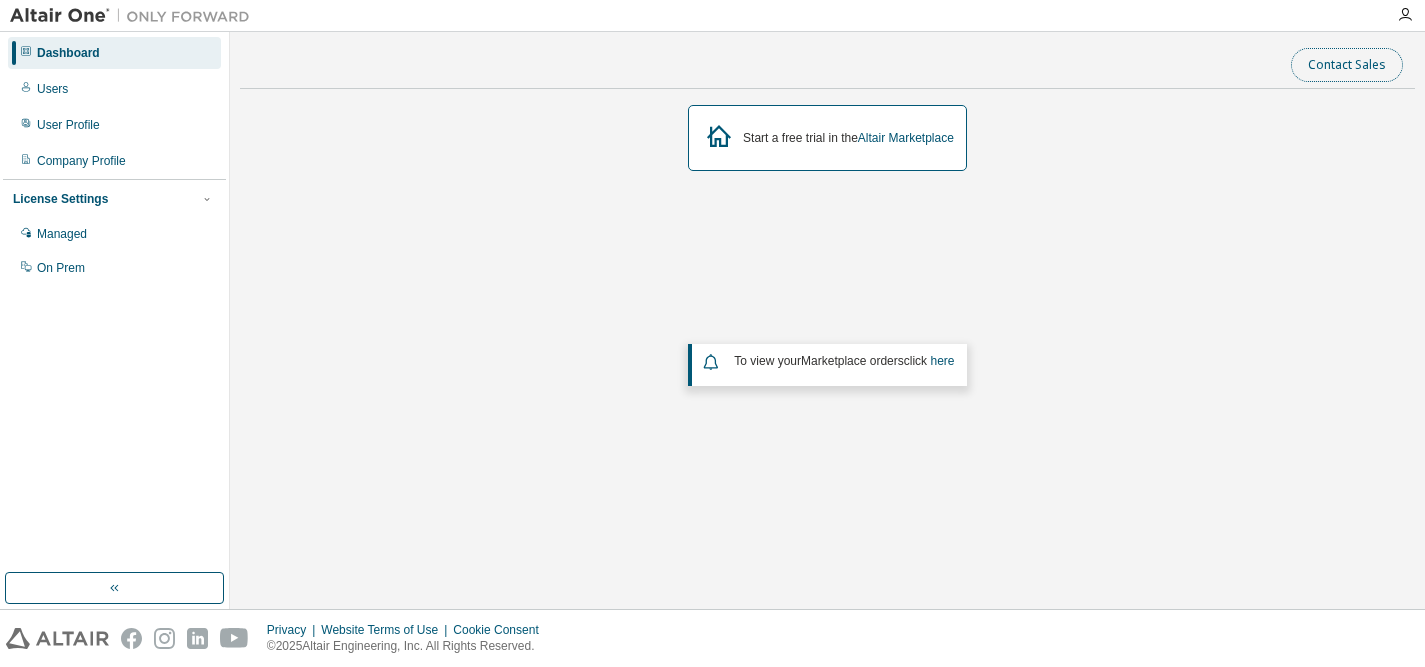 click on "Contact Sales" at bounding box center (1347, 65) 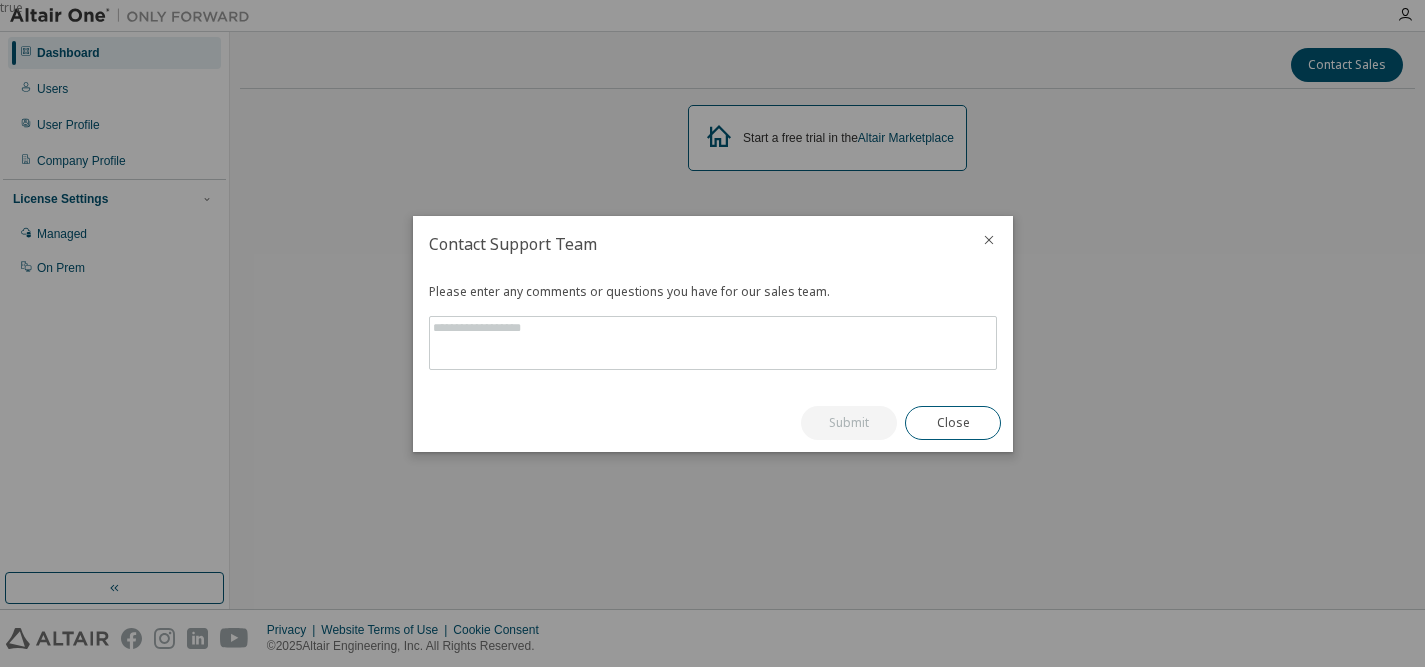 click 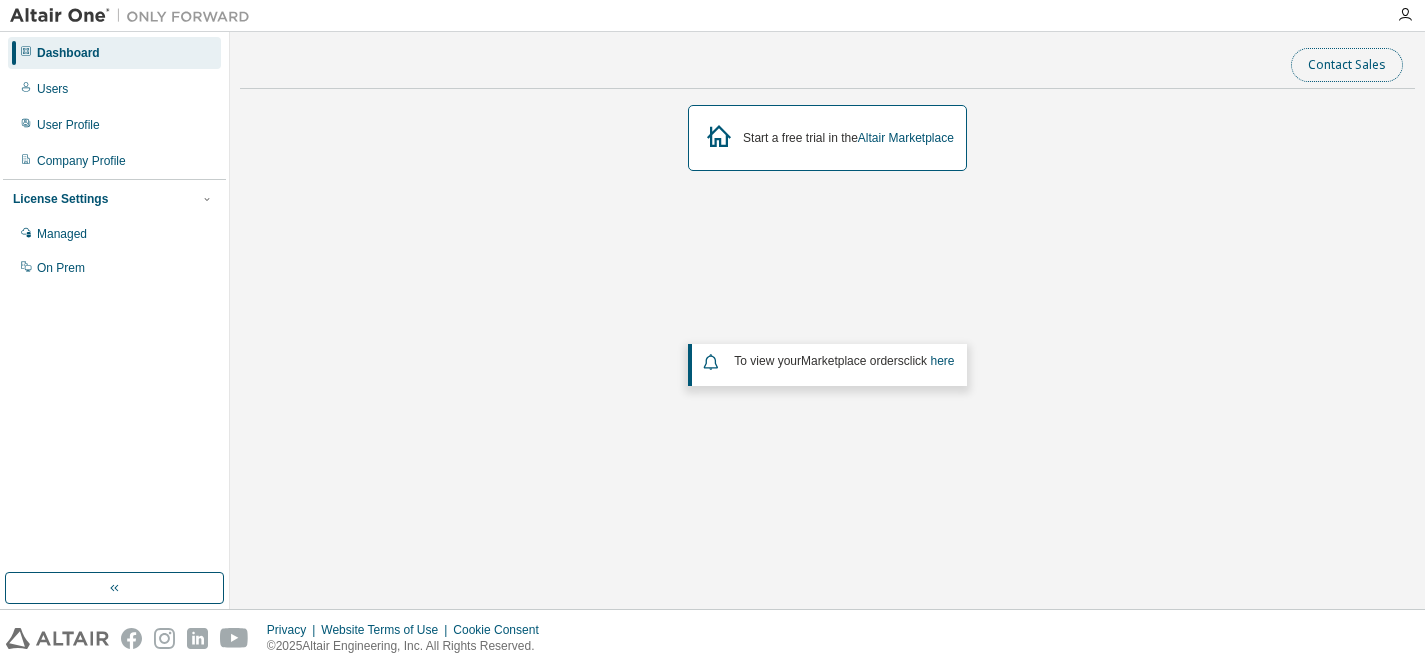 click on "Contact Sales" at bounding box center (1347, 65) 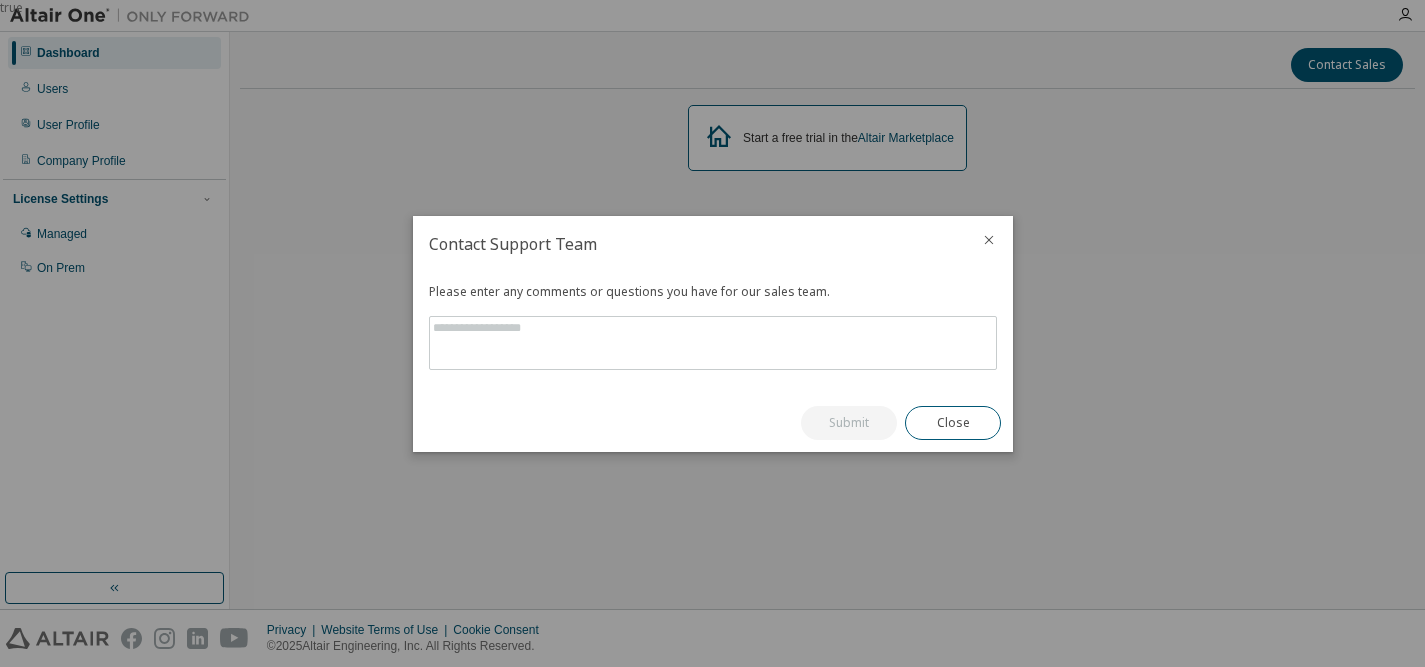 click at bounding box center (989, 242) 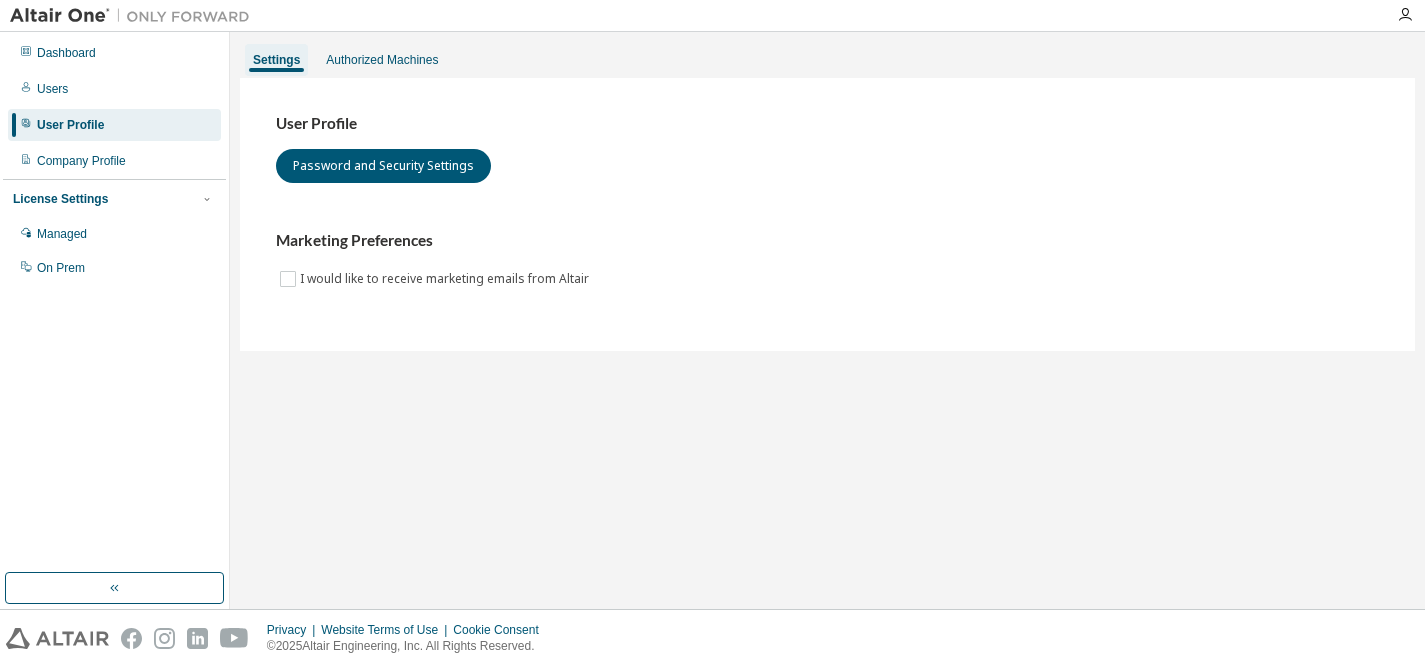 scroll, scrollTop: 0, scrollLeft: 0, axis: both 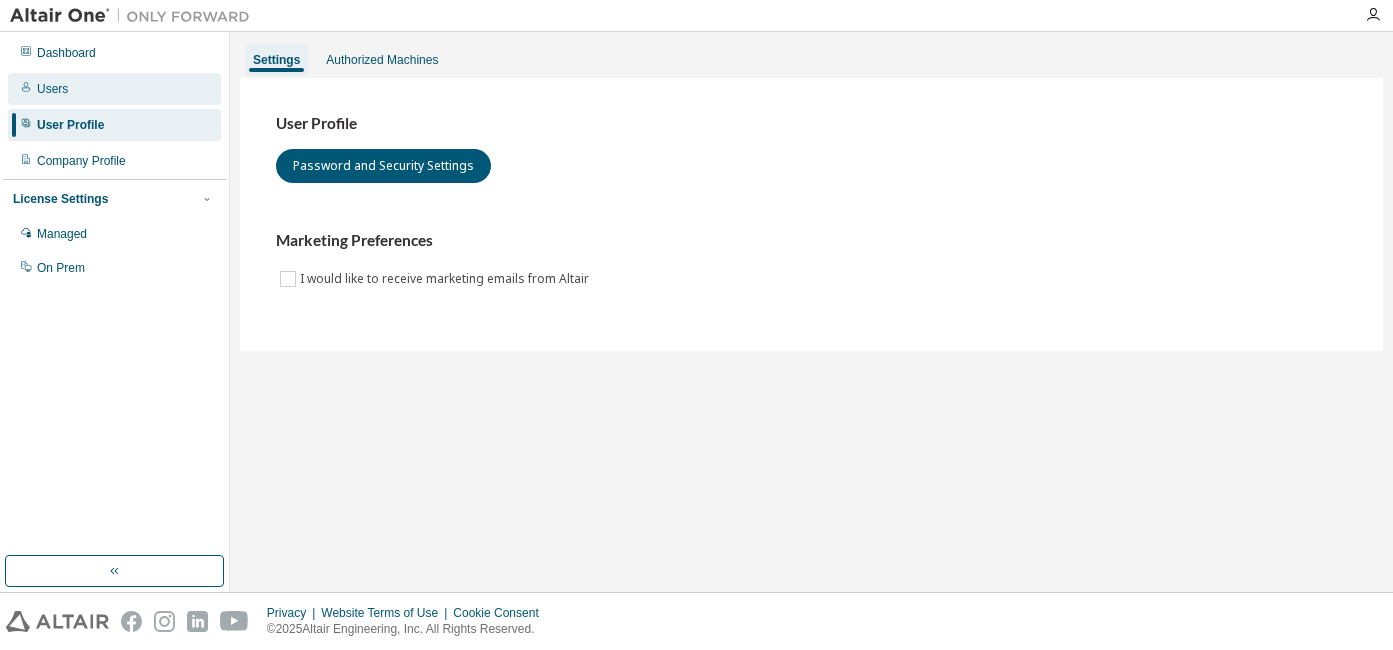 click on "Users" at bounding box center [114, 89] 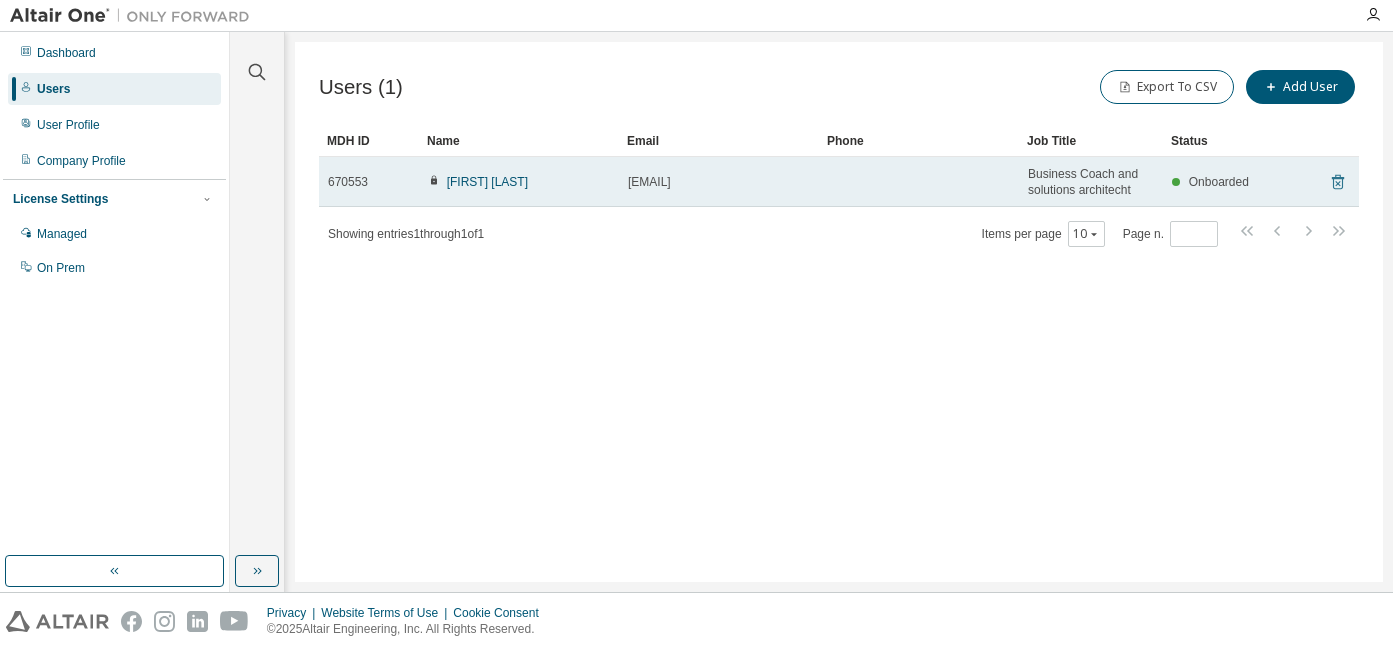 click 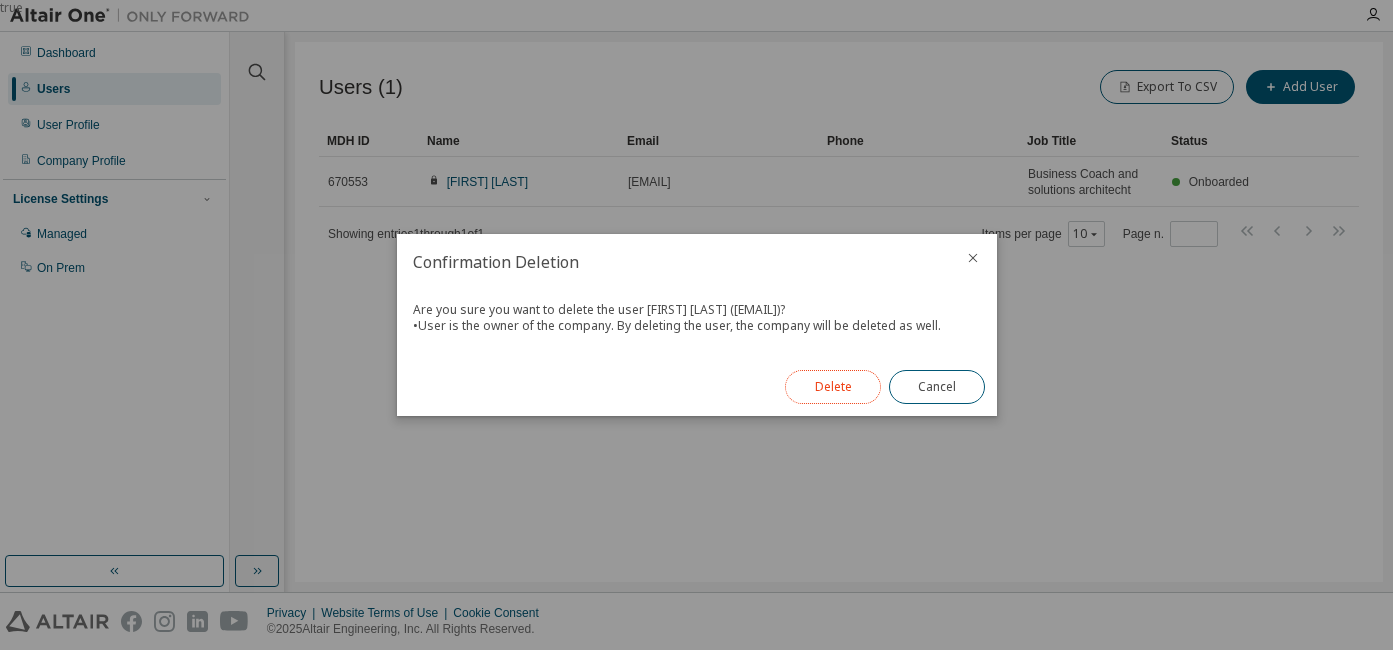 click on "Delete" at bounding box center (833, 387) 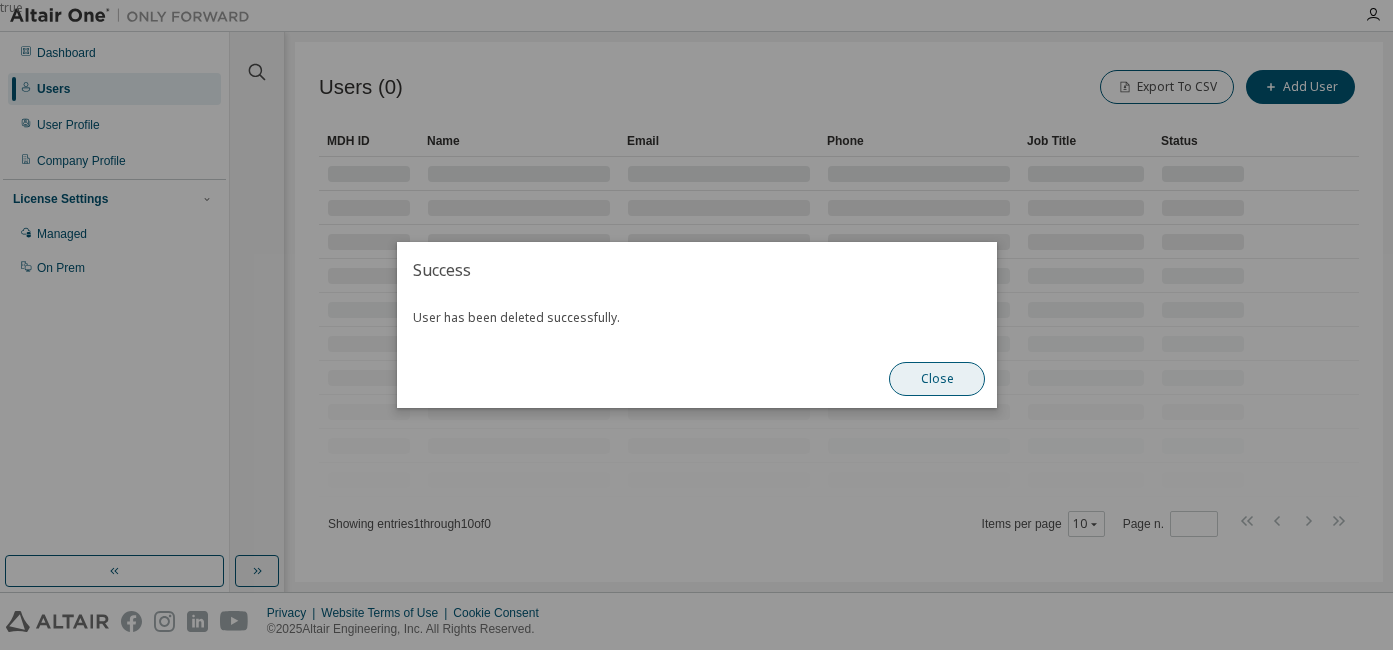 click on "Close" at bounding box center (937, 379) 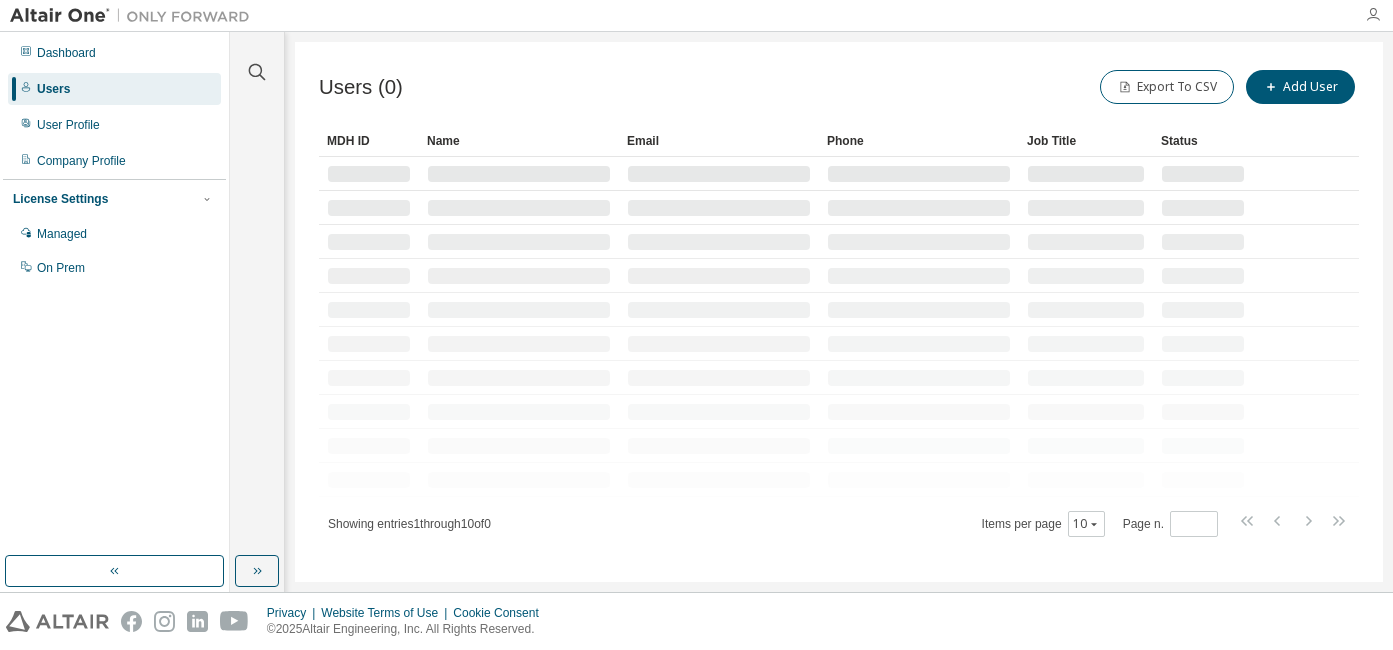 click at bounding box center (1373, 15) 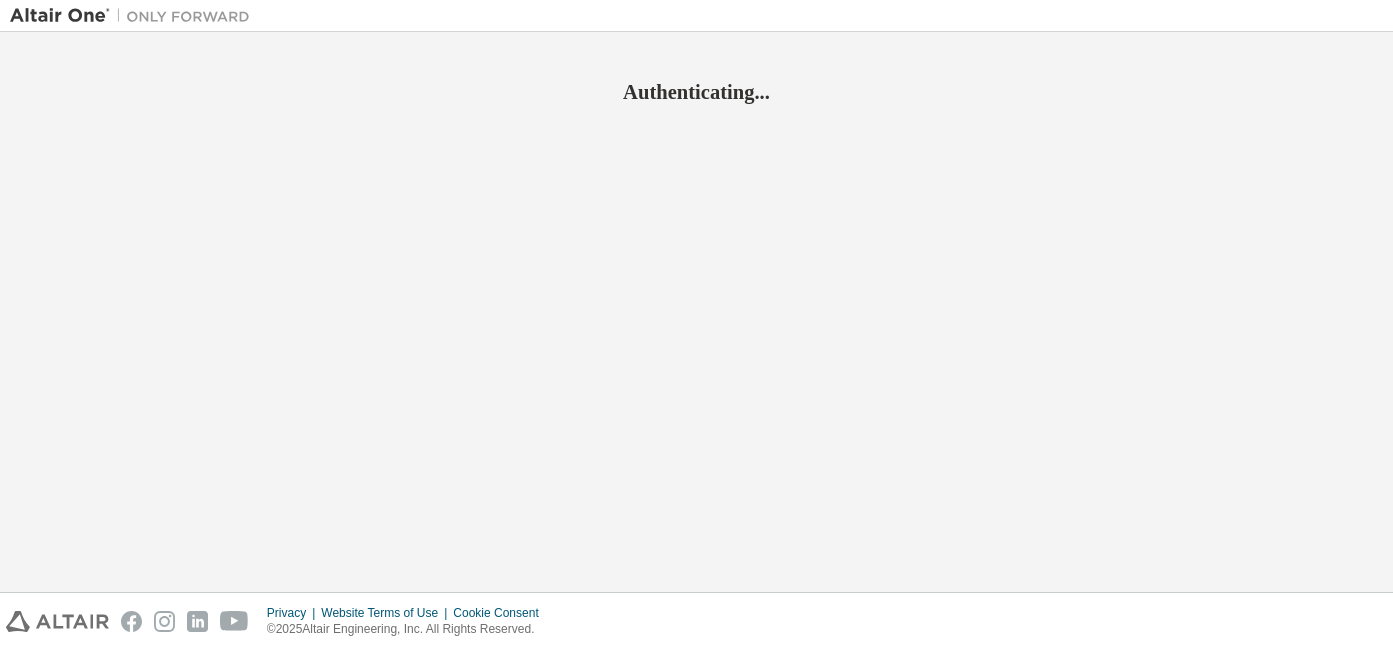 scroll, scrollTop: 0, scrollLeft: 0, axis: both 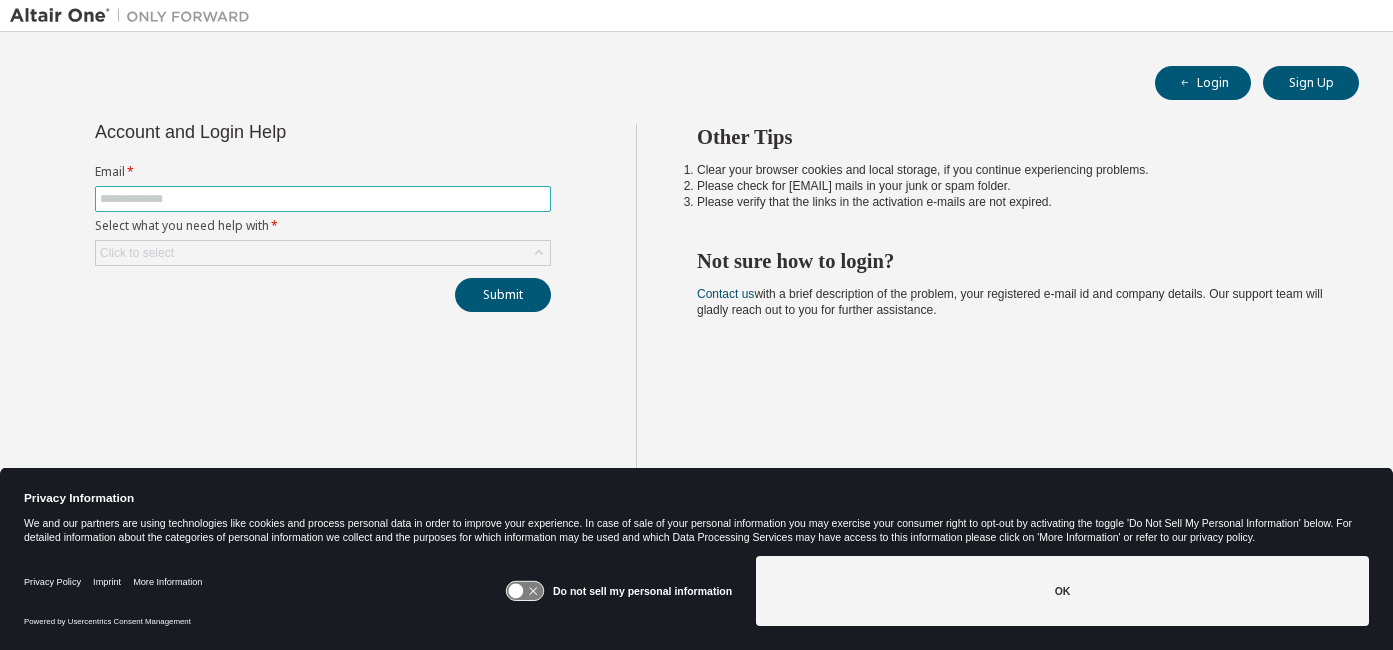 click at bounding box center (323, 199) 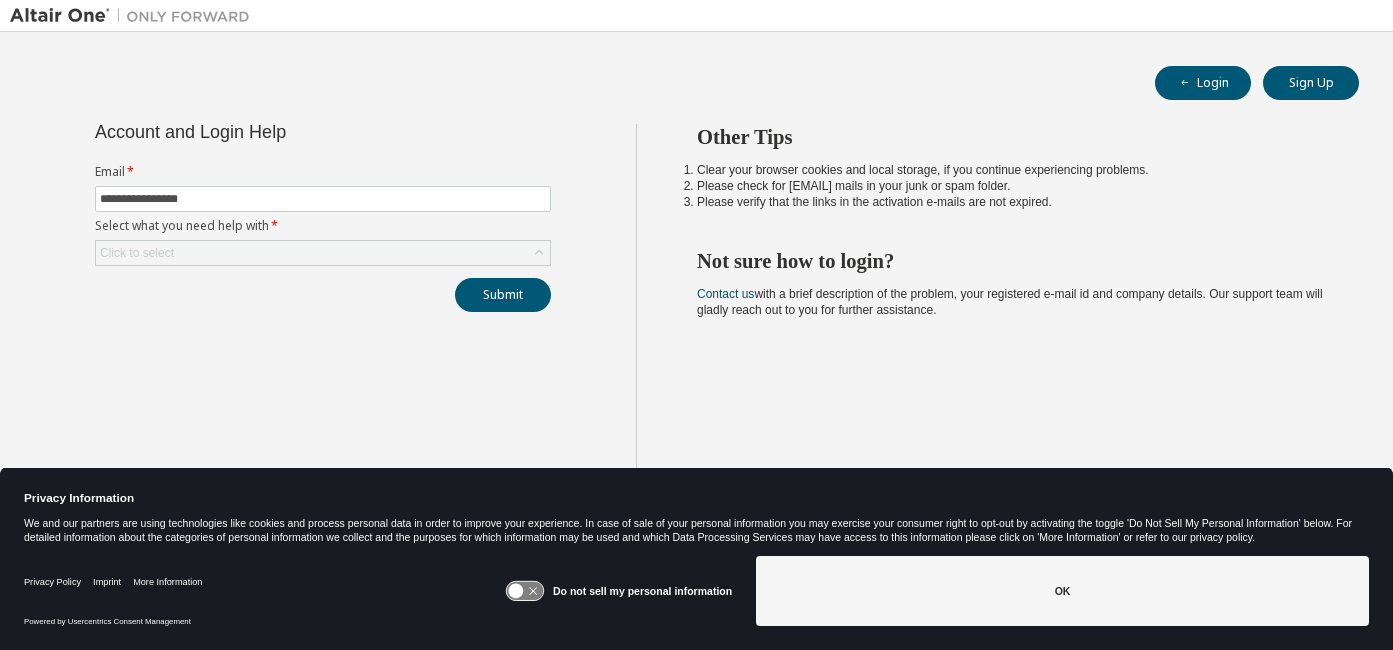 drag, startPoint x: 673, startPoint y: 209, endPoint x: 657, endPoint y: 215, distance: 17.088007 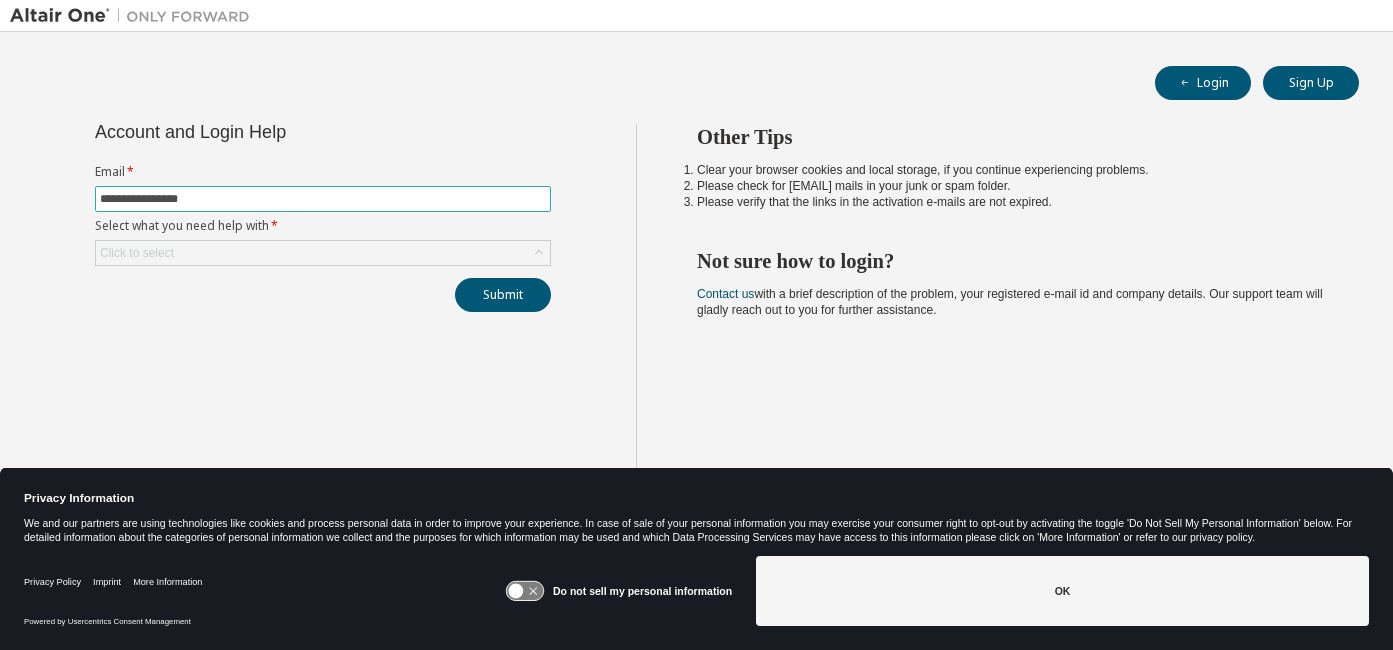 click on "**********" at bounding box center [323, 199] 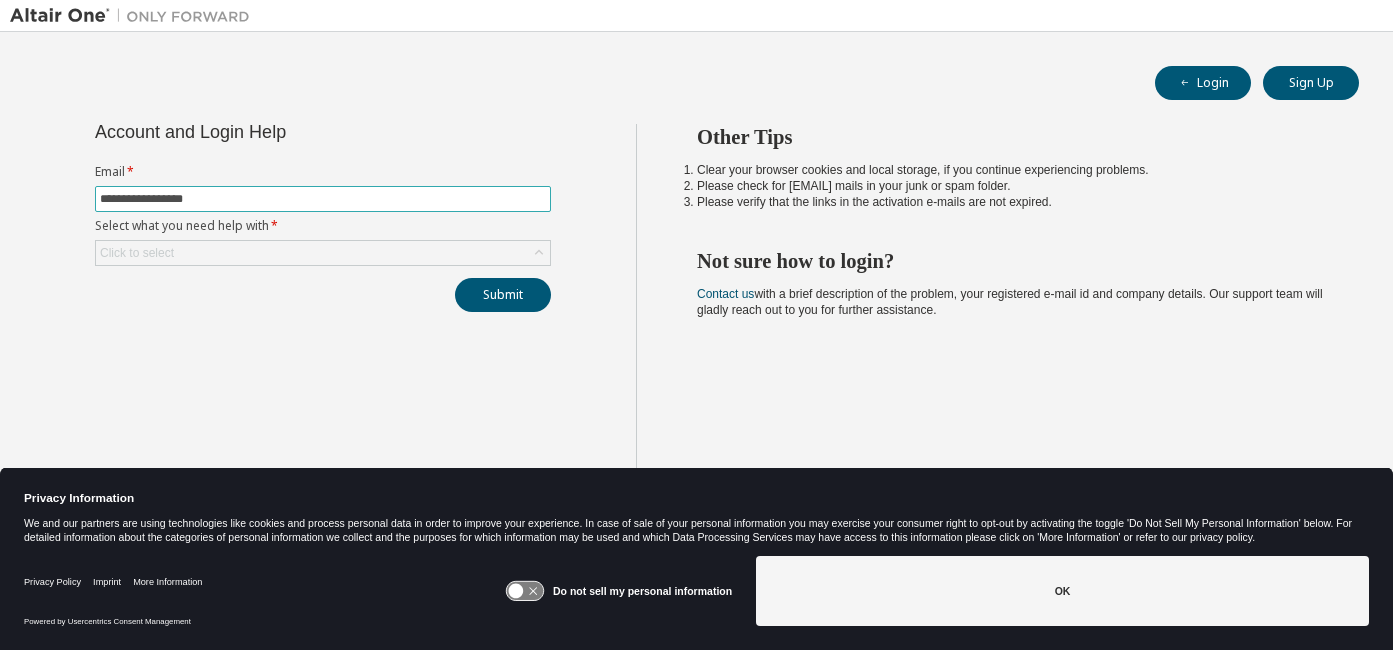 type on "**********" 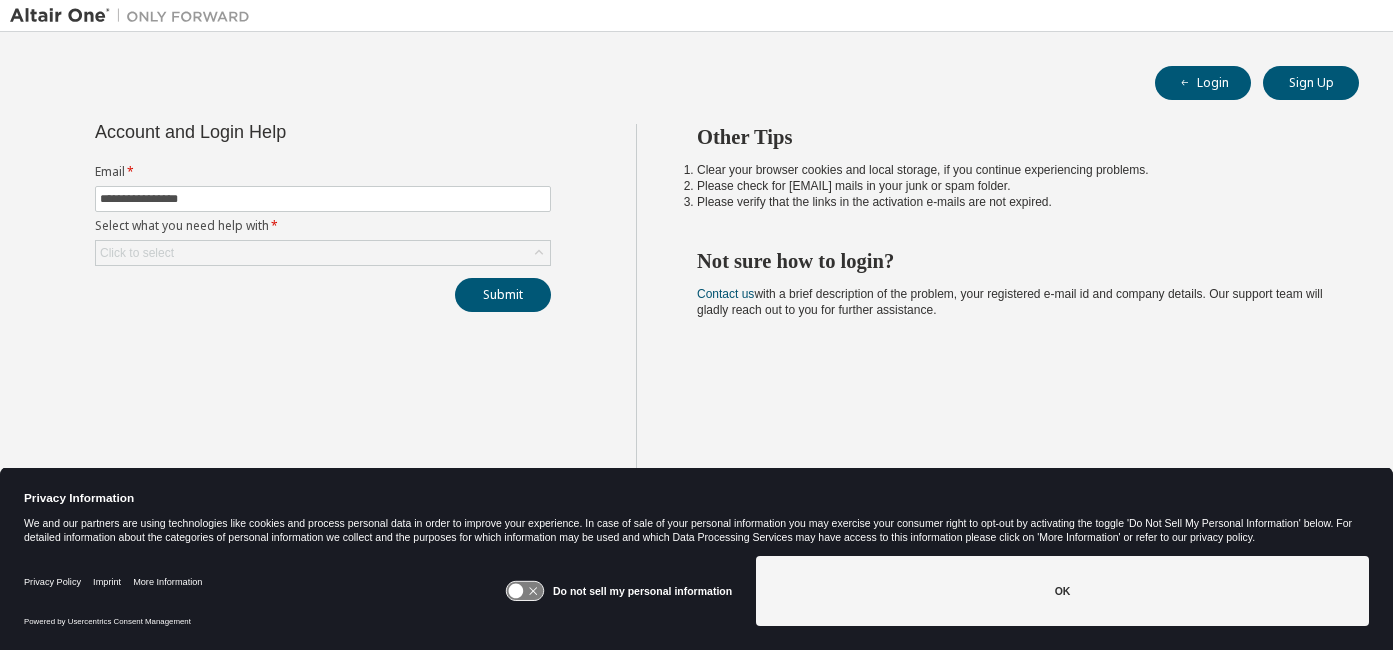 click on "**********" at bounding box center (323, 218) 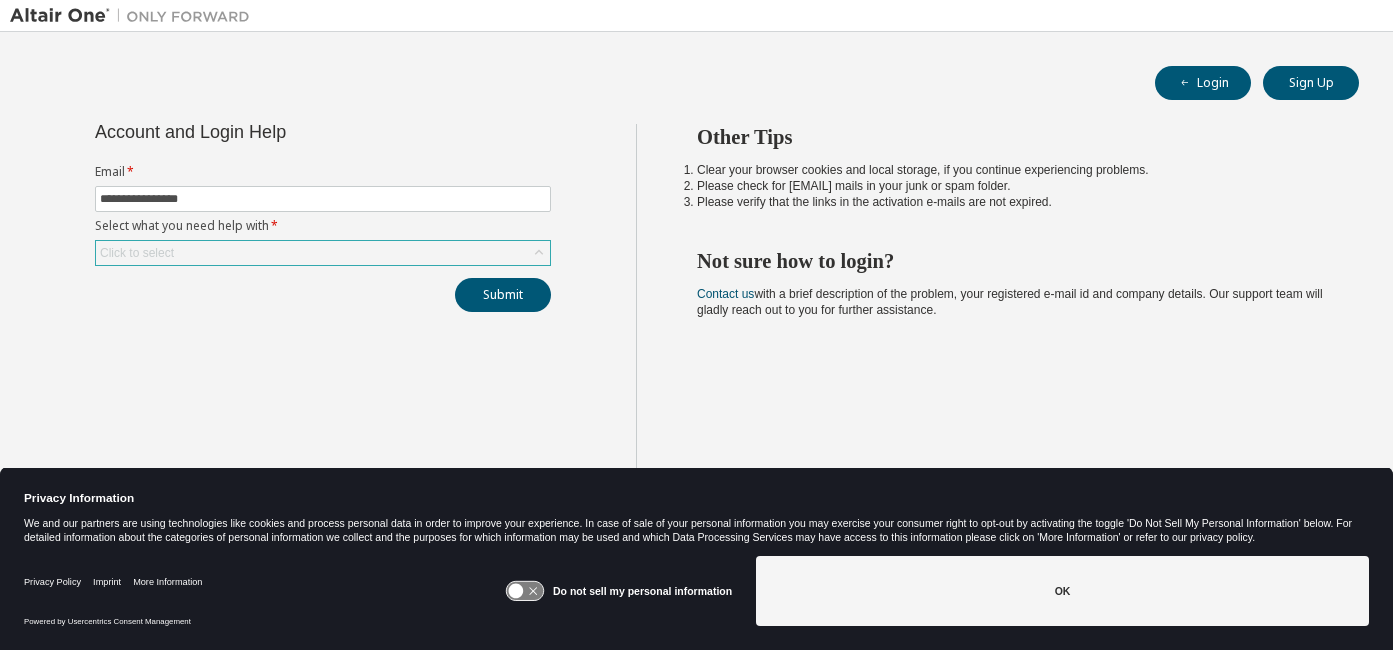 click on "Click to select" at bounding box center (323, 253) 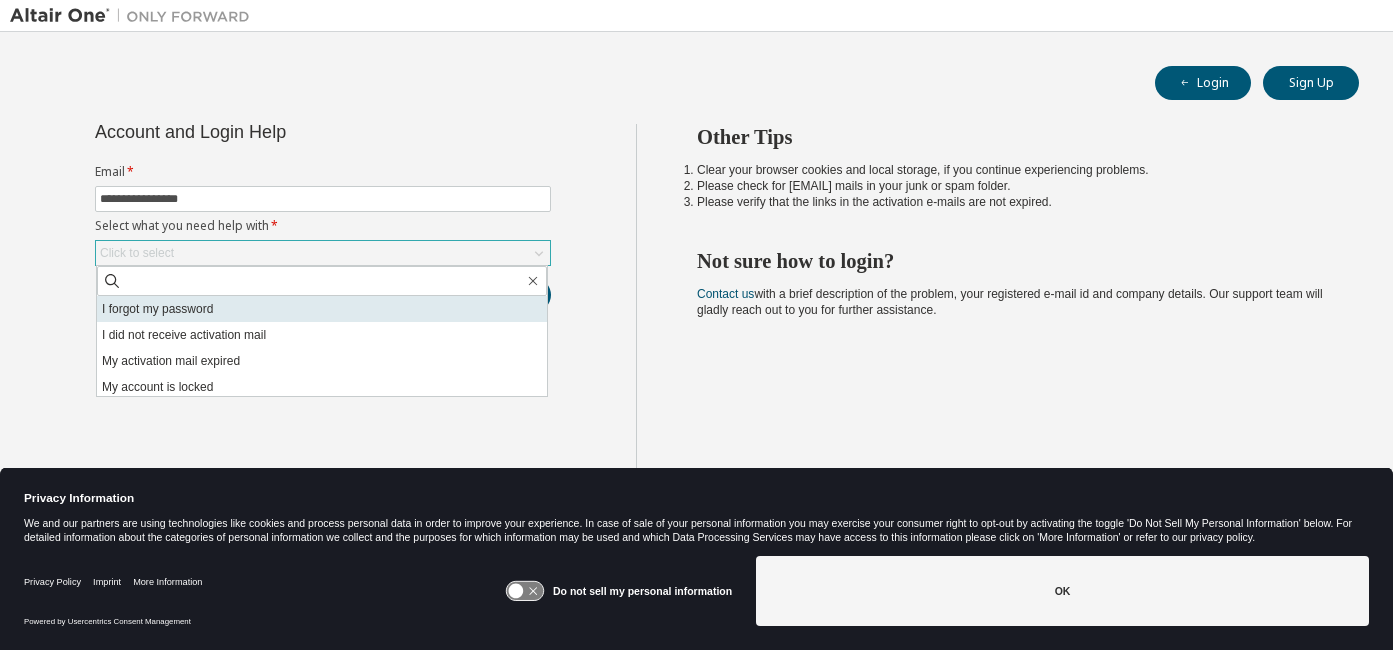 click on "I forgot my password" at bounding box center [322, 309] 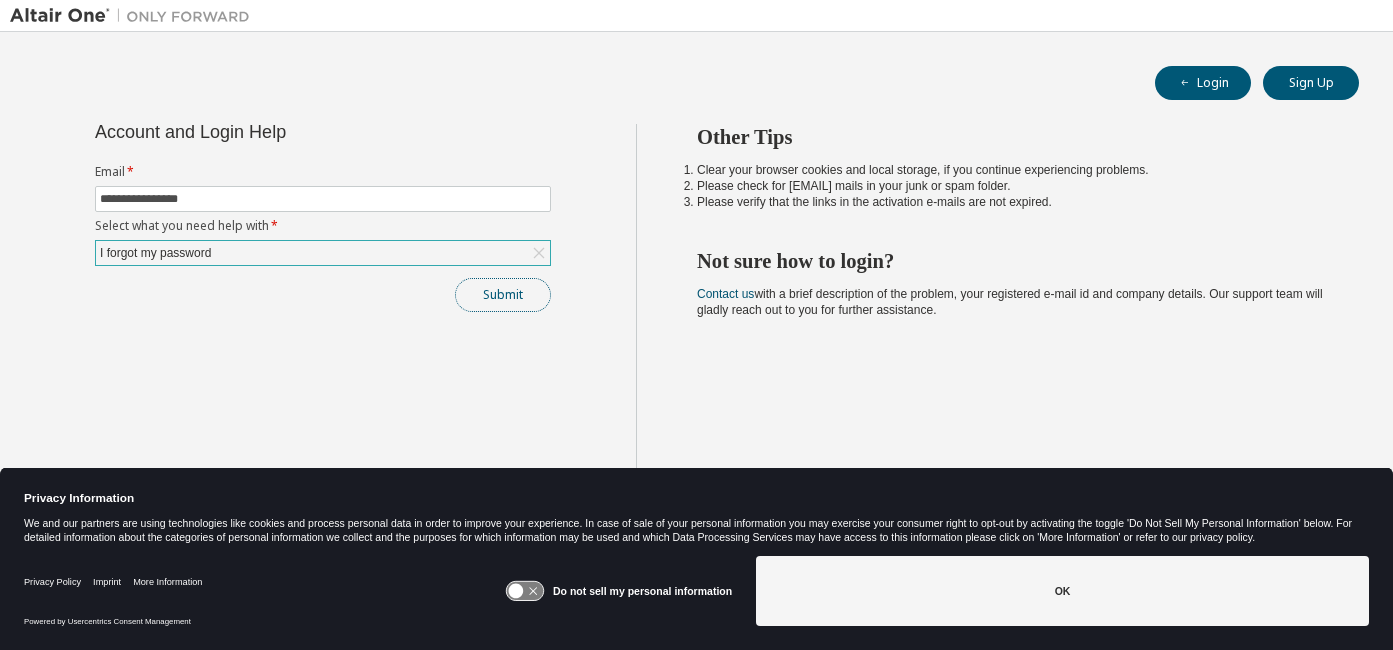 click on "Submit" at bounding box center (503, 295) 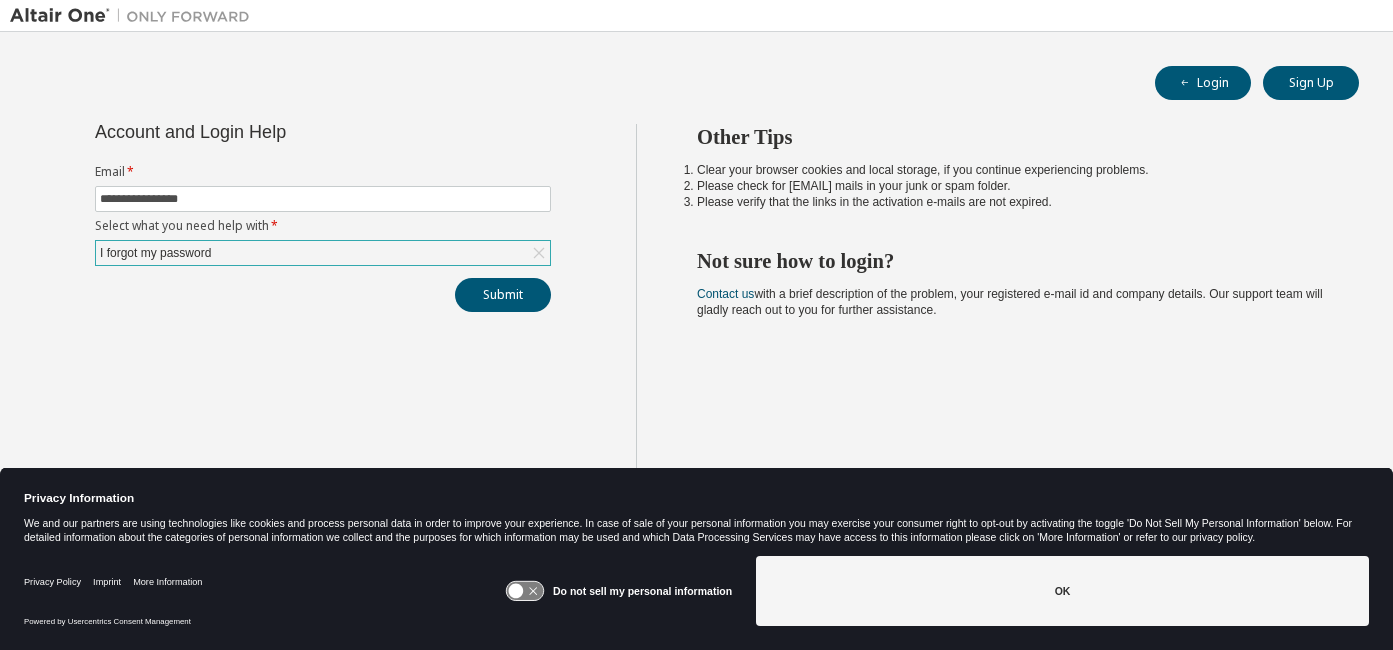click 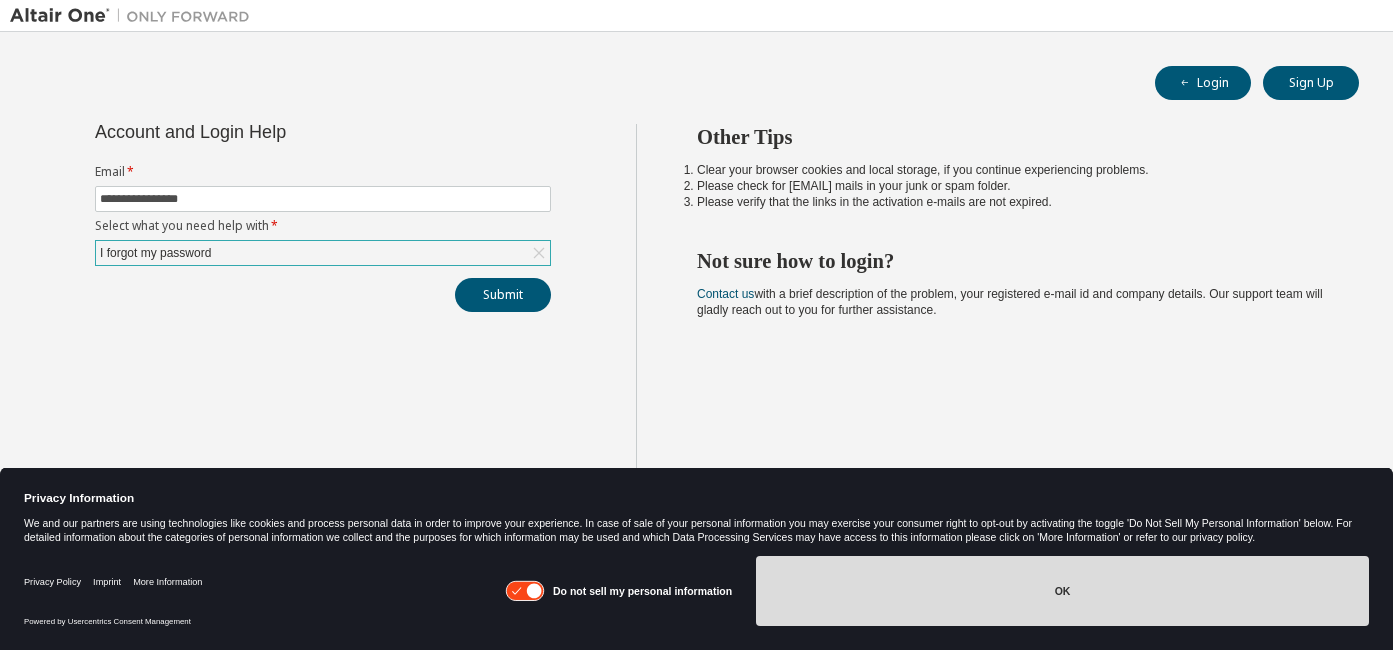 click on "OK" at bounding box center [1062, 591] 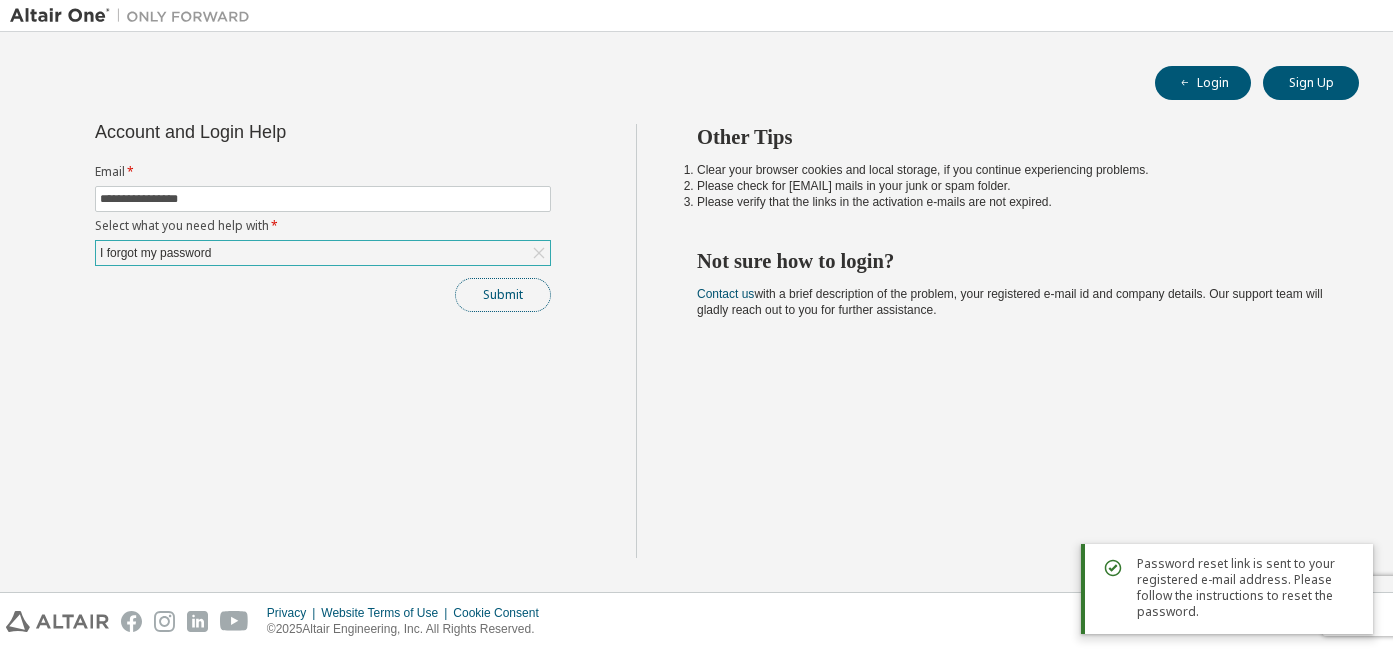 click on "Submit" at bounding box center (503, 295) 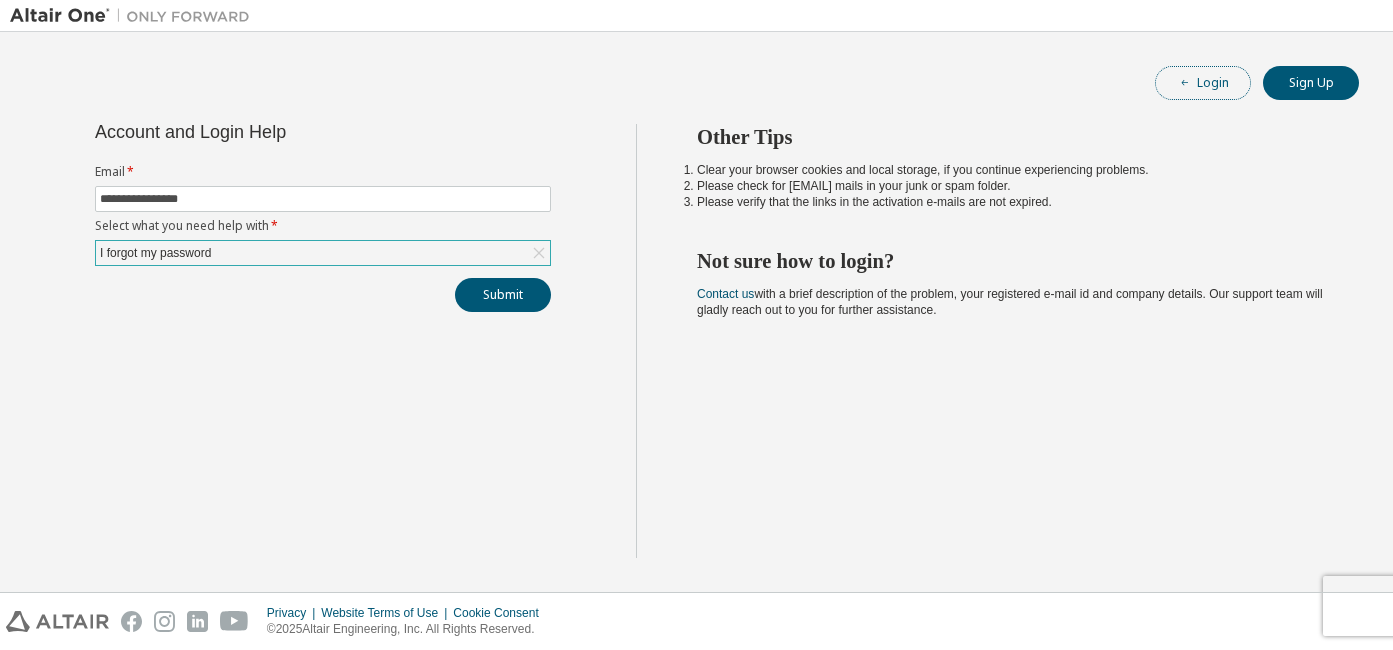 click on "Login" at bounding box center [1203, 83] 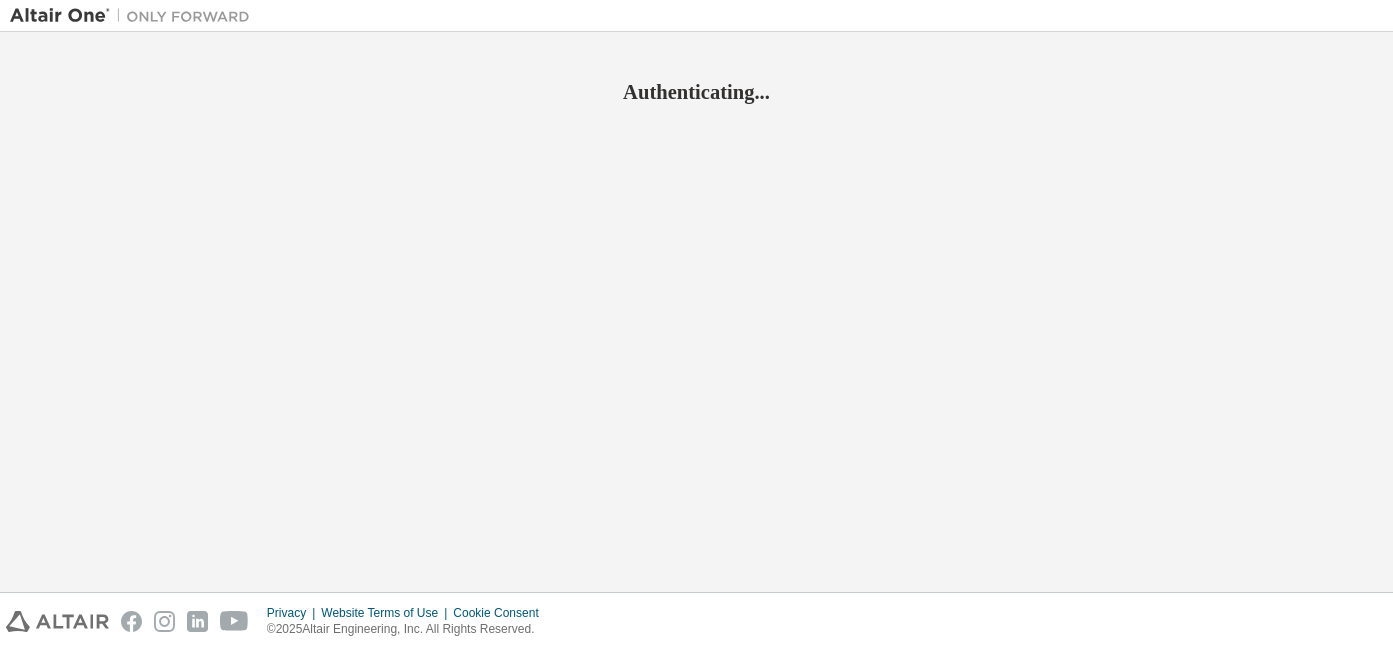 scroll, scrollTop: 0, scrollLeft: 0, axis: both 